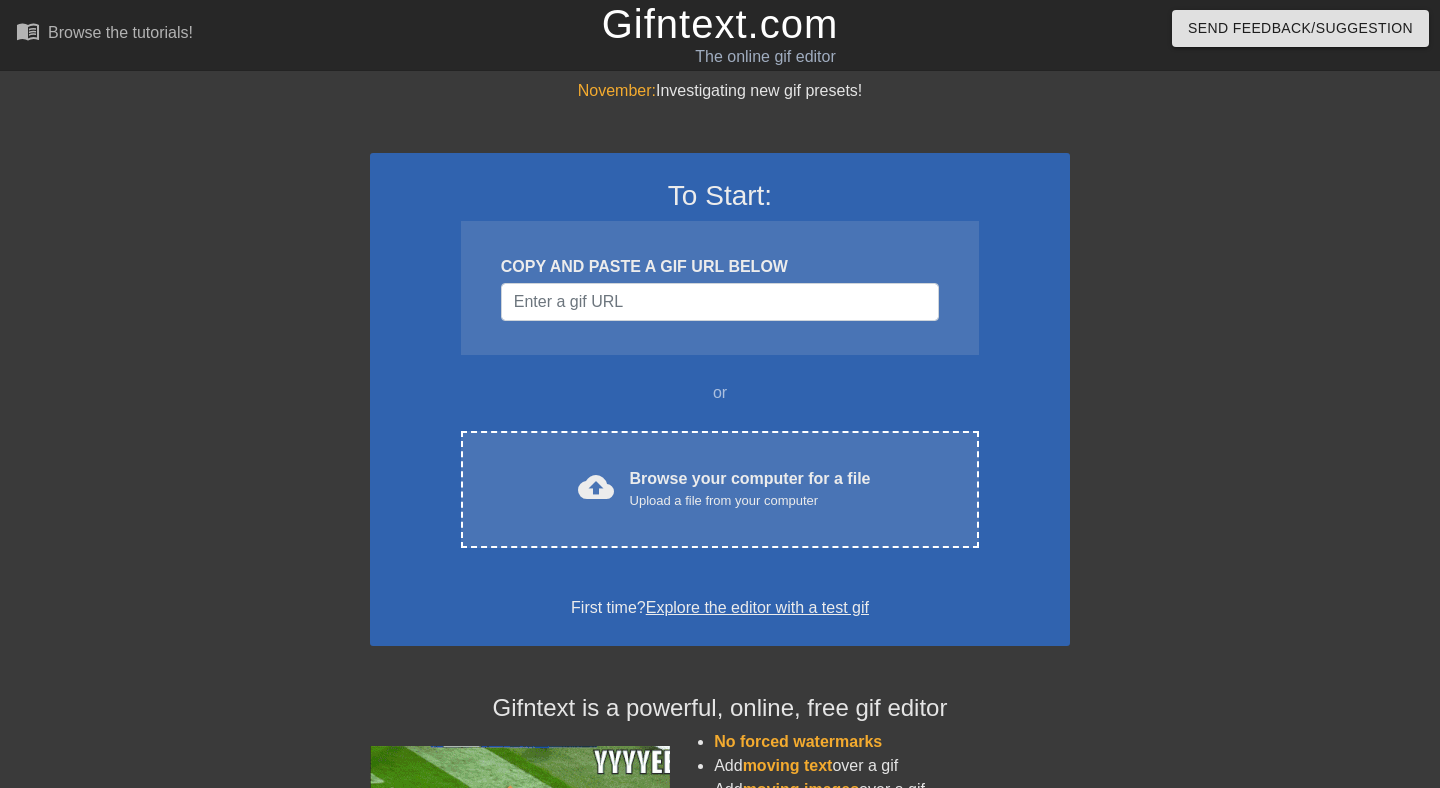 scroll, scrollTop: 0, scrollLeft: 0, axis: both 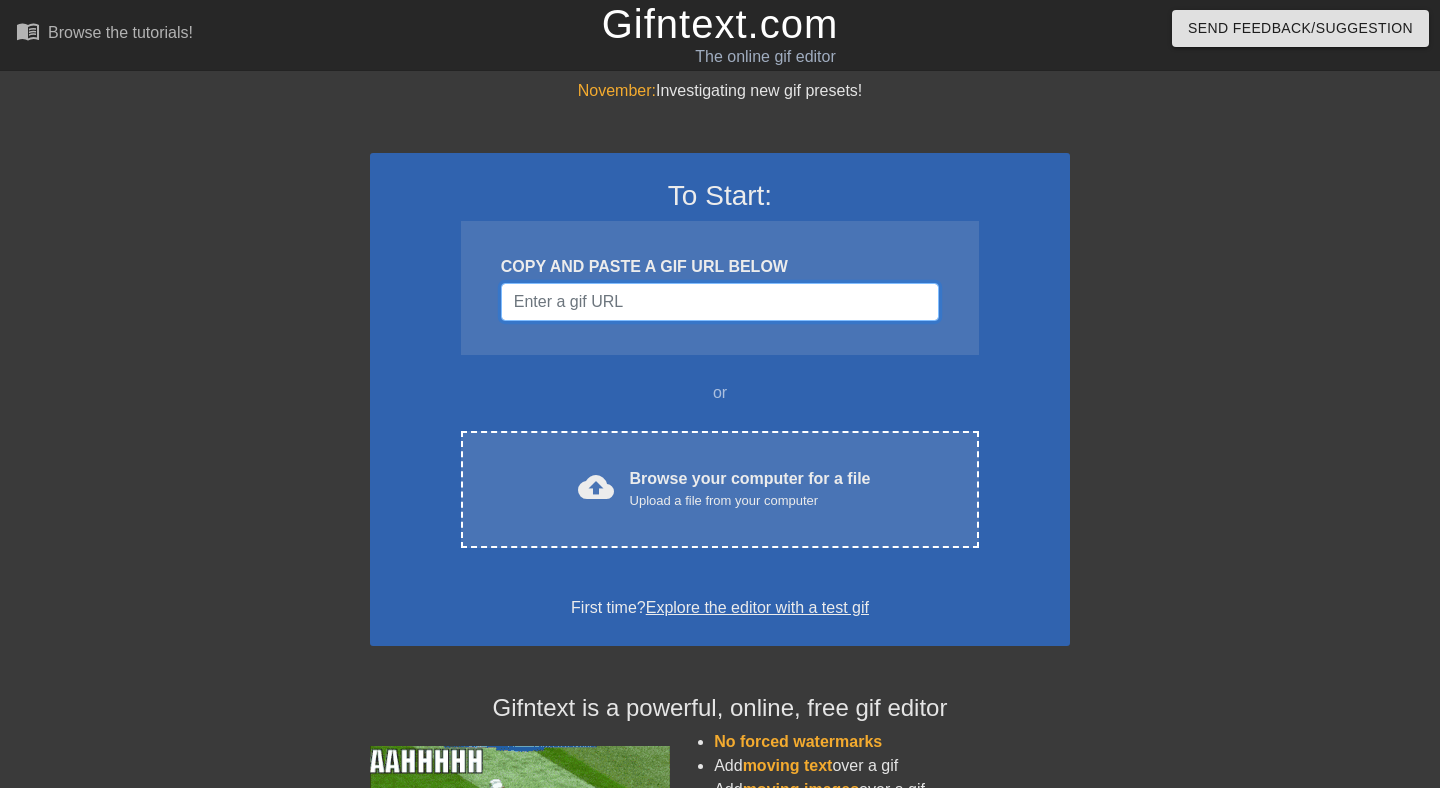 click at bounding box center (720, 302) 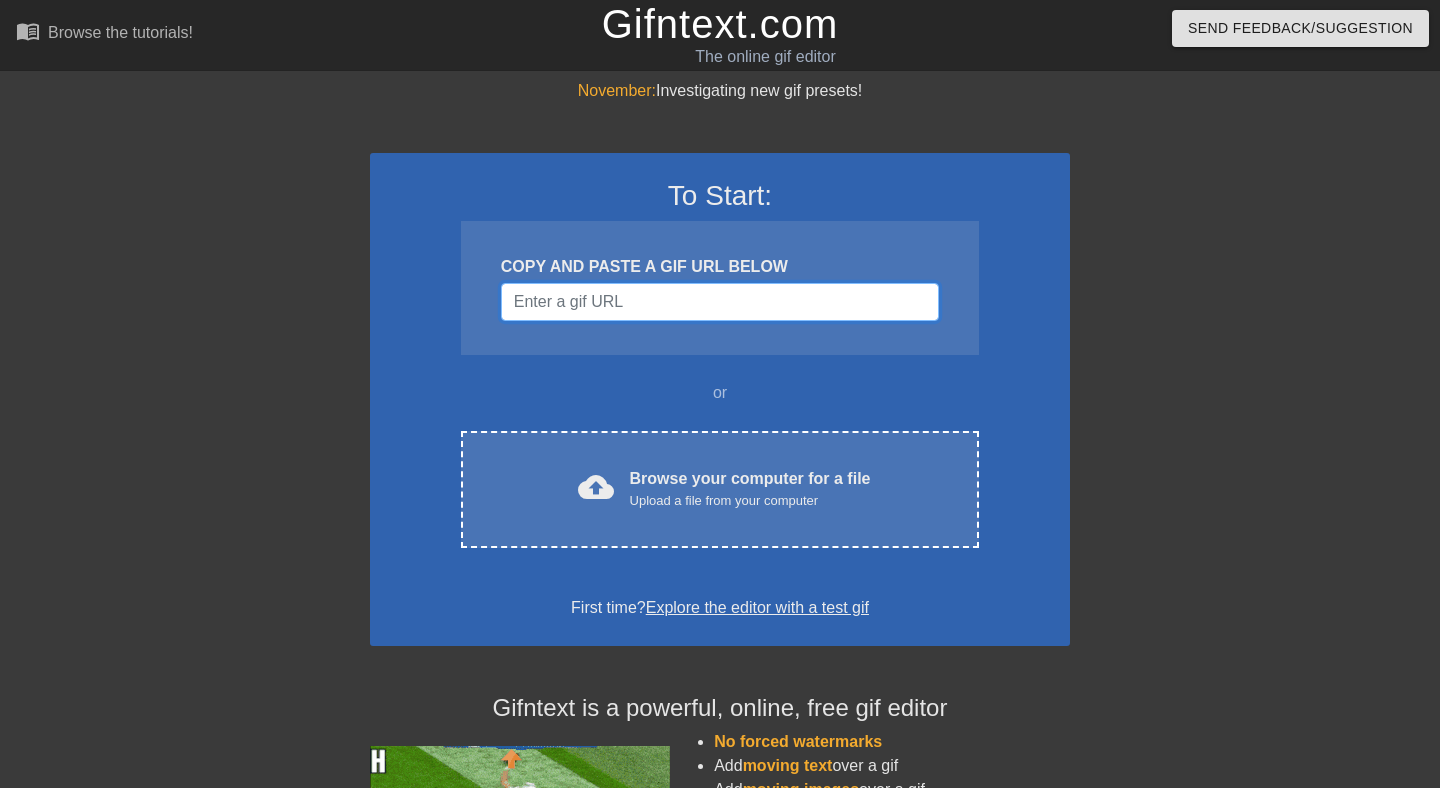 paste on "https://tenor.com/view/office-space-office-space-printer-printer-smash-printer-gif-13996827172785085046" 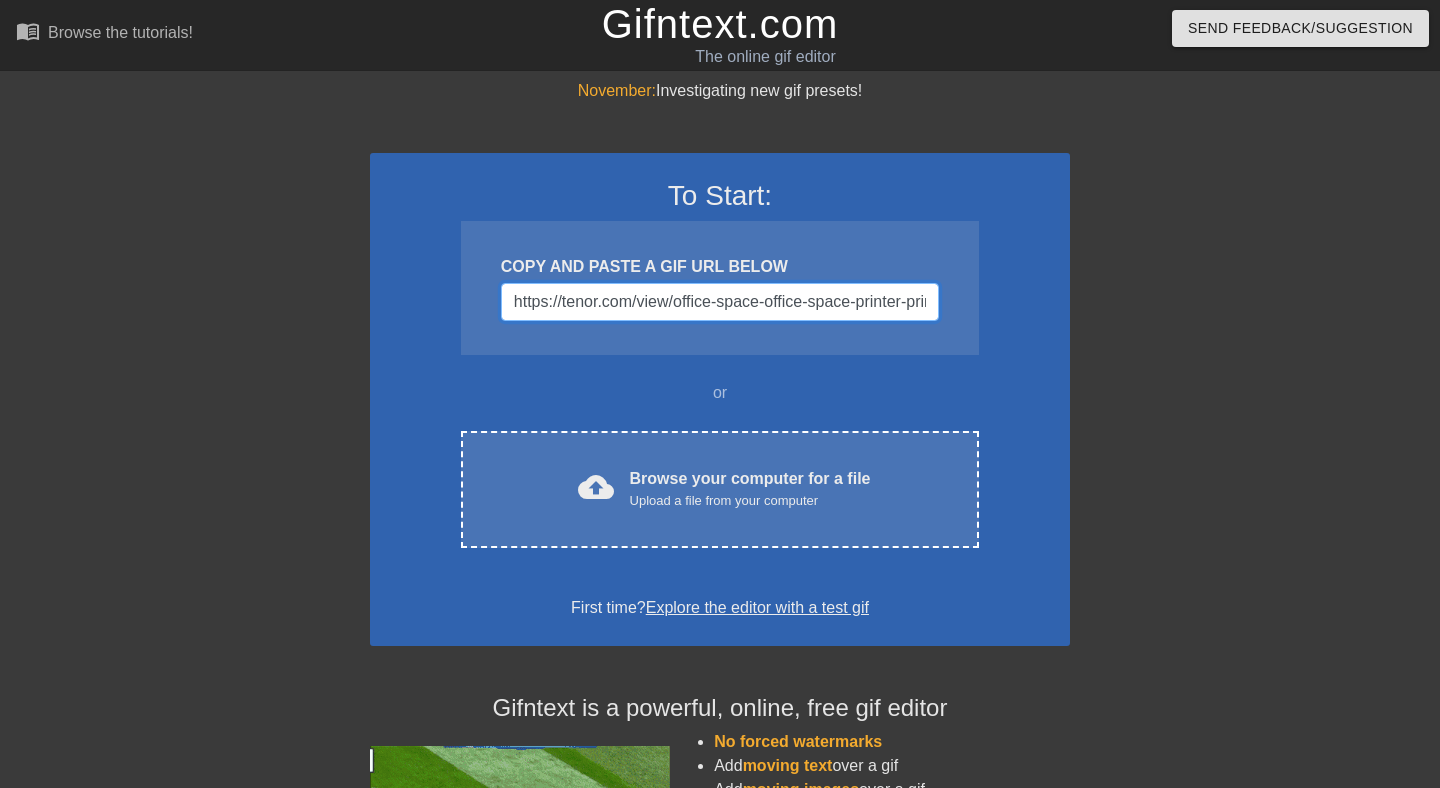 scroll, scrollTop: 0, scrollLeft: 381, axis: horizontal 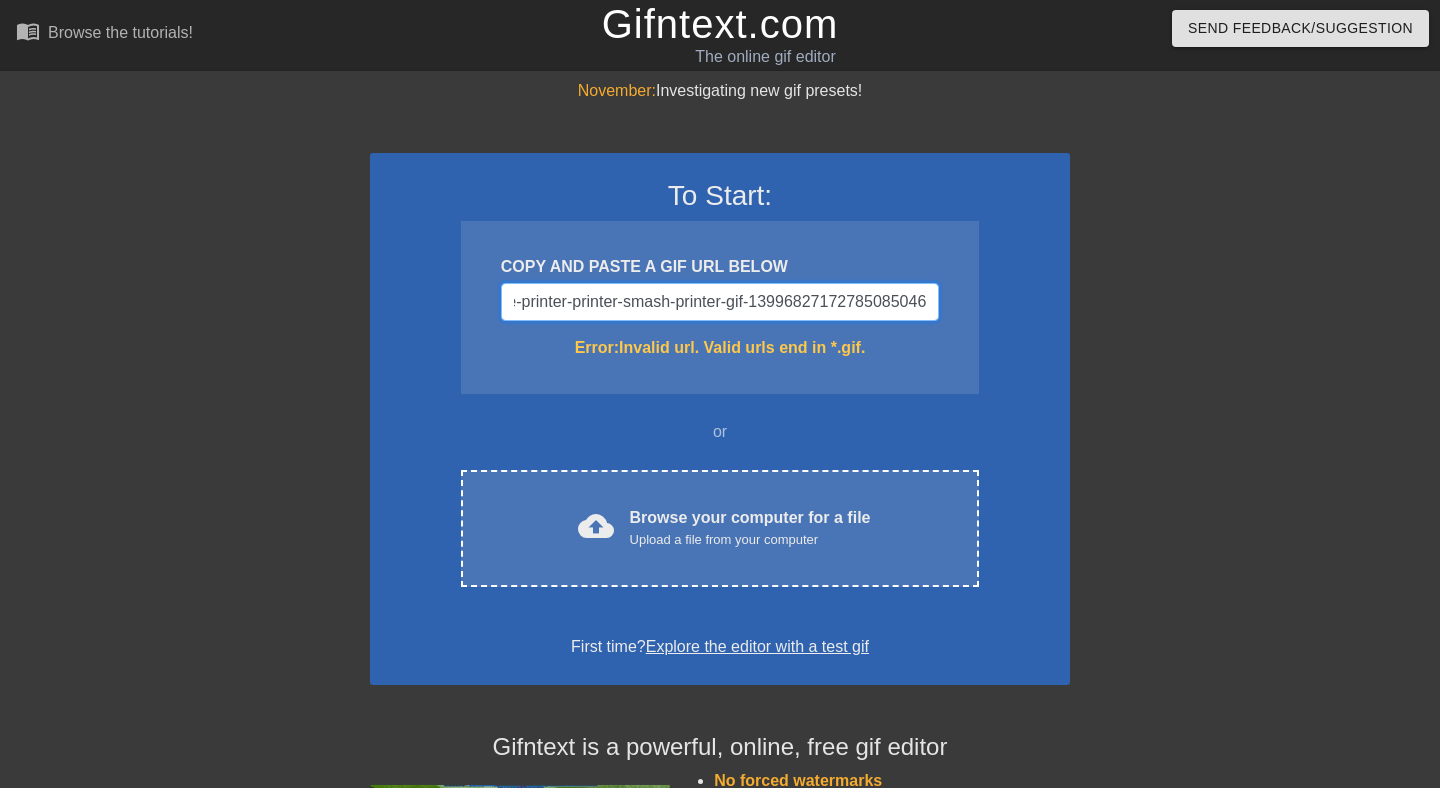 type on "https://tenor.com/view/office-space-office-space-printer-printer-smash-printer-gif-13996827172785085046" 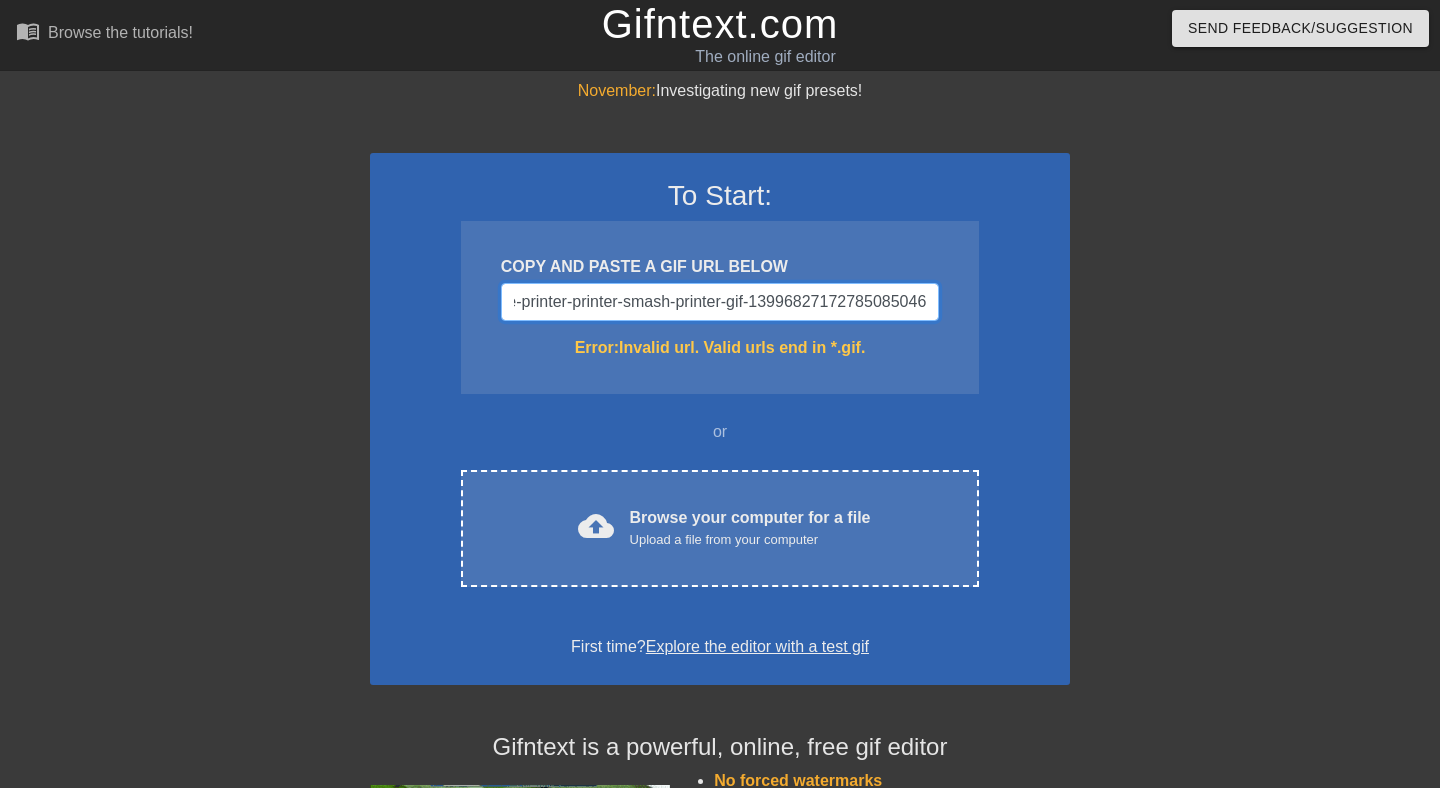 scroll, scrollTop: 0, scrollLeft: 0, axis: both 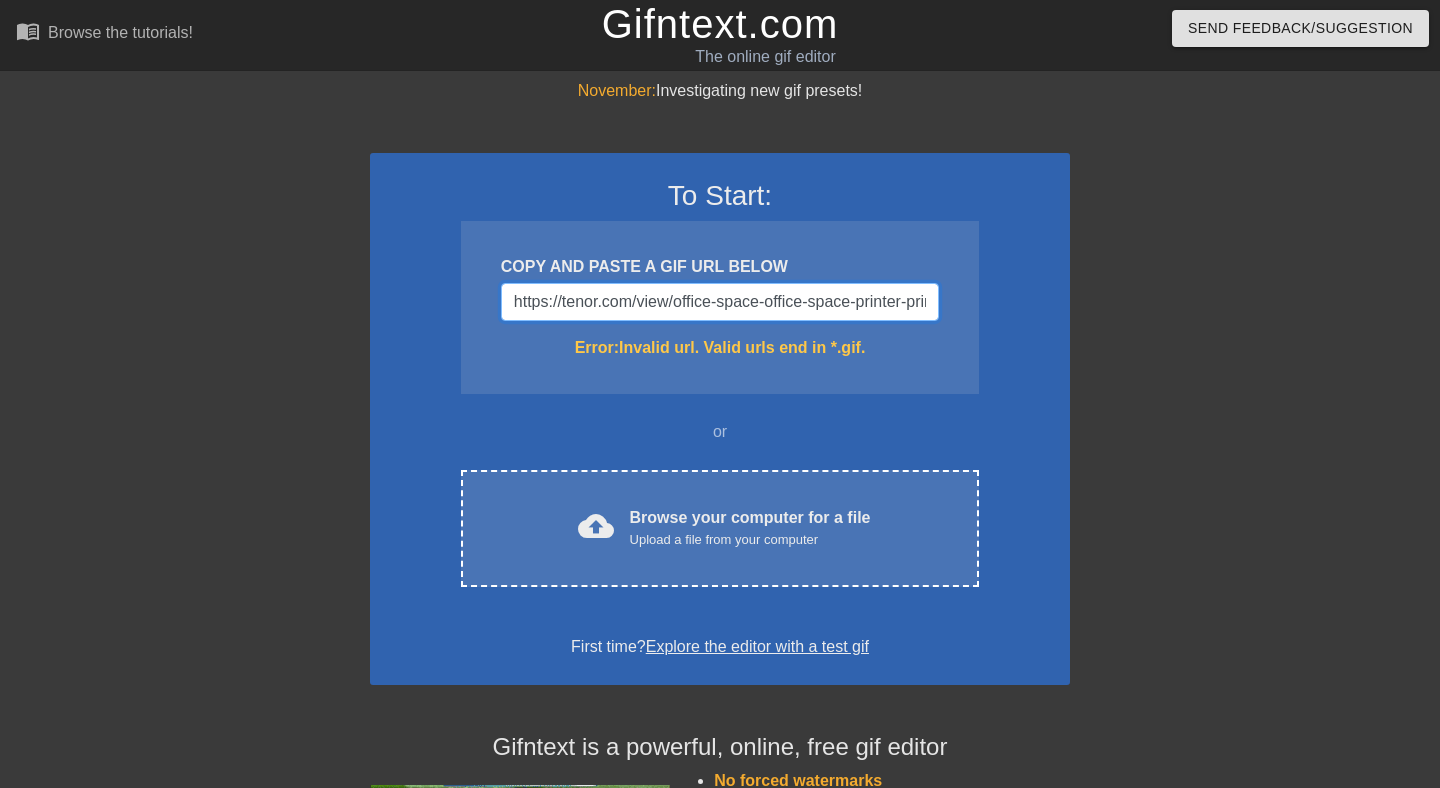 click on "https://tenor.com/view/office-space-office-space-printer-printer-smash-printer-gif-13996827172785085046" at bounding box center (720, 302) 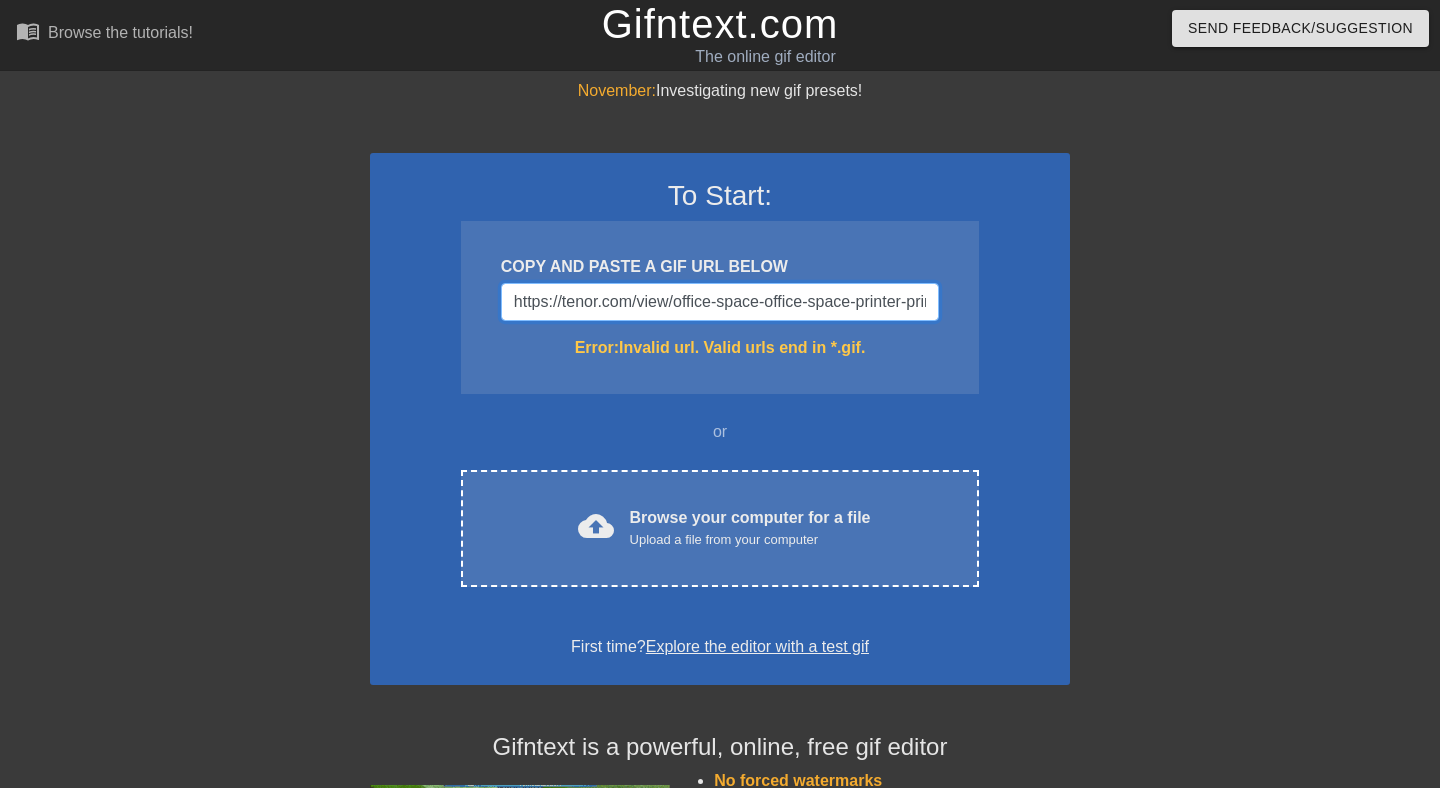 click on "https://tenor.com/view/office-space-office-space-printer-printer-smash-printer-gif-13996827172785085046" at bounding box center [720, 302] 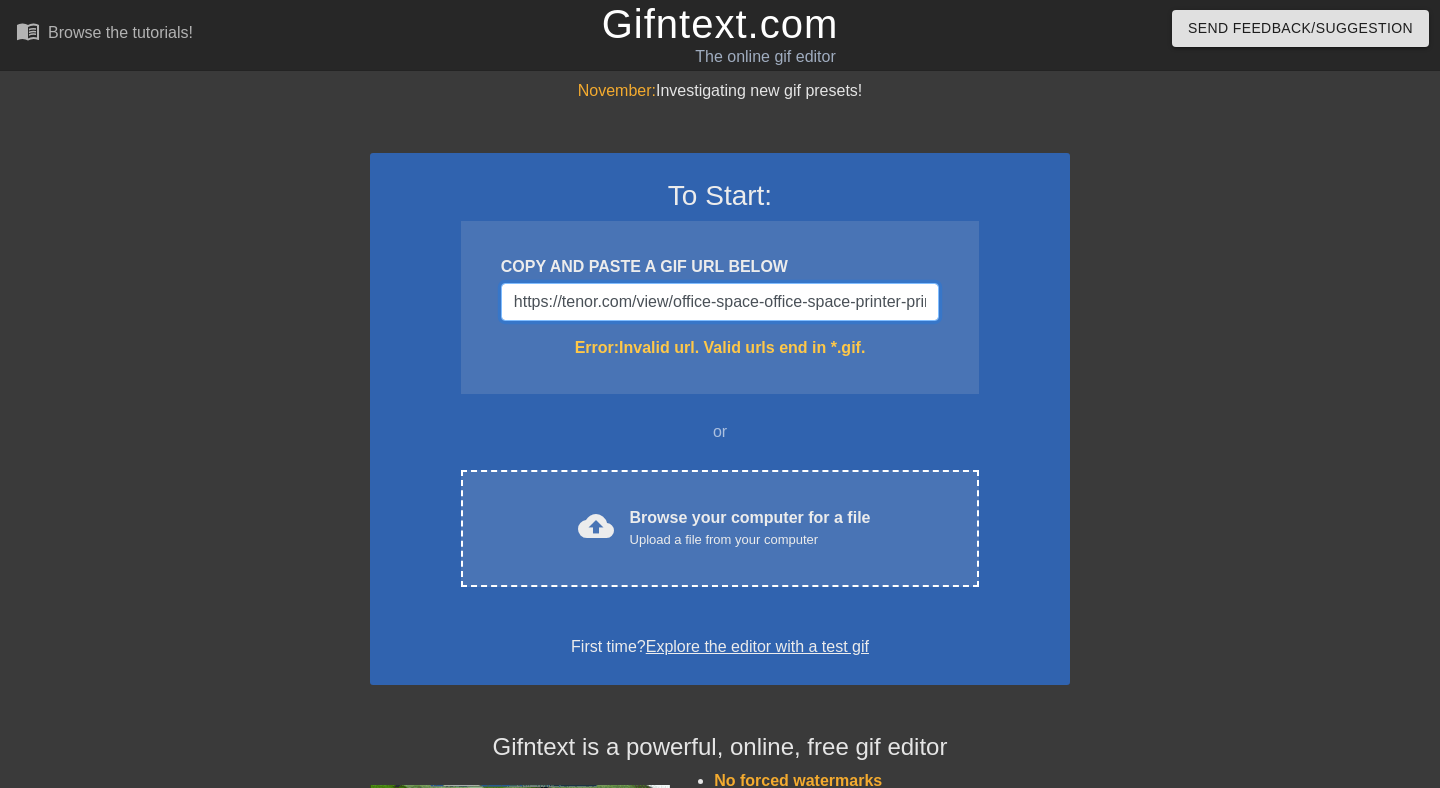click on "https://tenor.com/view/office-space-office-space-printer-printer-smash-printer-gif-13996827172785085046" at bounding box center [720, 302] 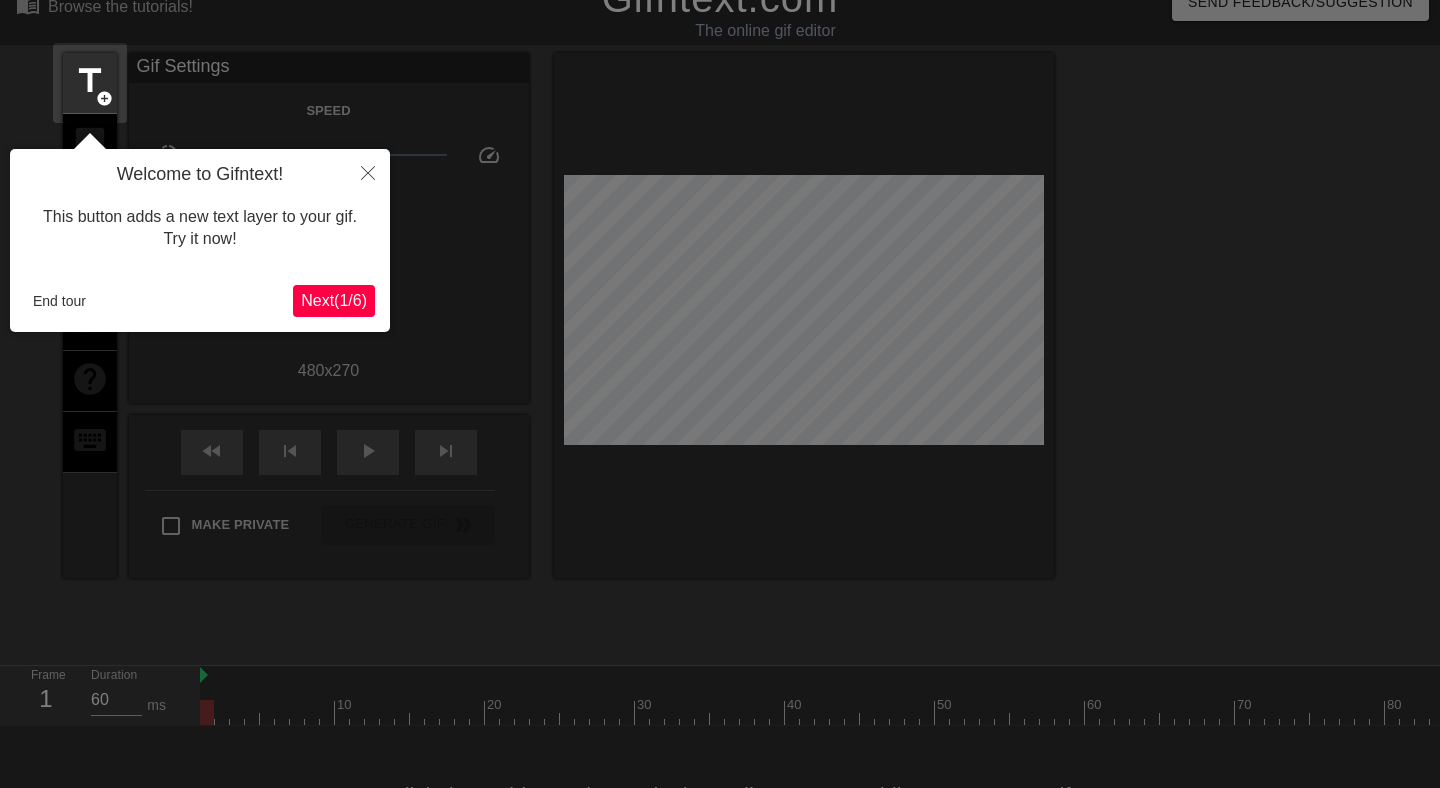 scroll, scrollTop: 49, scrollLeft: 0, axis: vertical 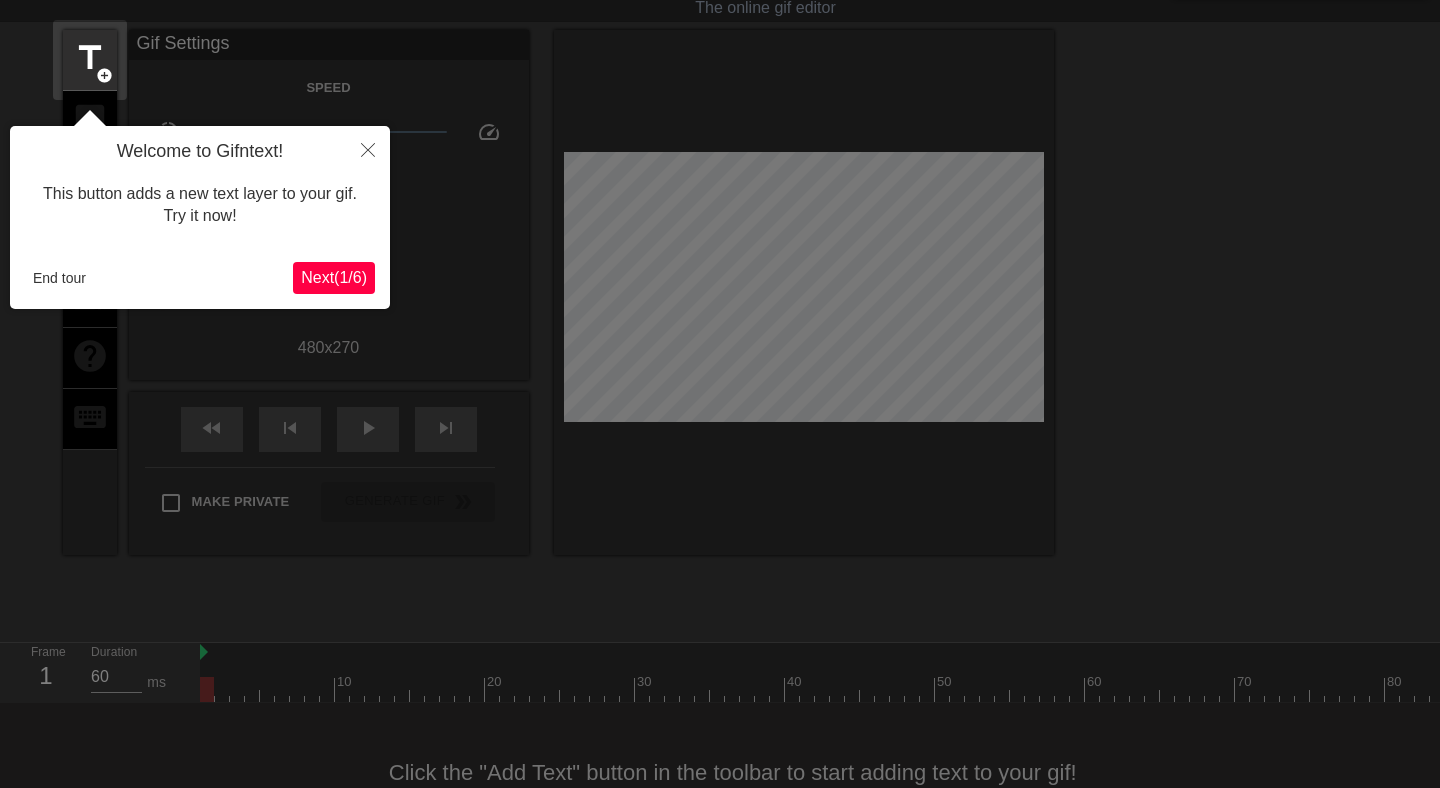 click on "Next  ( 1 / 6 )" at bounding box center [334, 277] 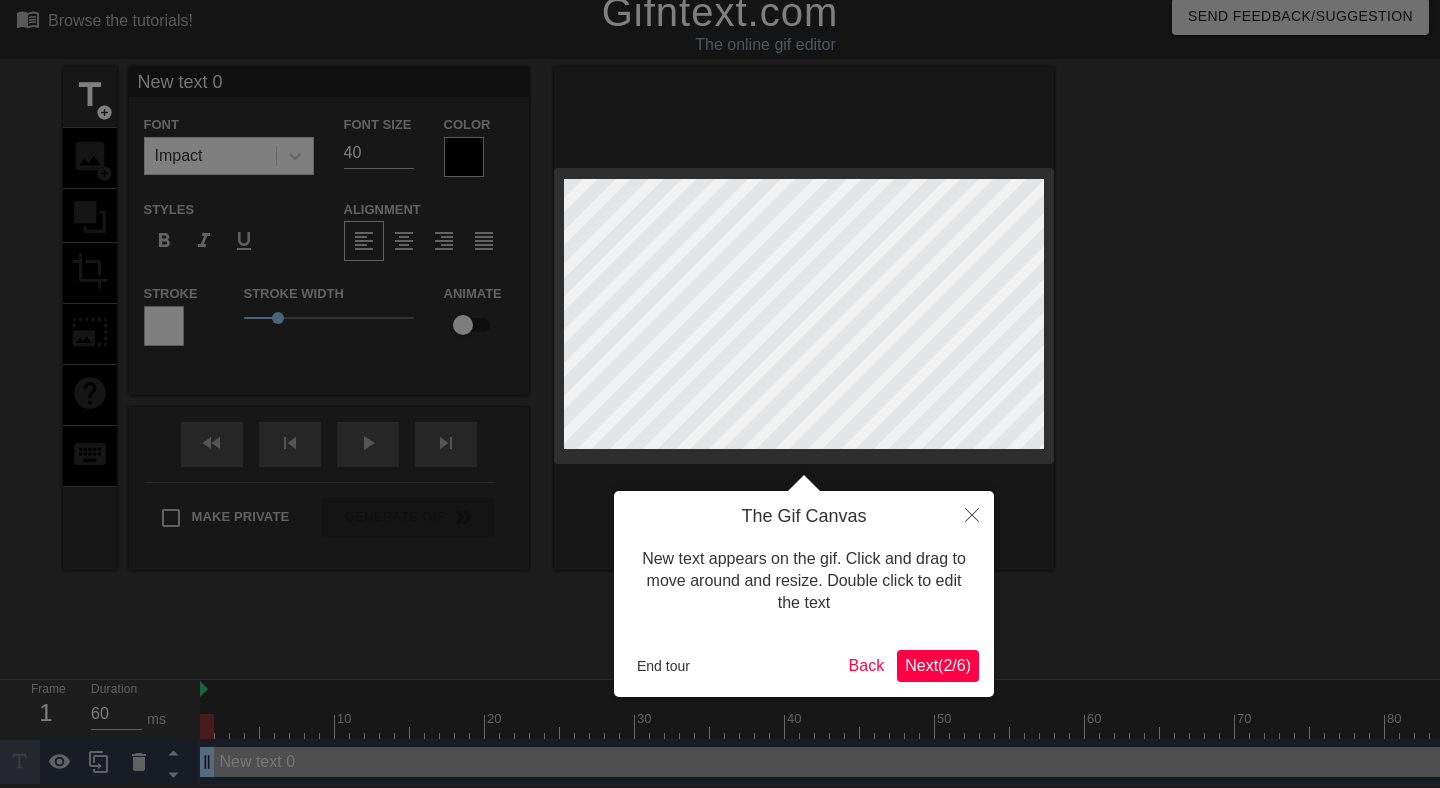 scroll, scrollTop: 0, scrollLeft: 0, axis: both 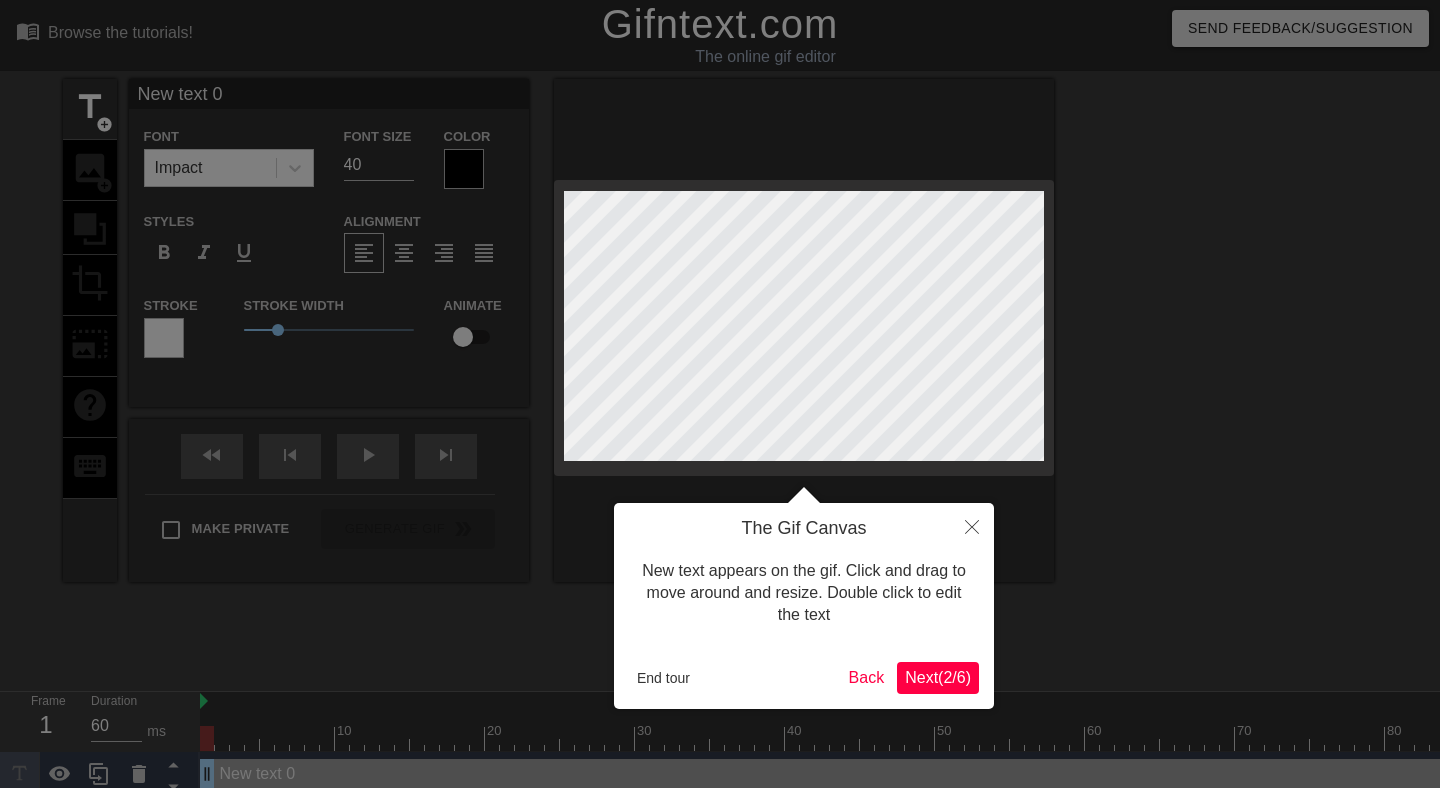 click on "Next  ( 2 / 6 )" at bounding box center (938, 677) 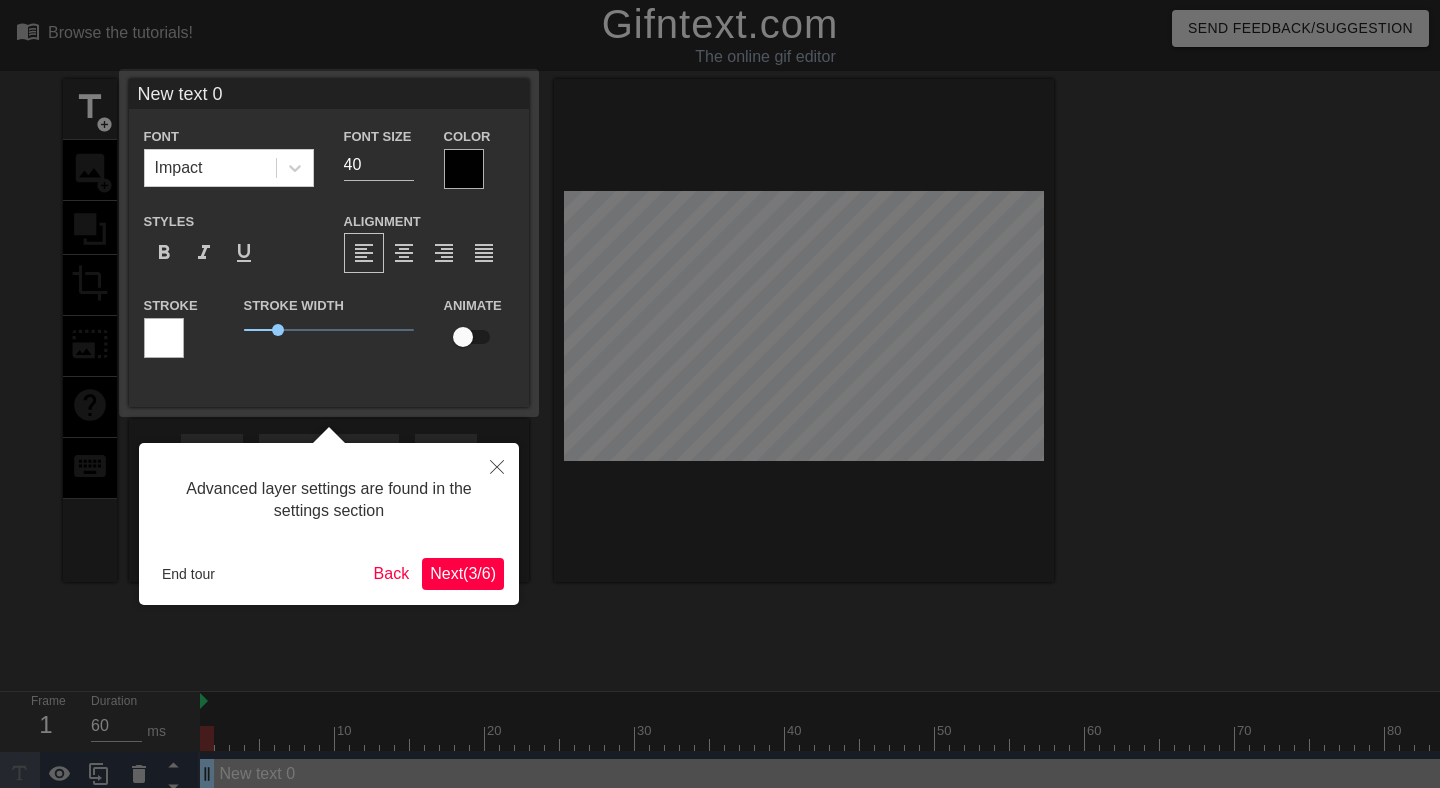 scroll, scrollTop: 12, scrollLeft: 0, axis: vertical 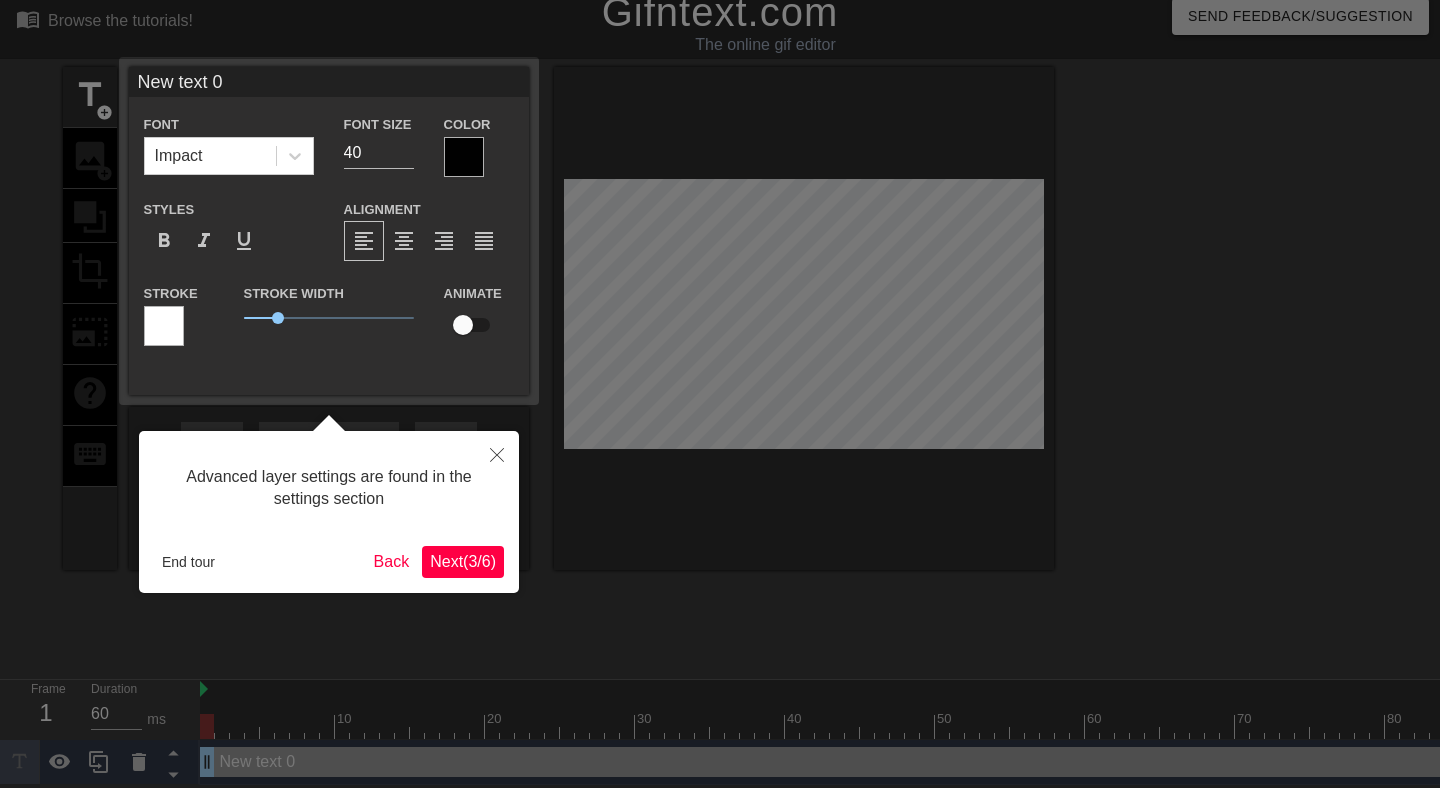 click on "Next  ( 3 / 6 )" at bounding box center (463, 561) 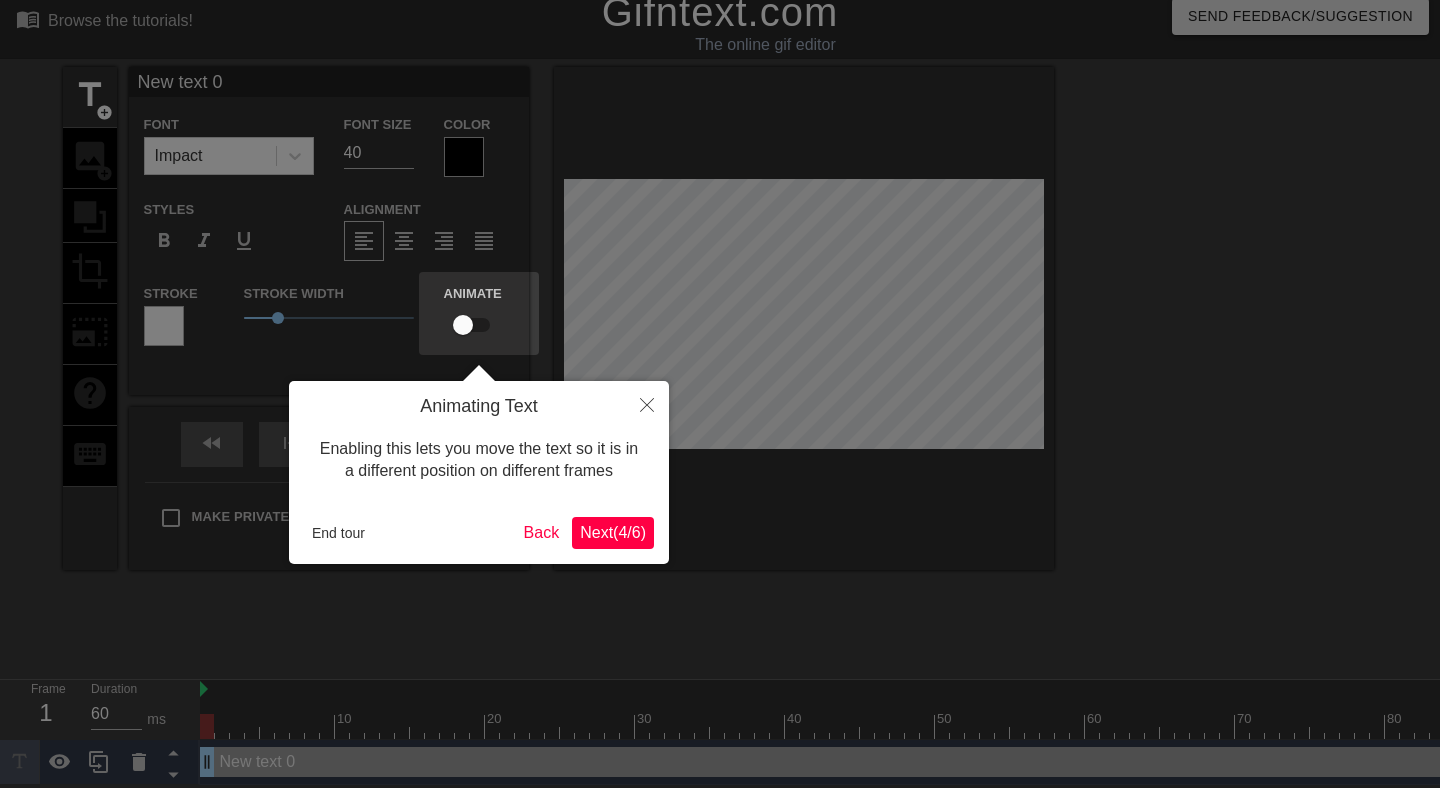scroll, scrollTop: 0, scrollLeft: 0, axis: both 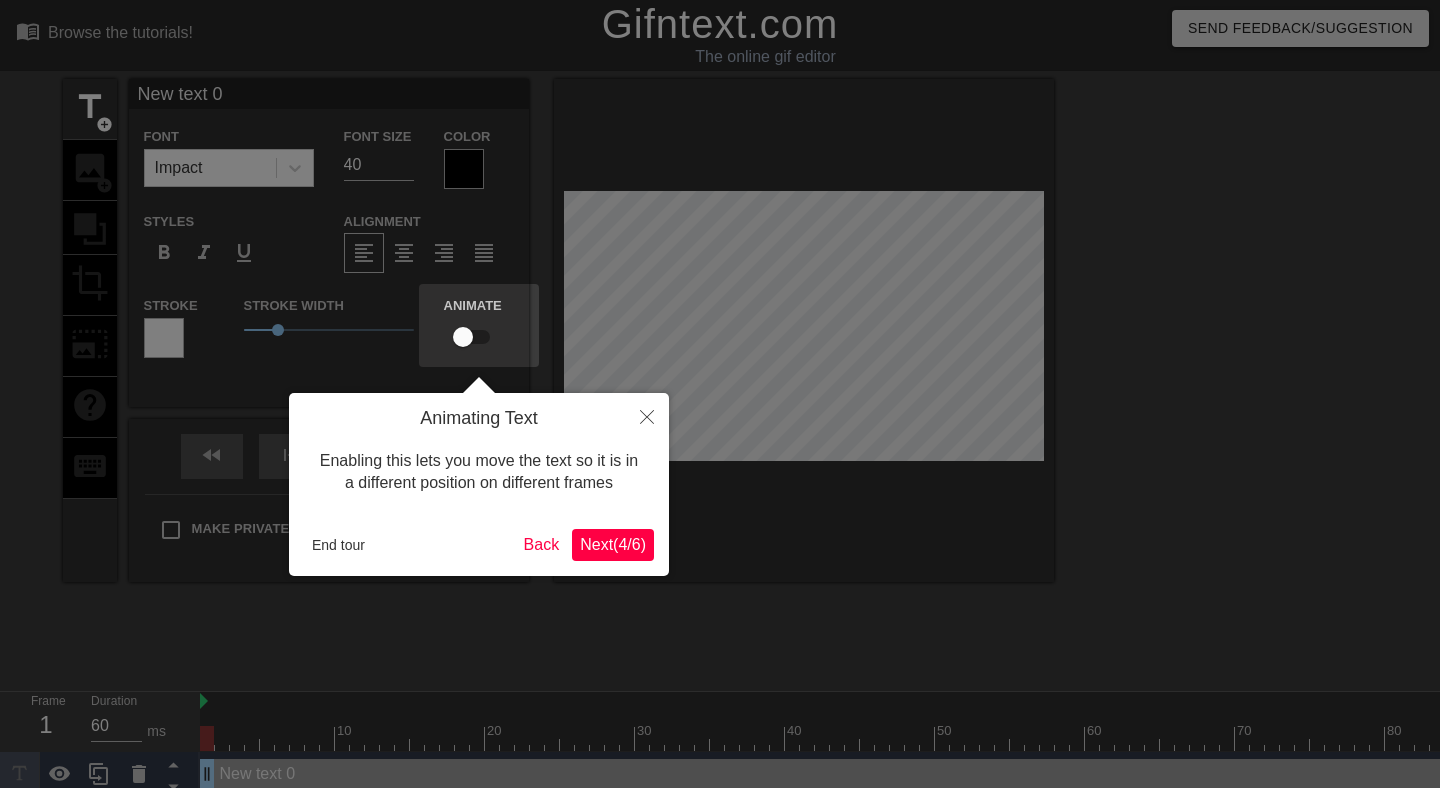click on "Next  ( 4 / 6 )" at bounding box center (613, 544) 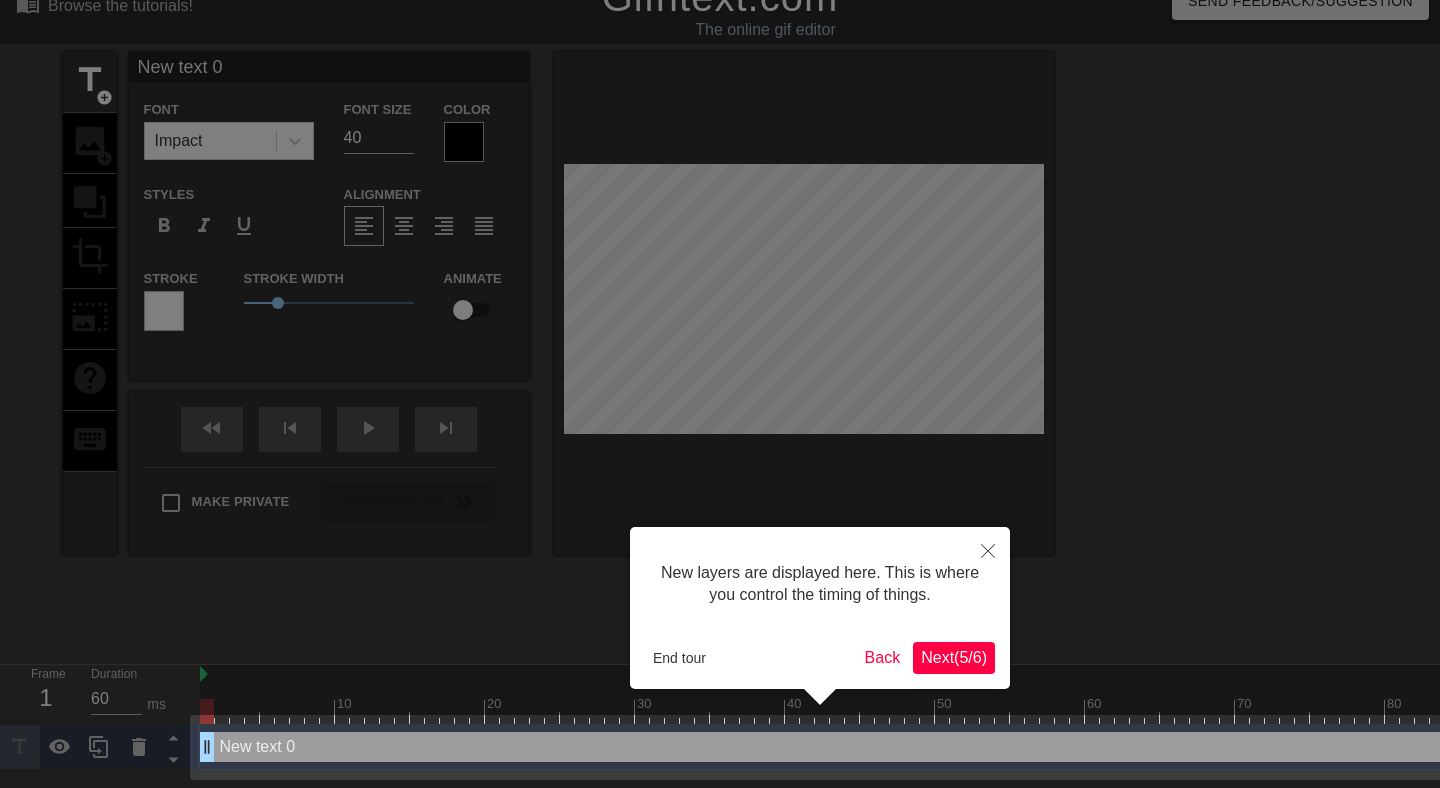 click on "Next  ( 5 / 6 )" at bounding box center (954, 657) 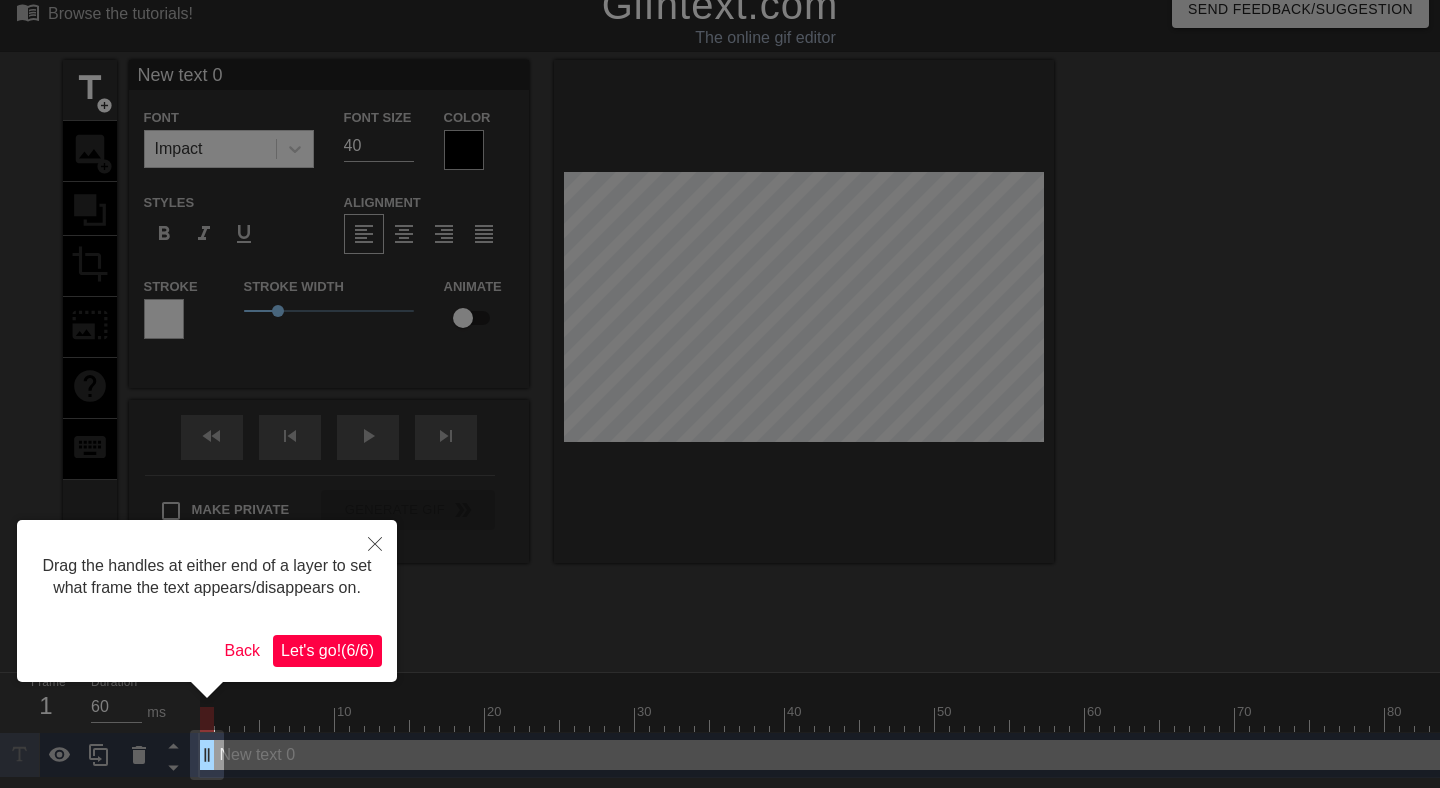 scroll, scrollTop: 0, scrollLeft: 0, axis: both 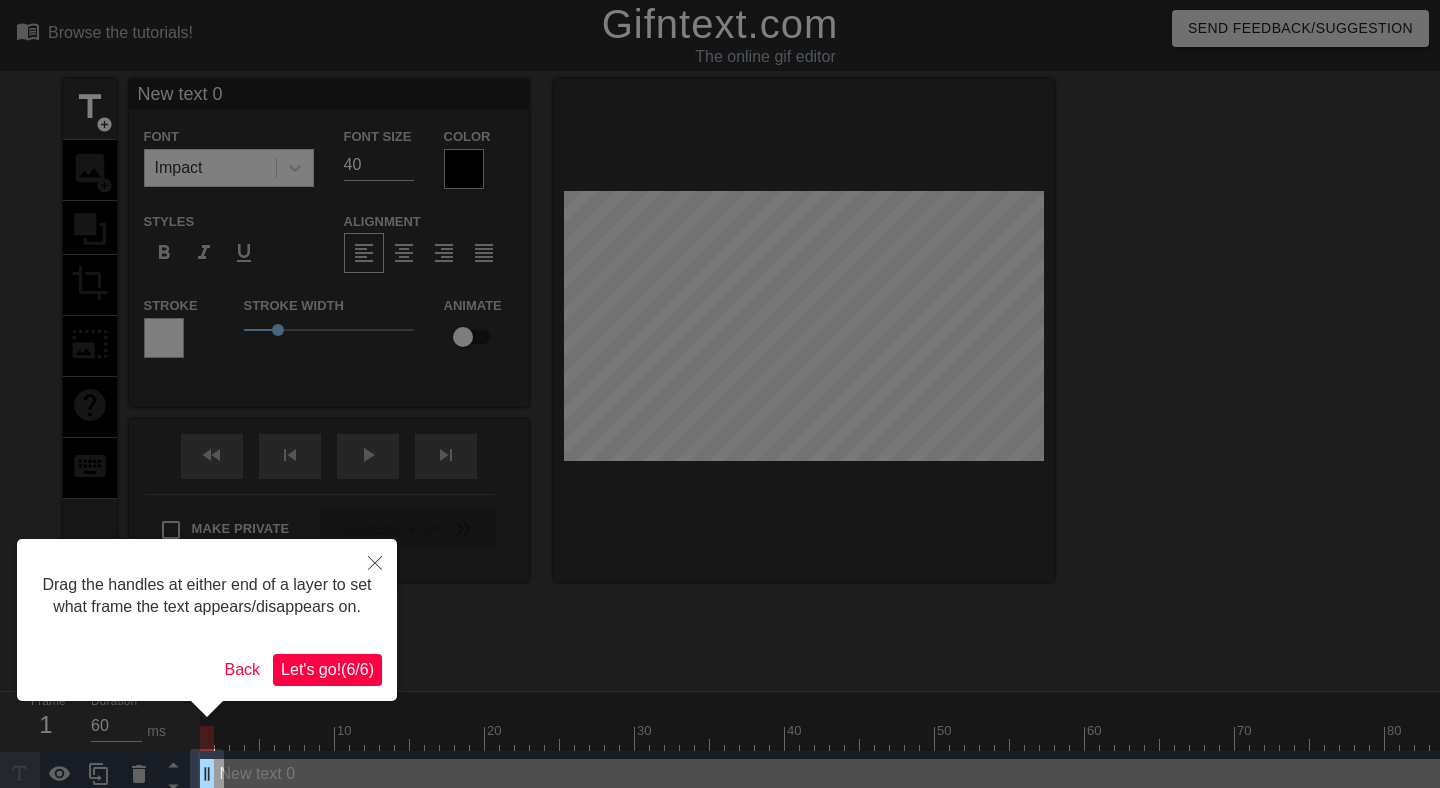 click on "Let's go!  ( 6 / 6 )" at bounding box center [327, 669] 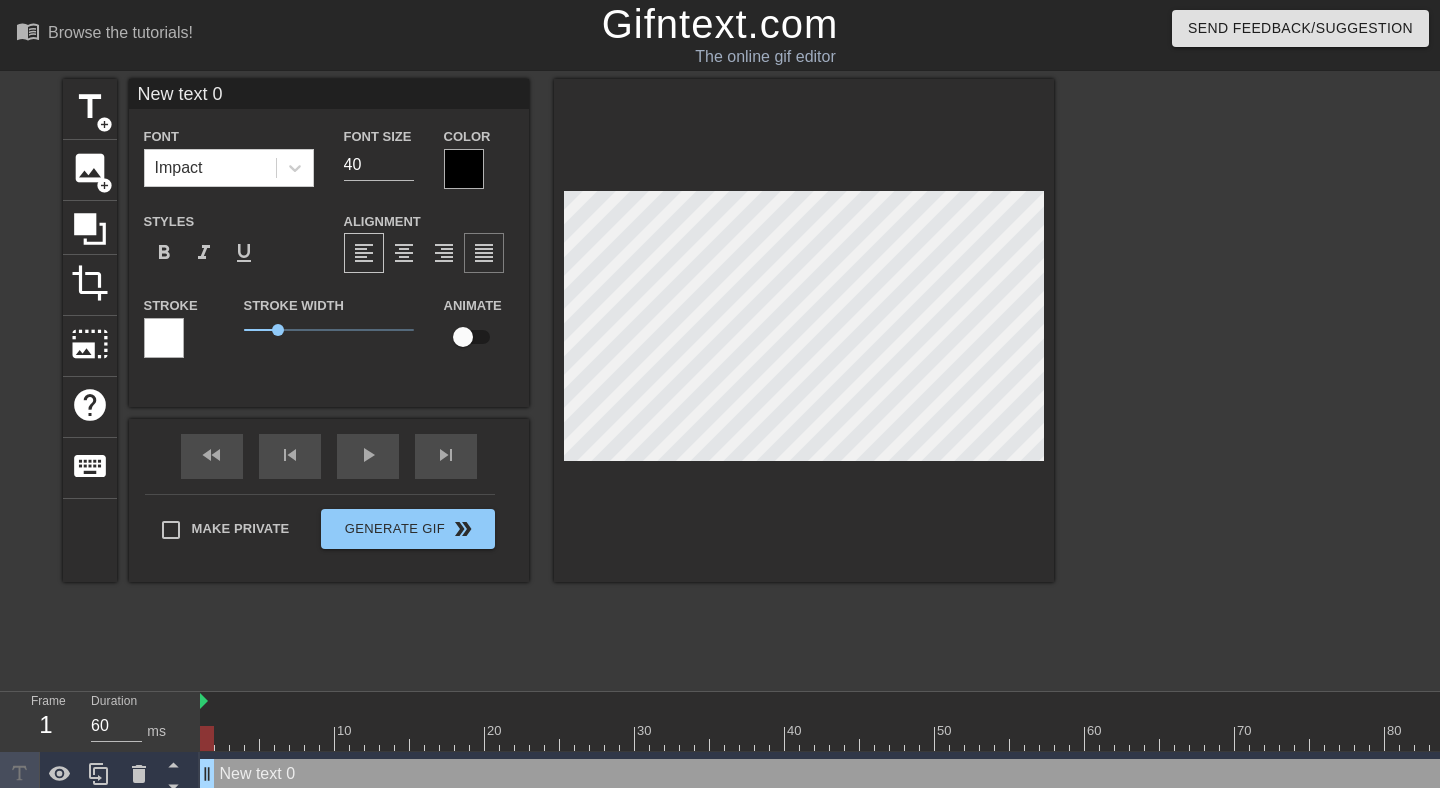 scroll, scrollTop: 0, scrollLeft: 3, axis: horizontal 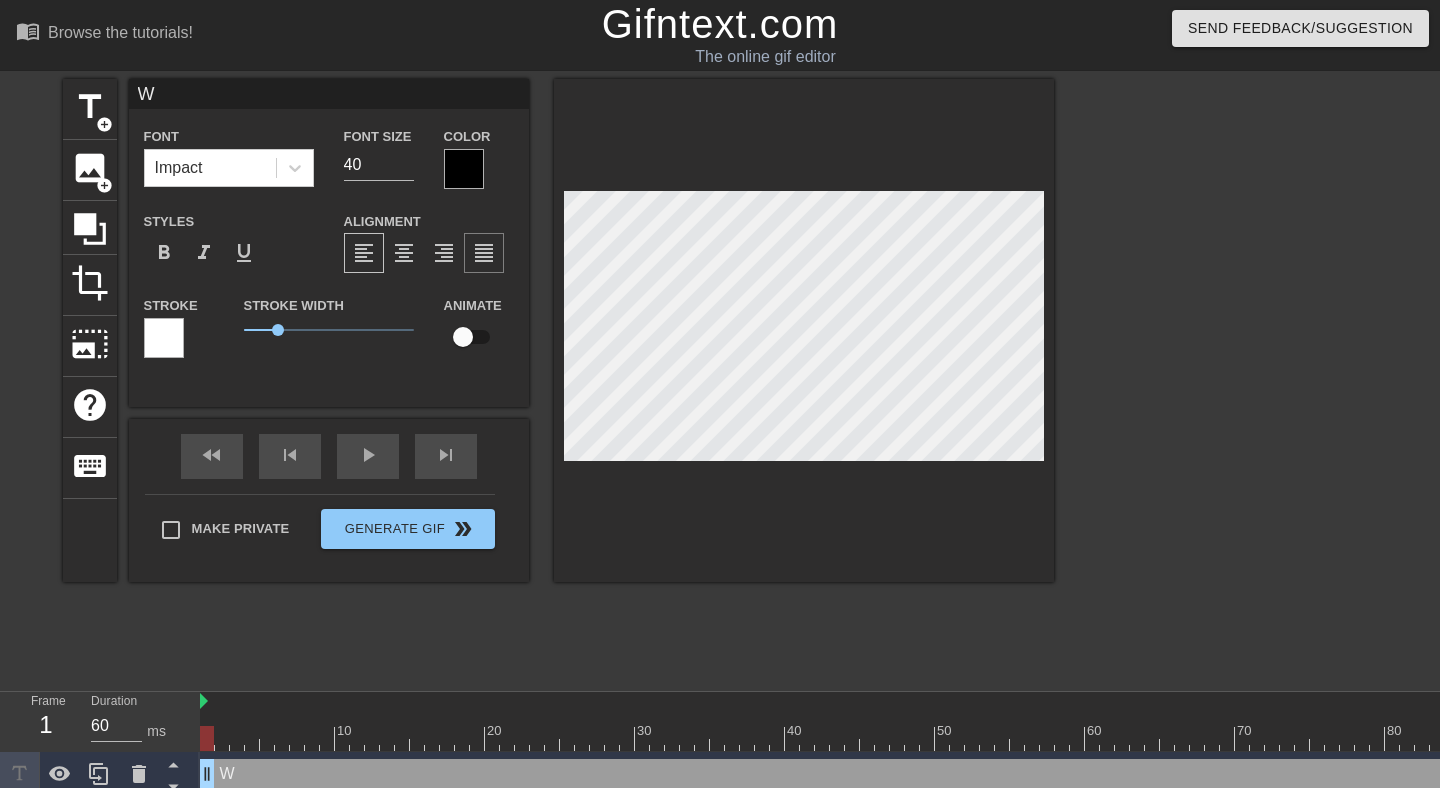 type on "W" 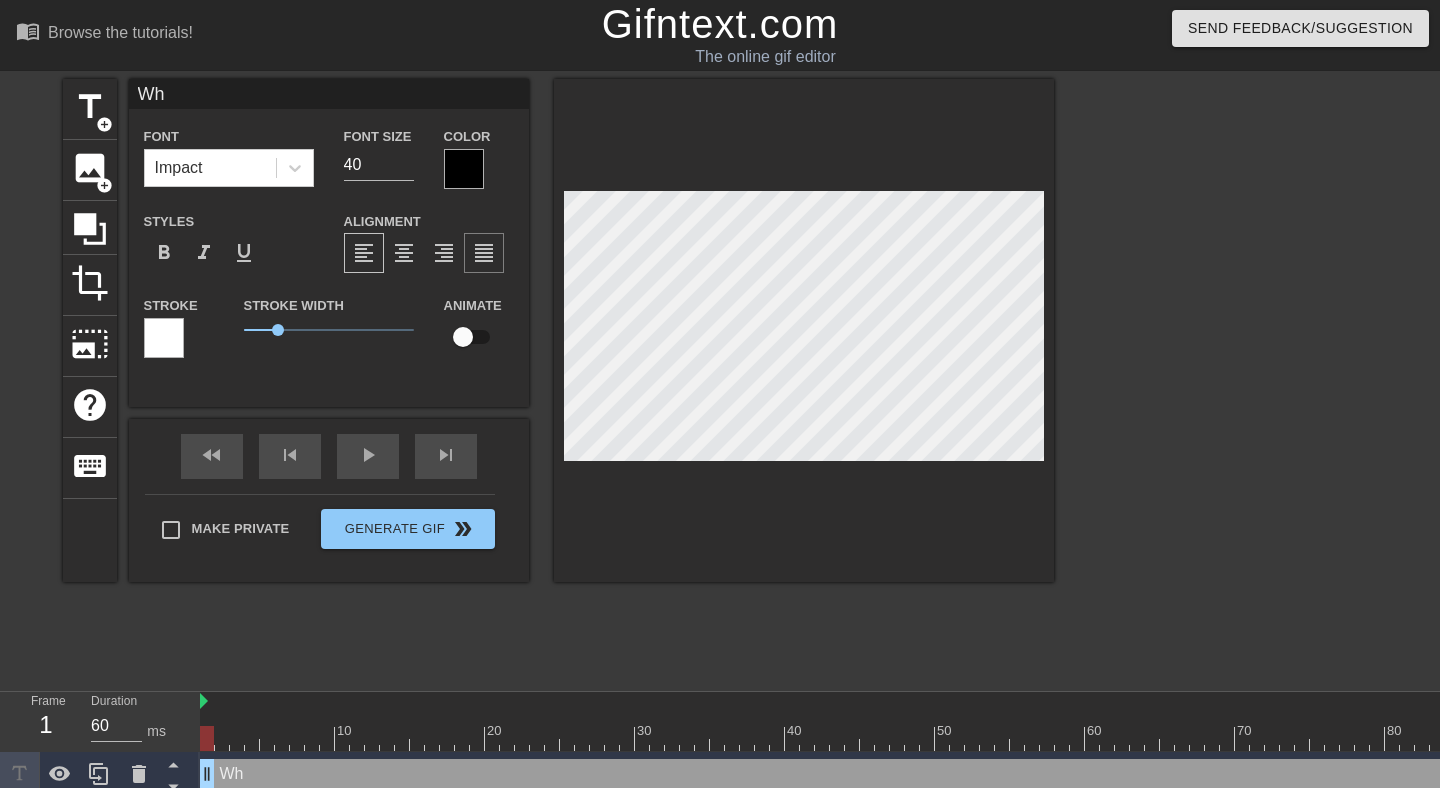 type on "Whe" 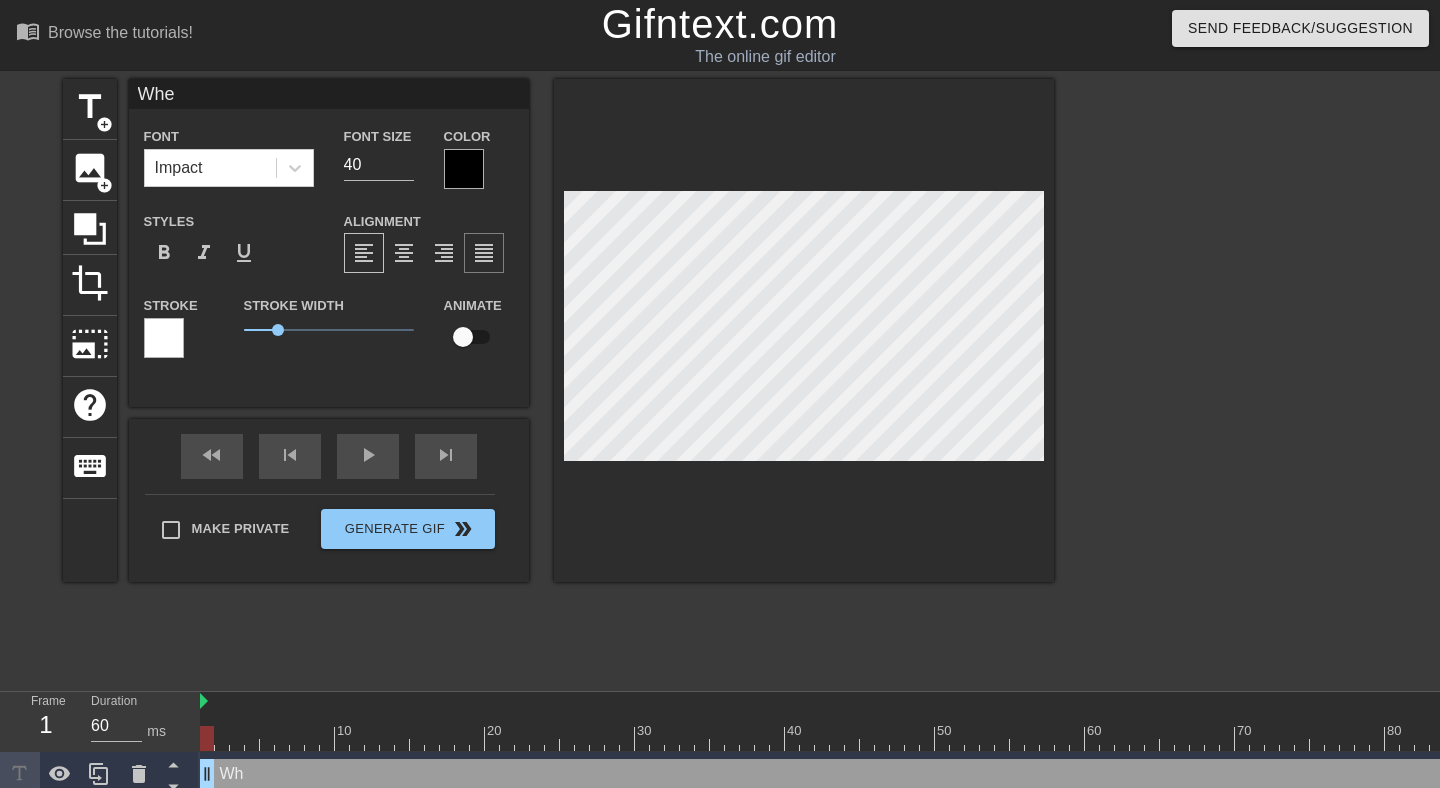type on "When" 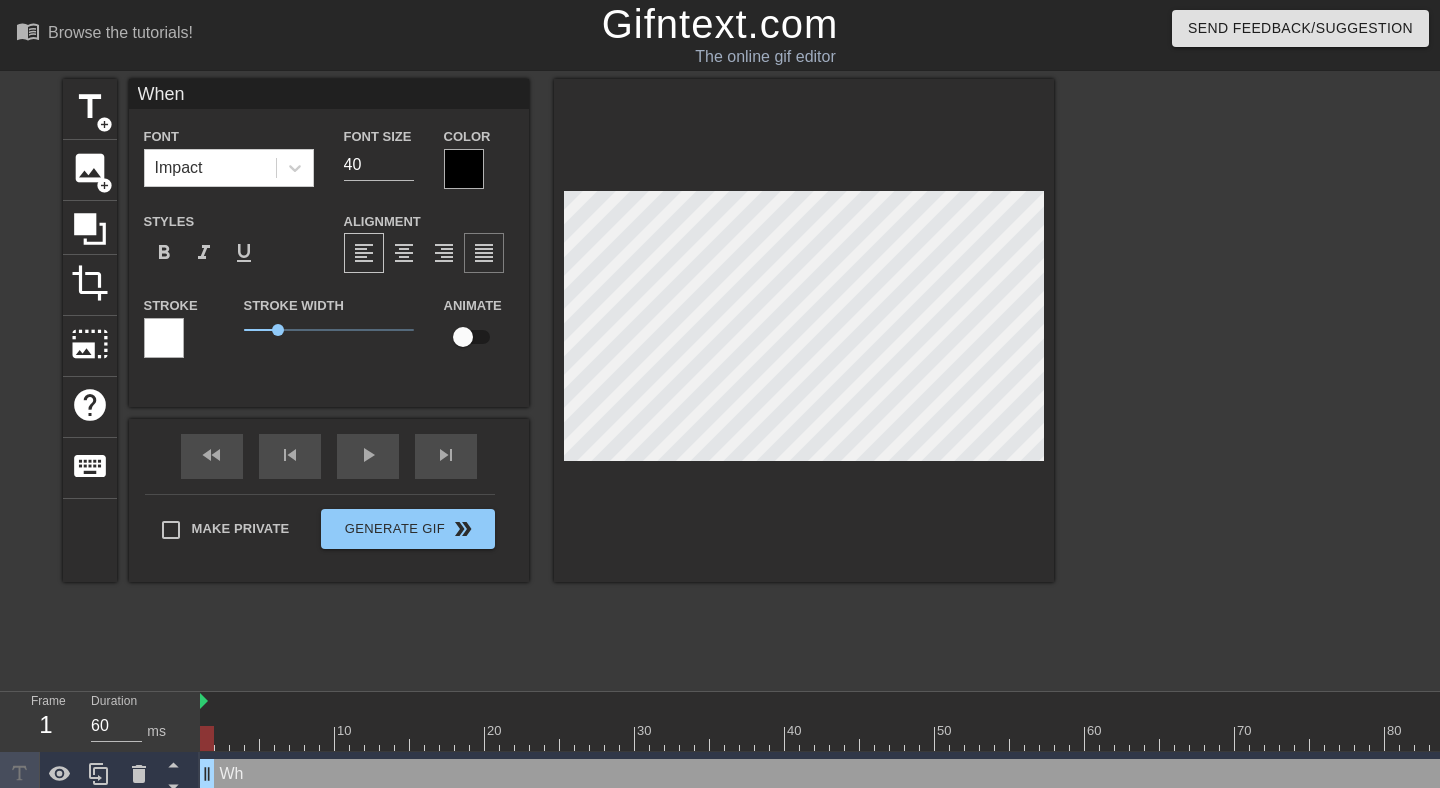 scroll, scrollTop: 0, scrollLeft: 0, axis: both 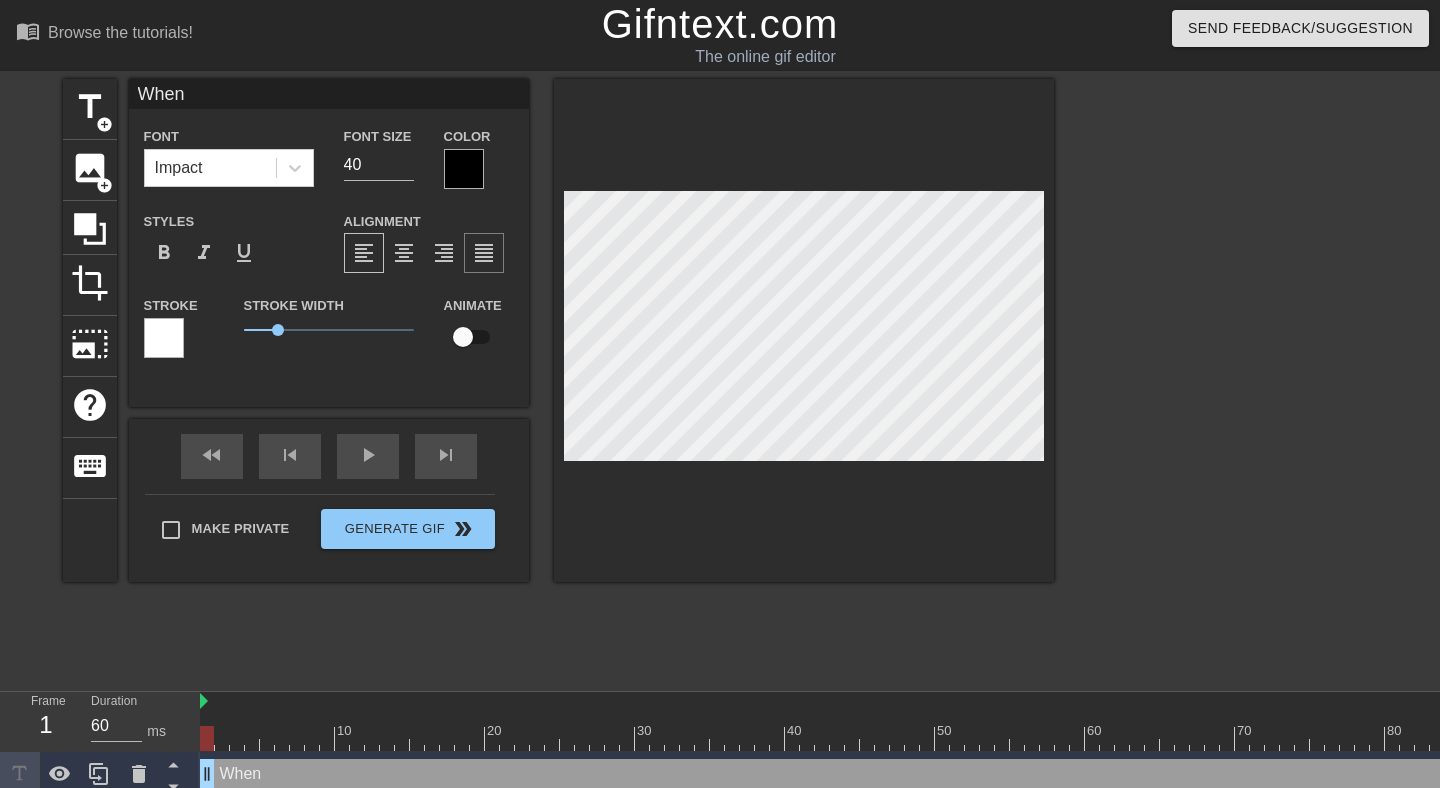 type on "When" 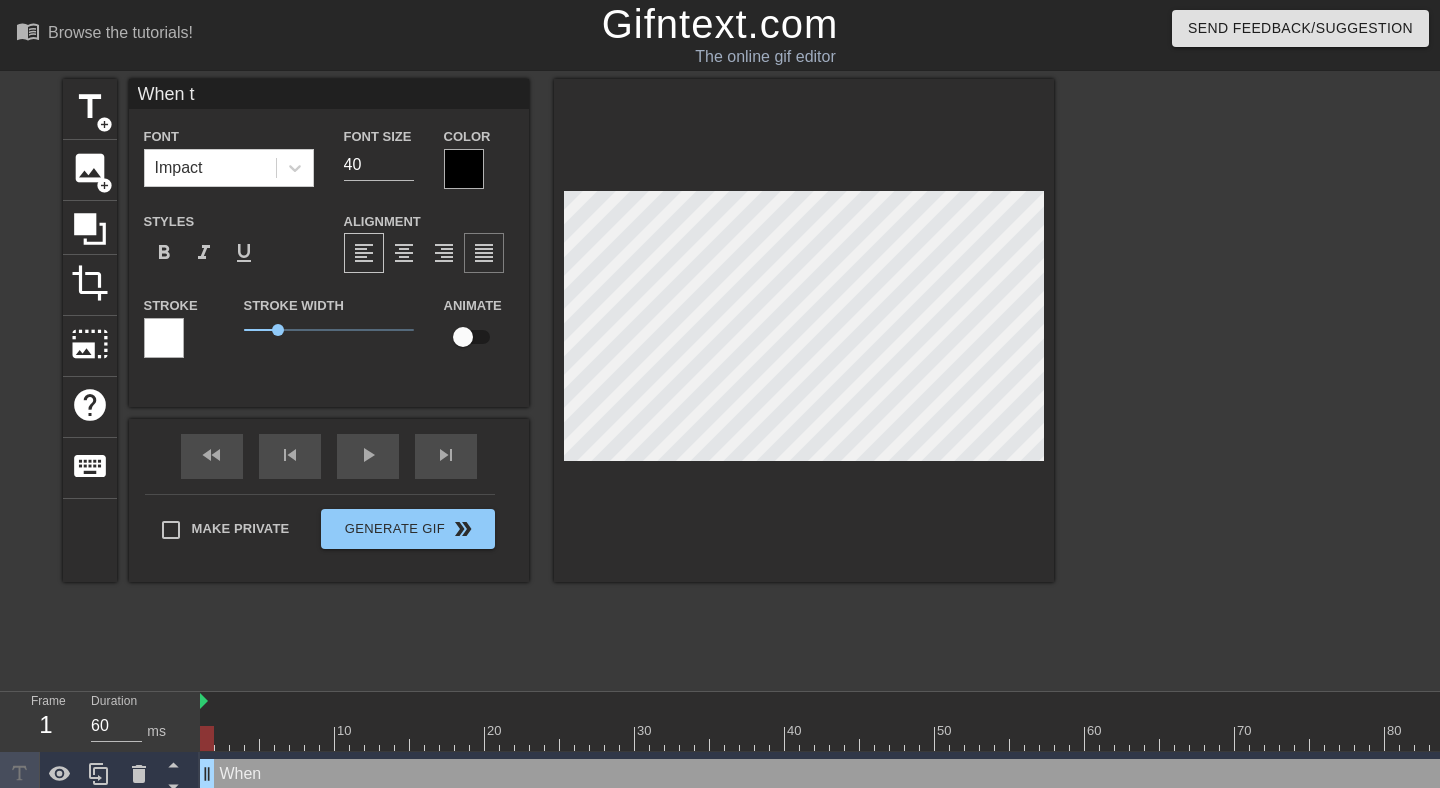 type on "When the" 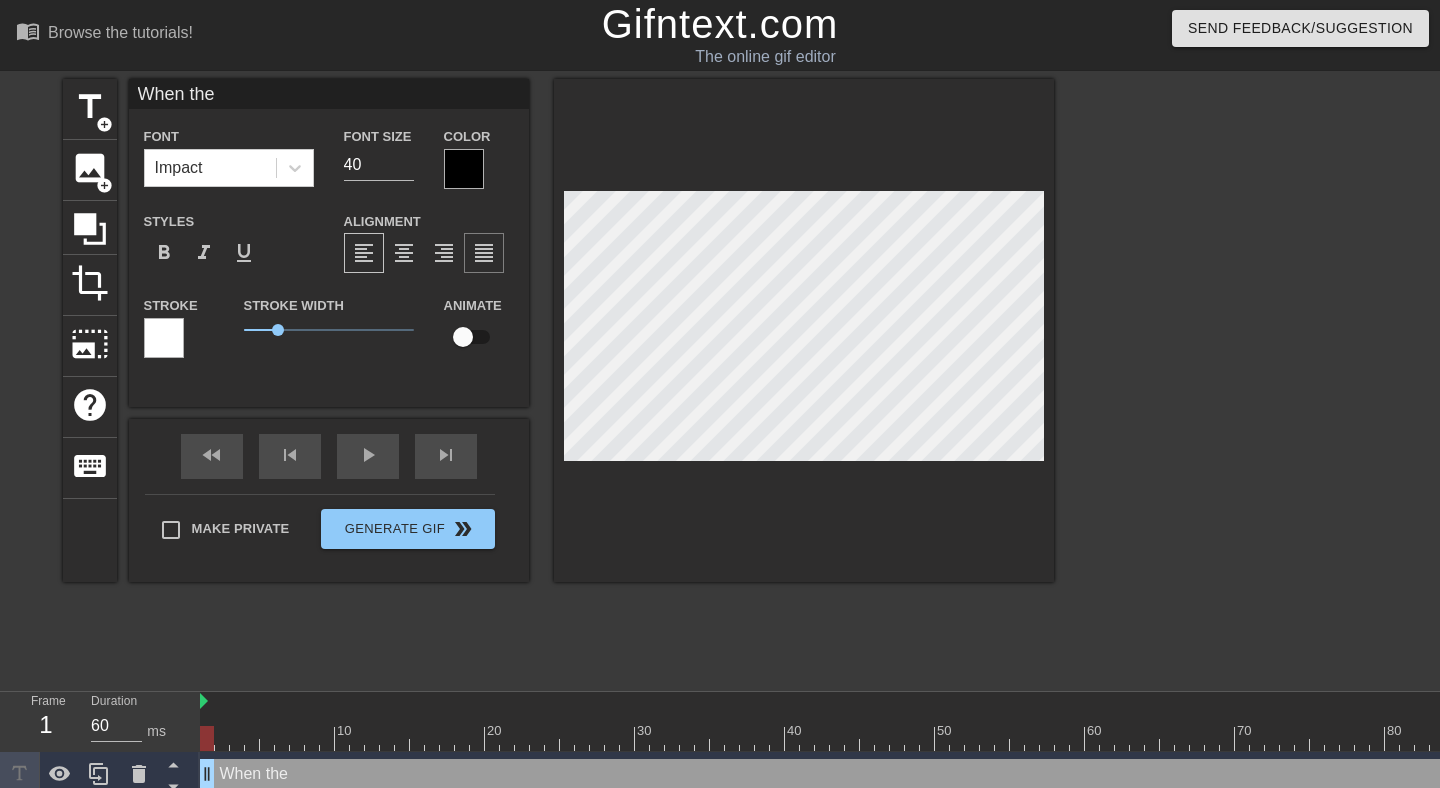 type on "When the" 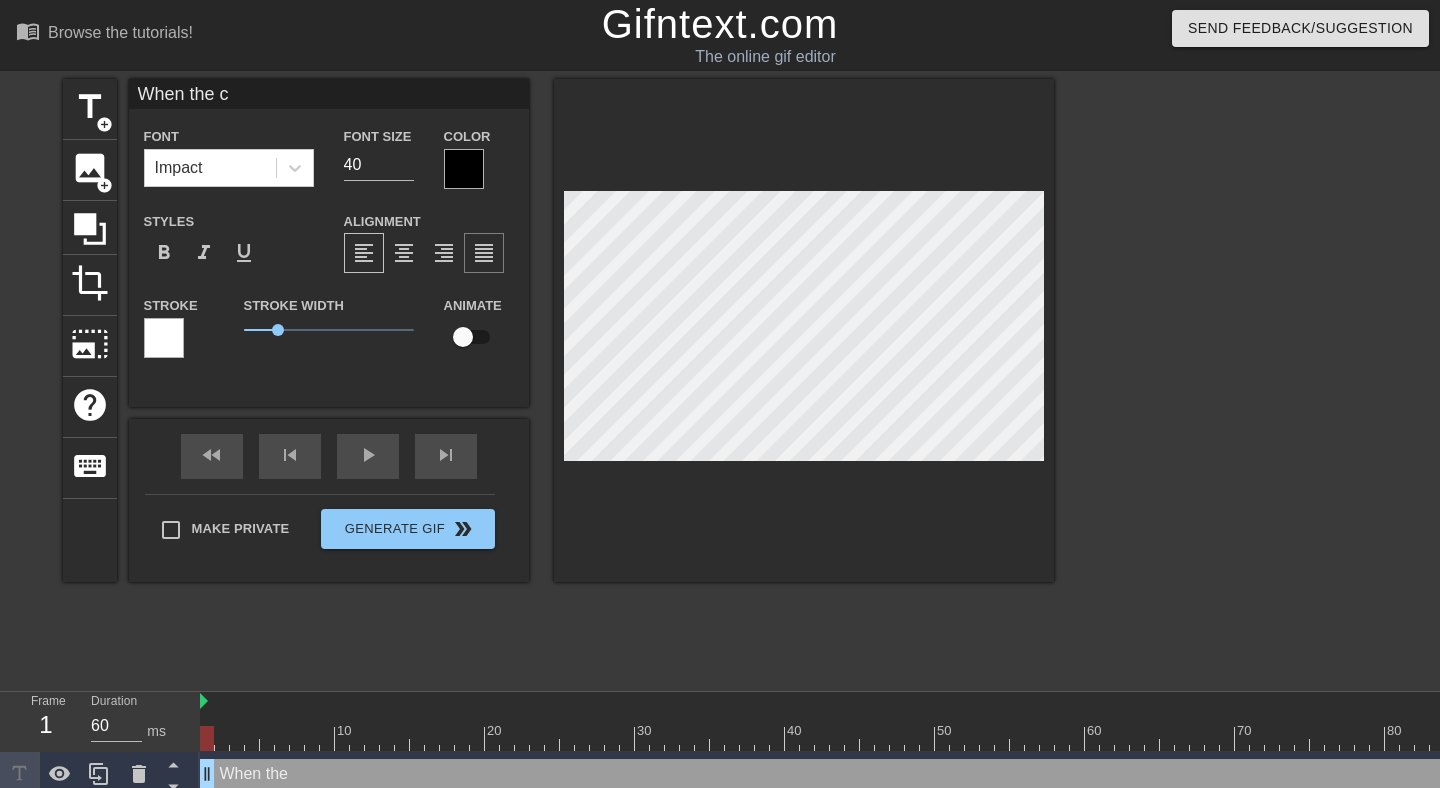 type on "When the co" 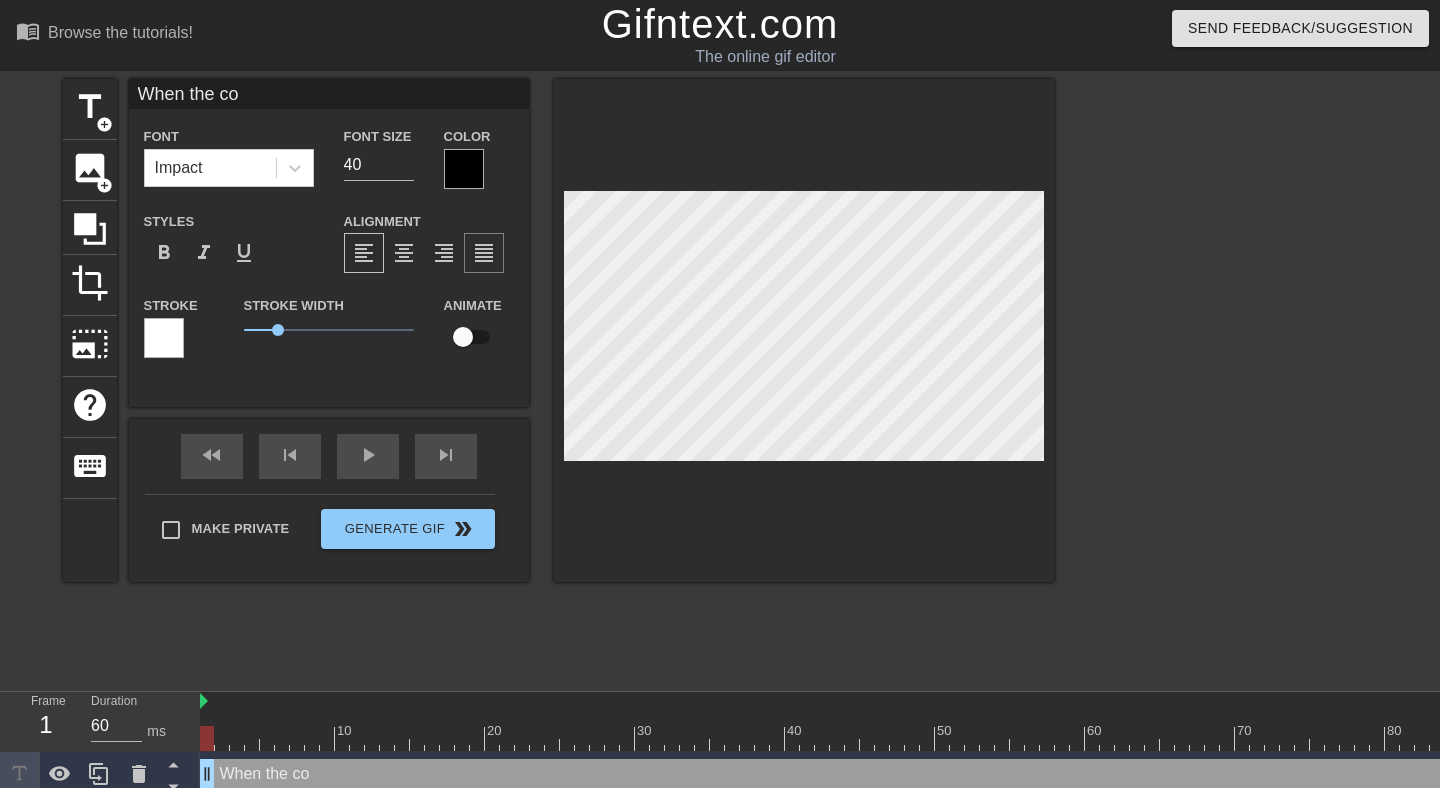 type on "When the com" 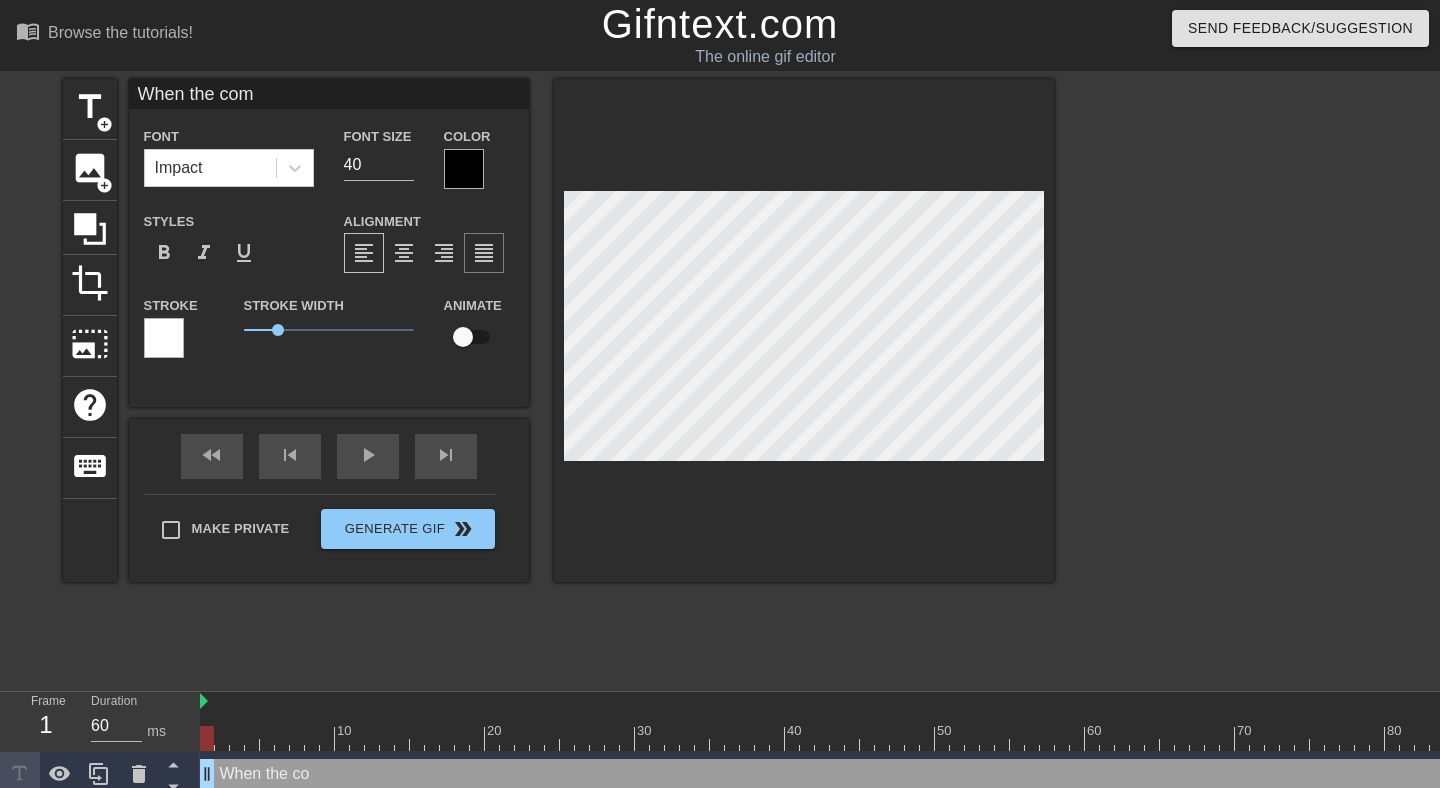 type on "When the comp" 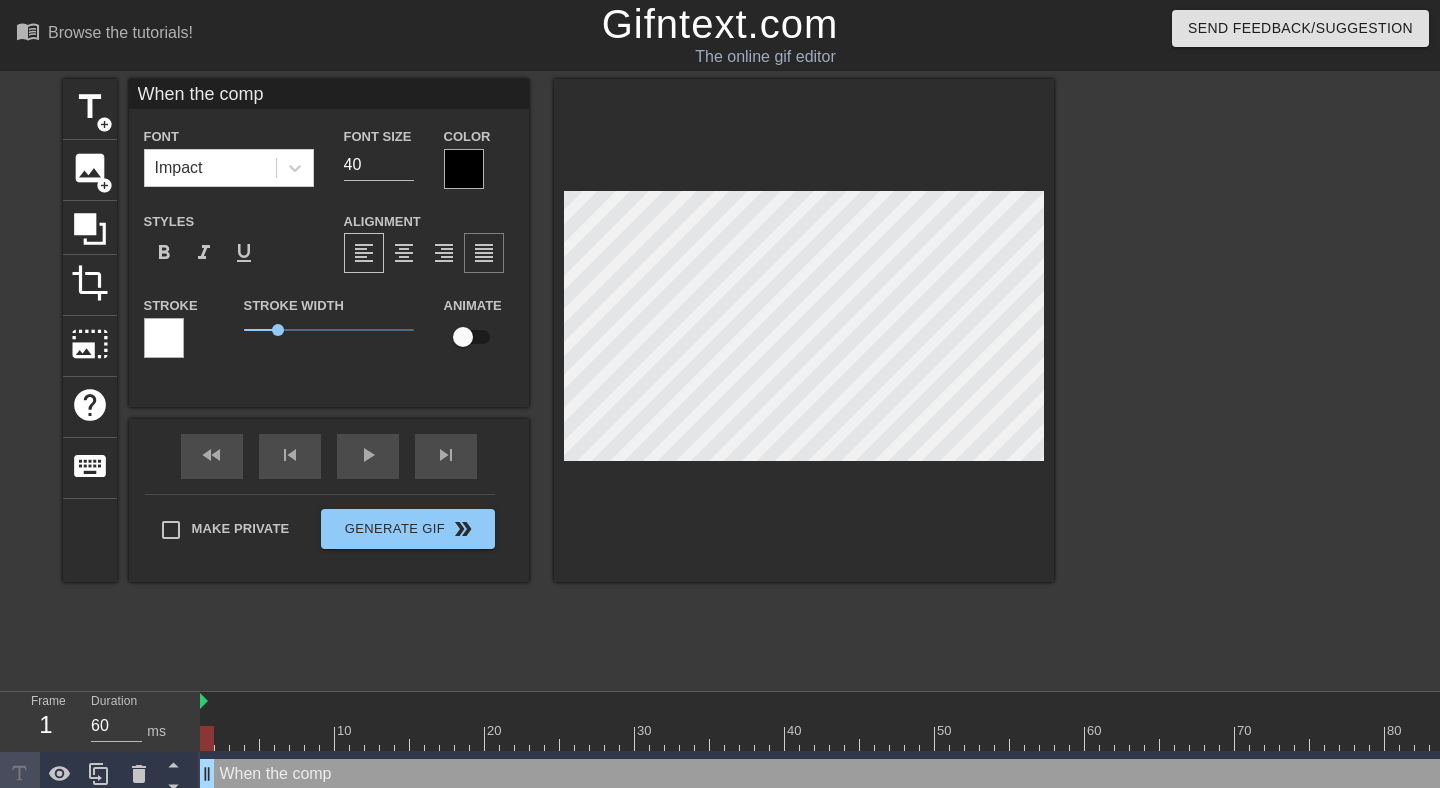 type on "When the compu" 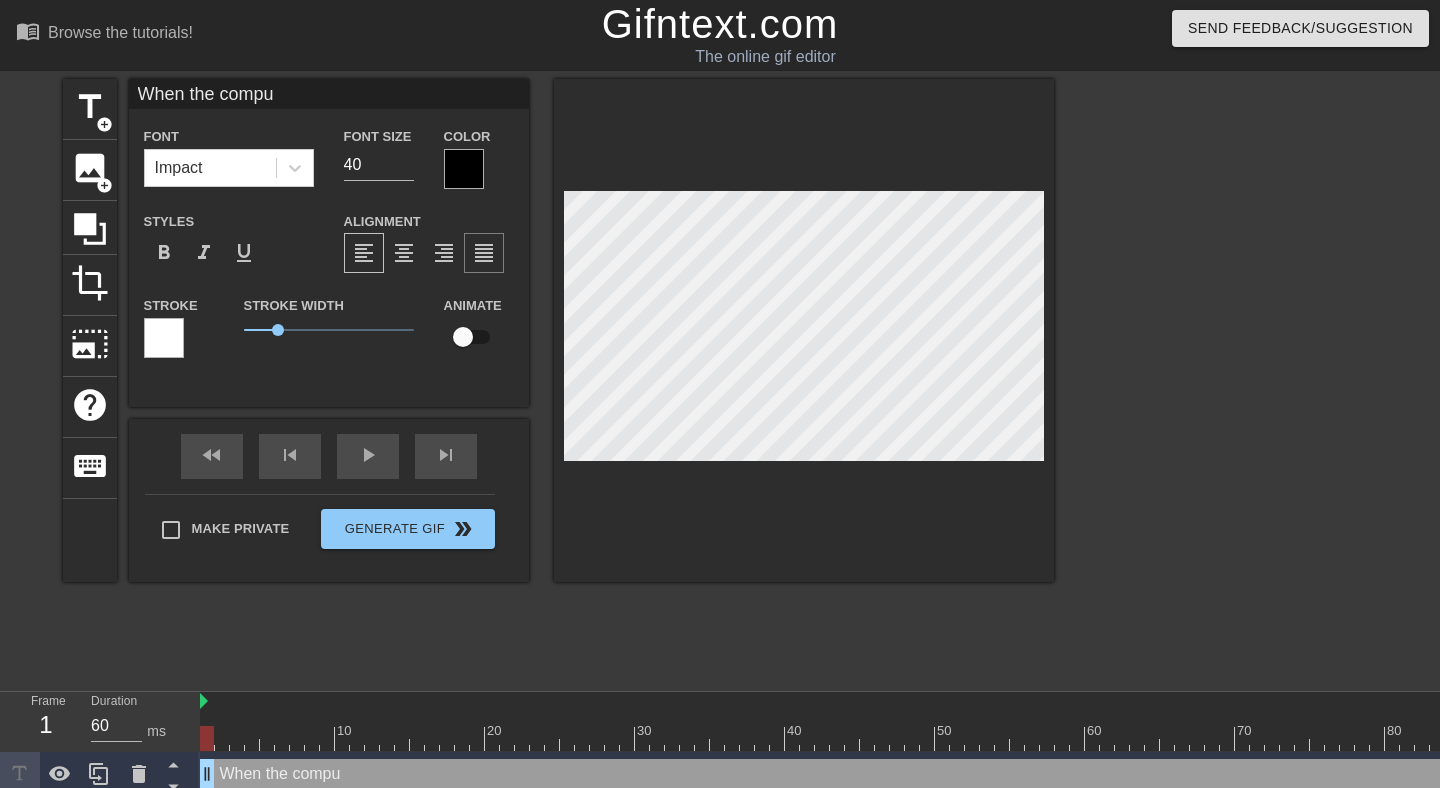 type on "When the comput" 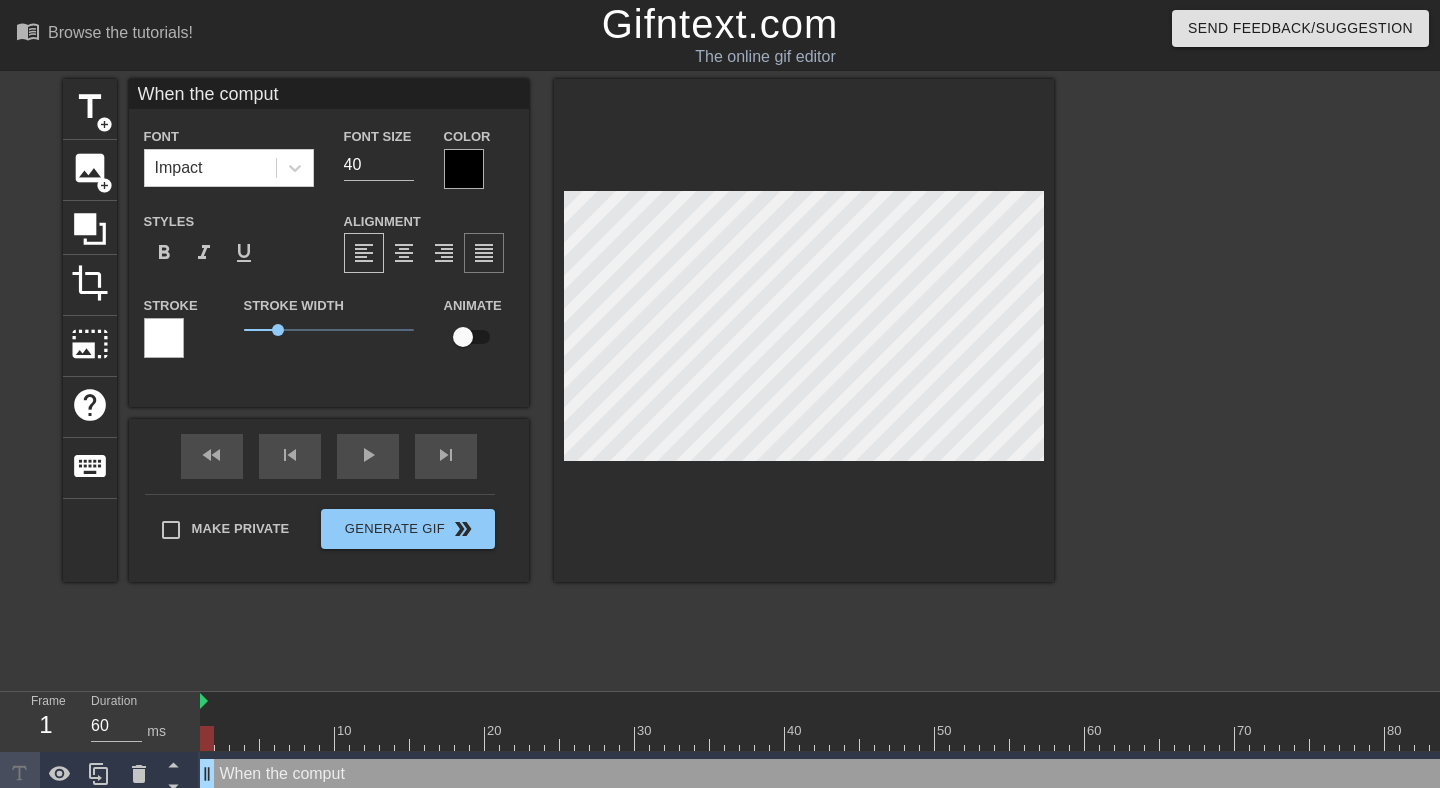 type on "When the compute" 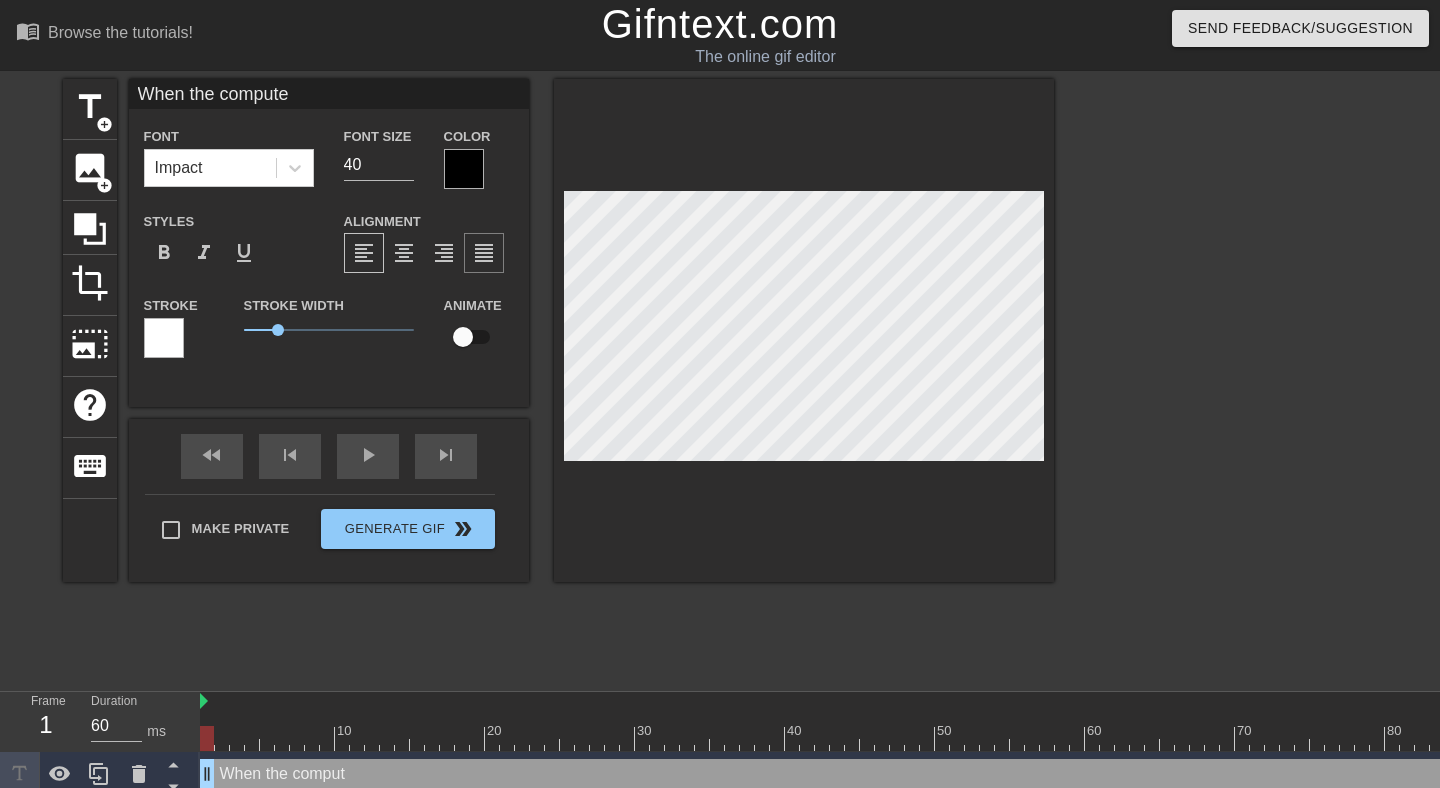 type on "When the computer" 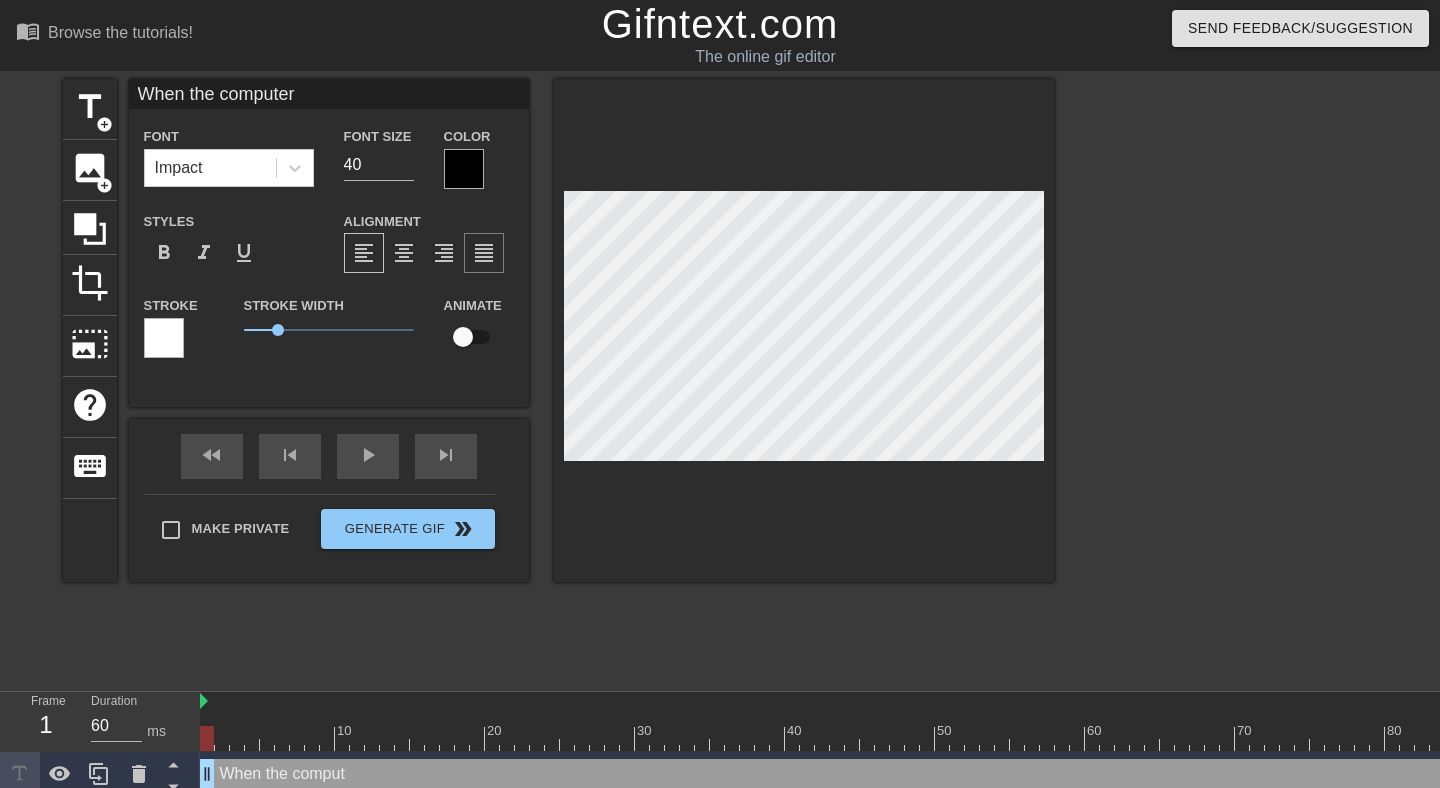 type on "When the computer" 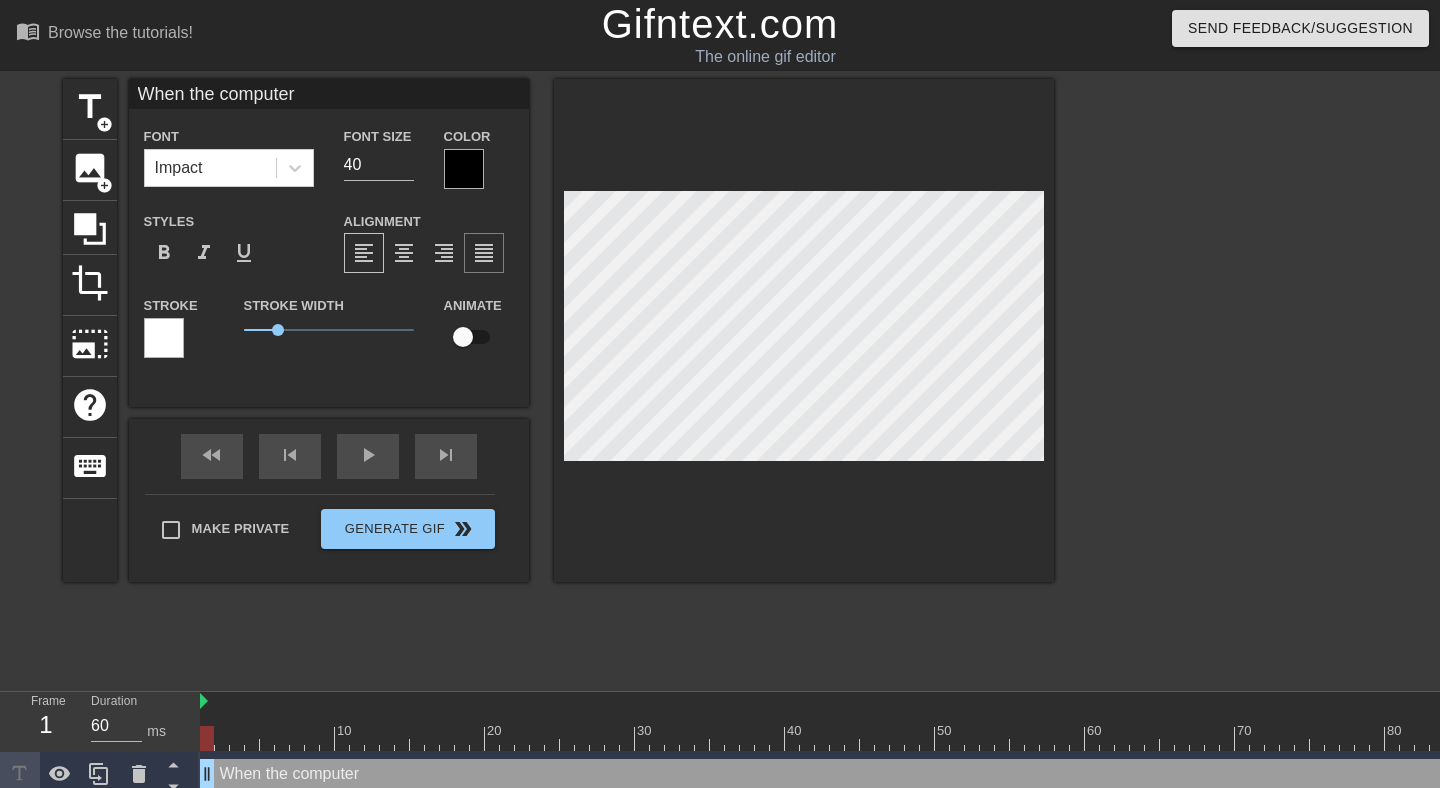 type on "When the computer f" 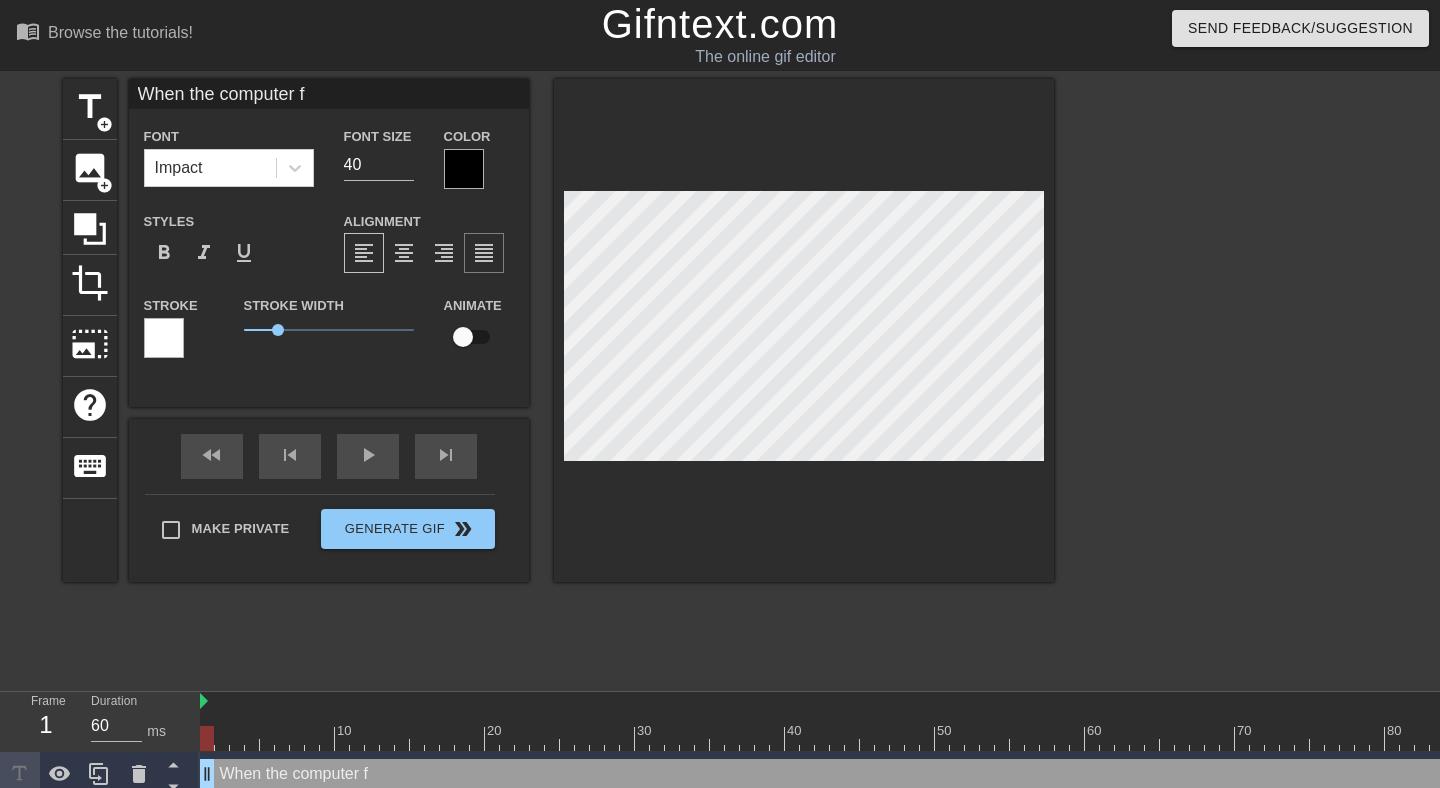 type on "When the computer fr" 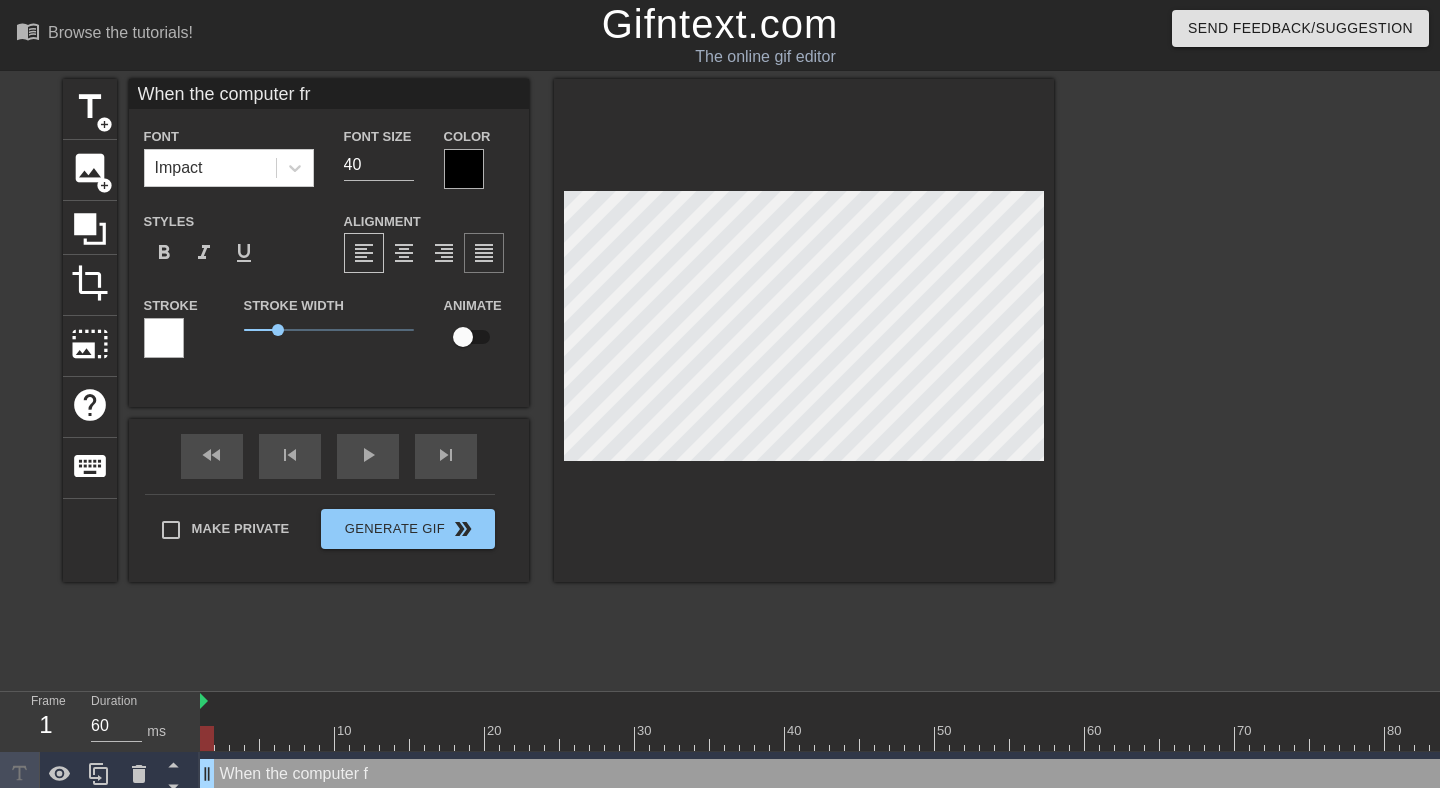 type on "When the computer fr" 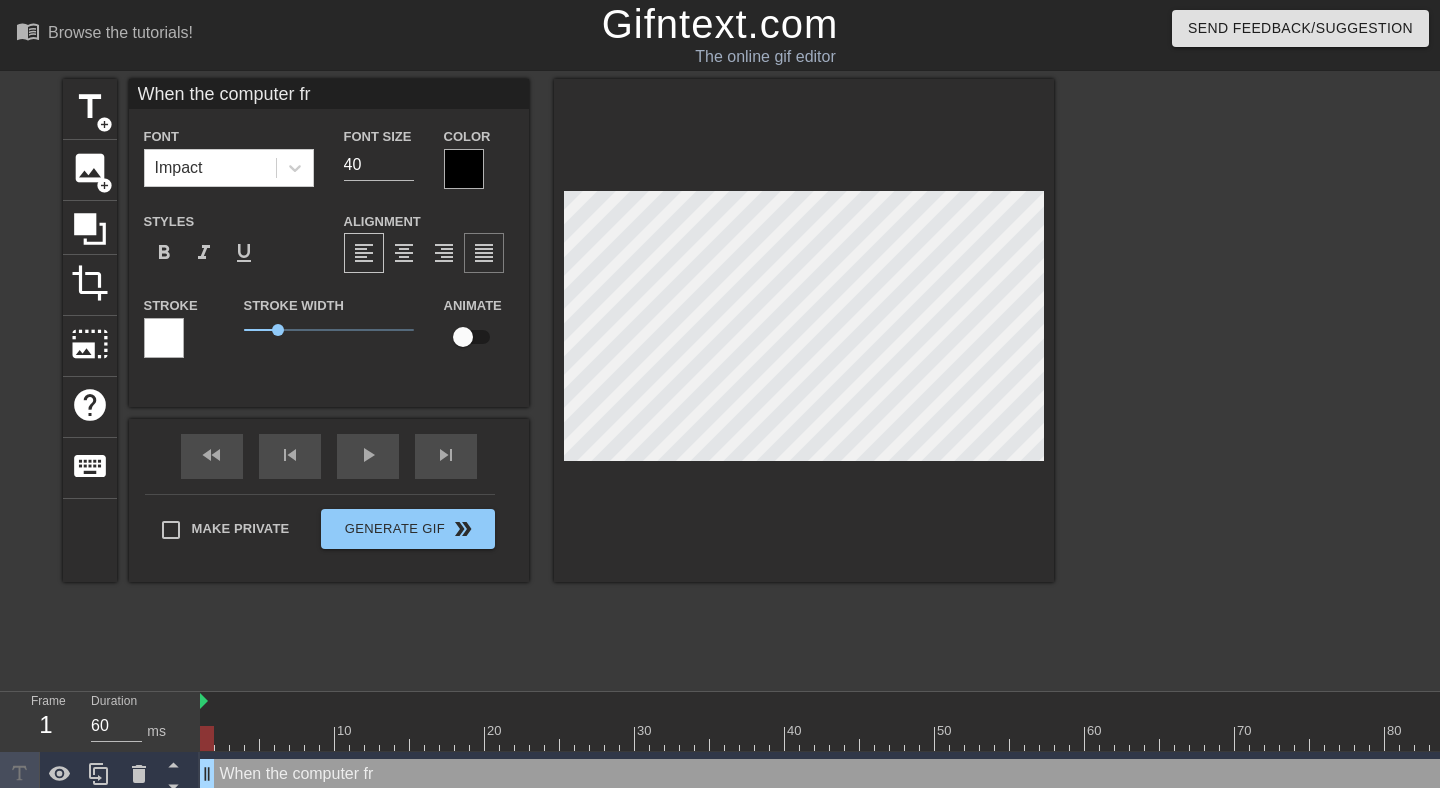 type on "When the computer fre" 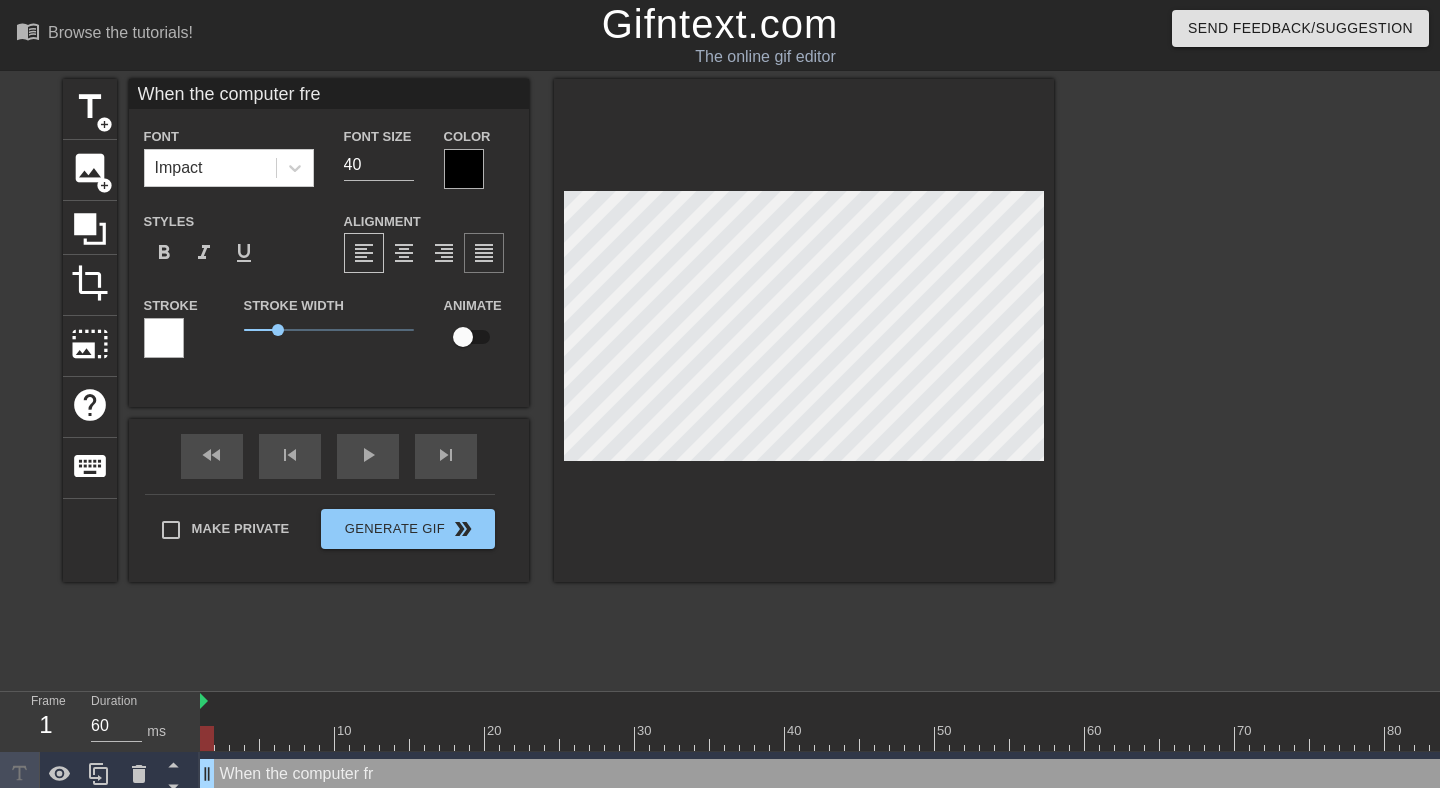 type on "When the computer free" 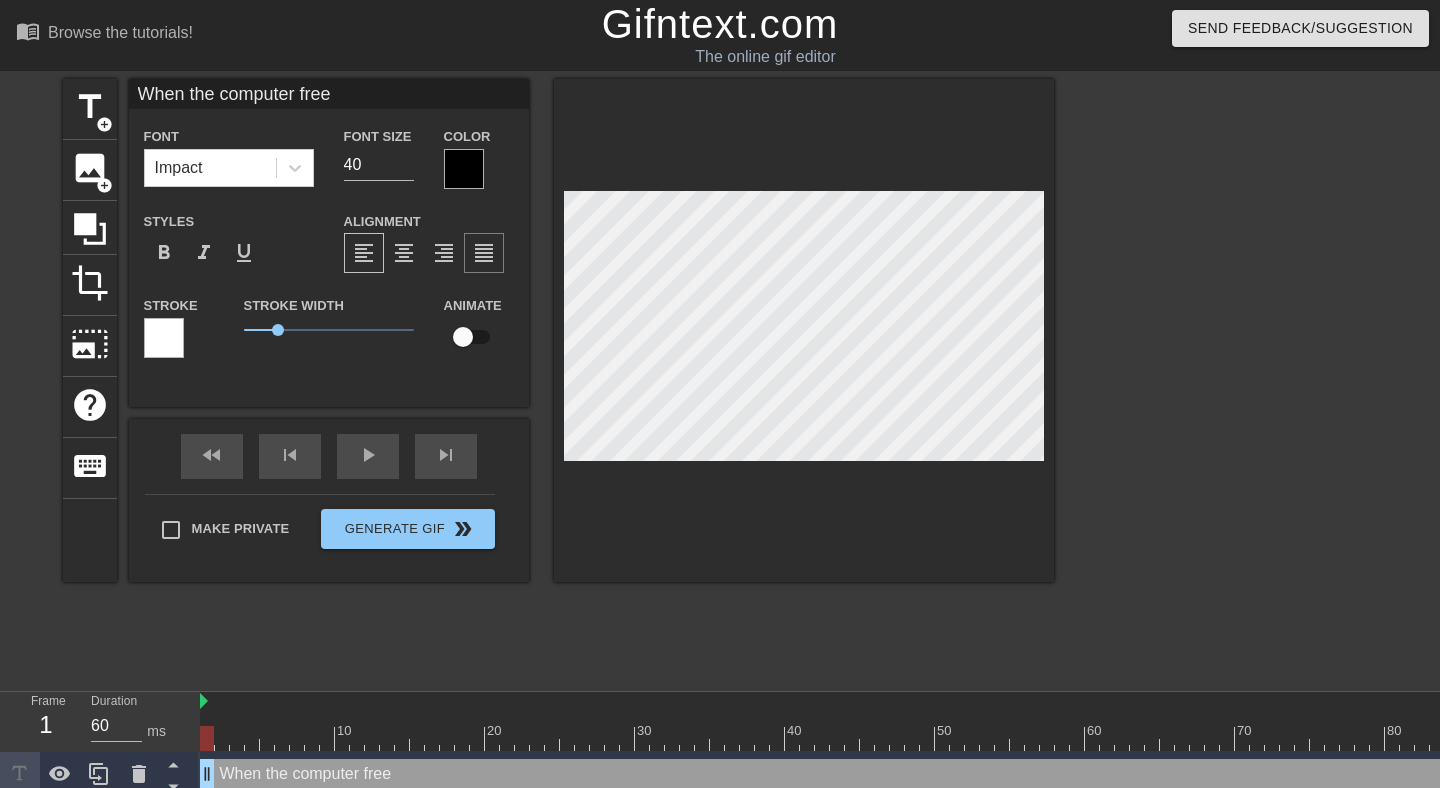 type on "When the computer freez" 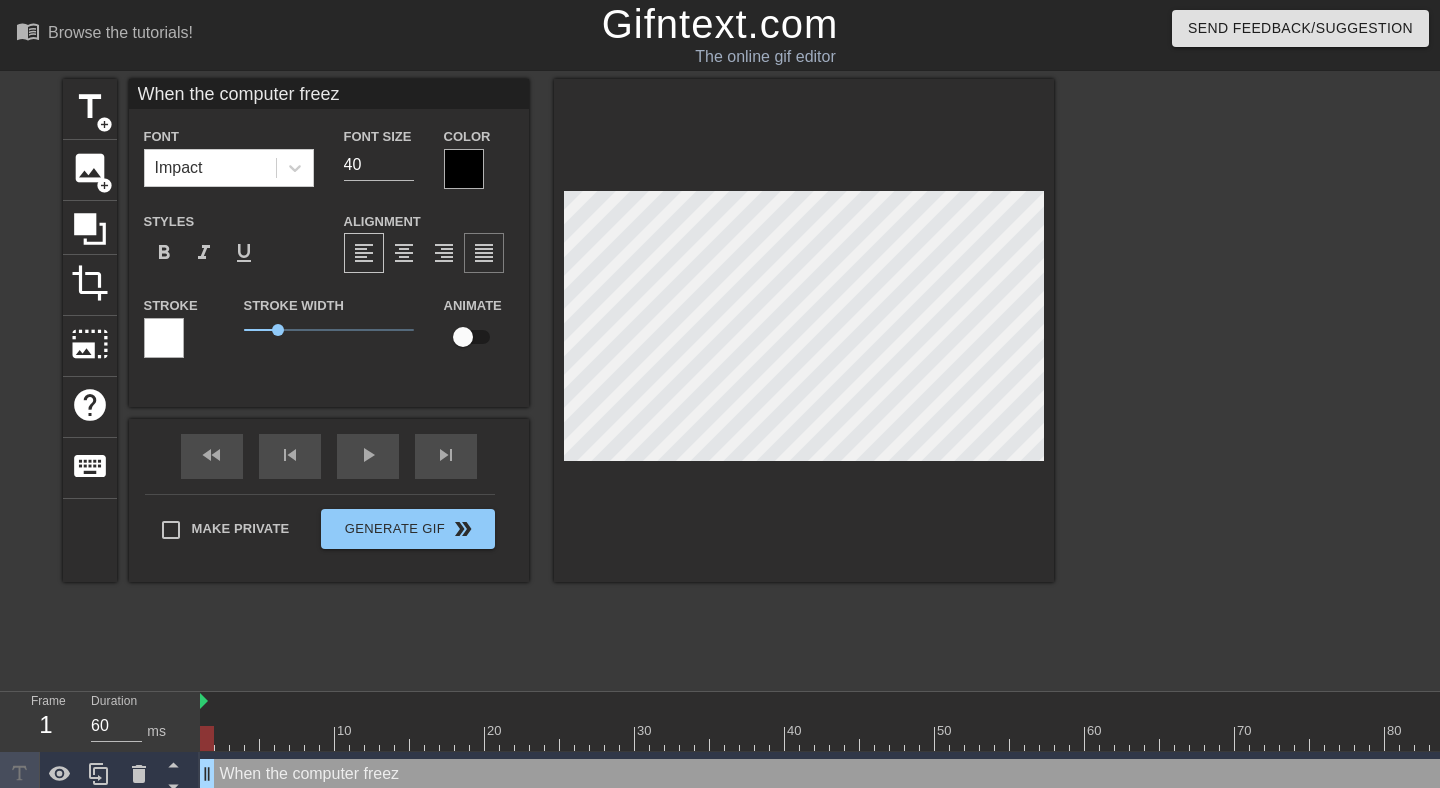 type on "When the computer freeze" 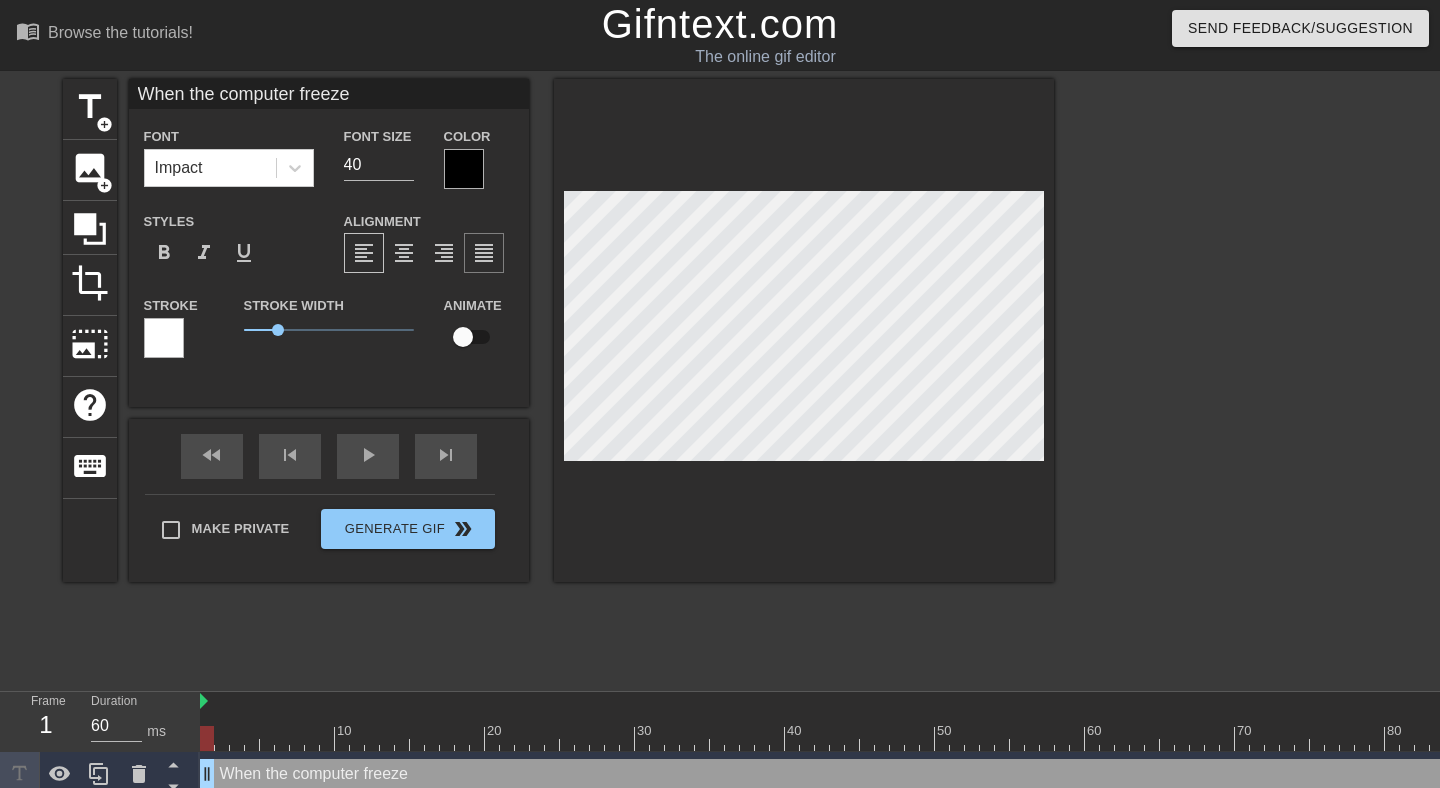 type on "When the computer freezes" 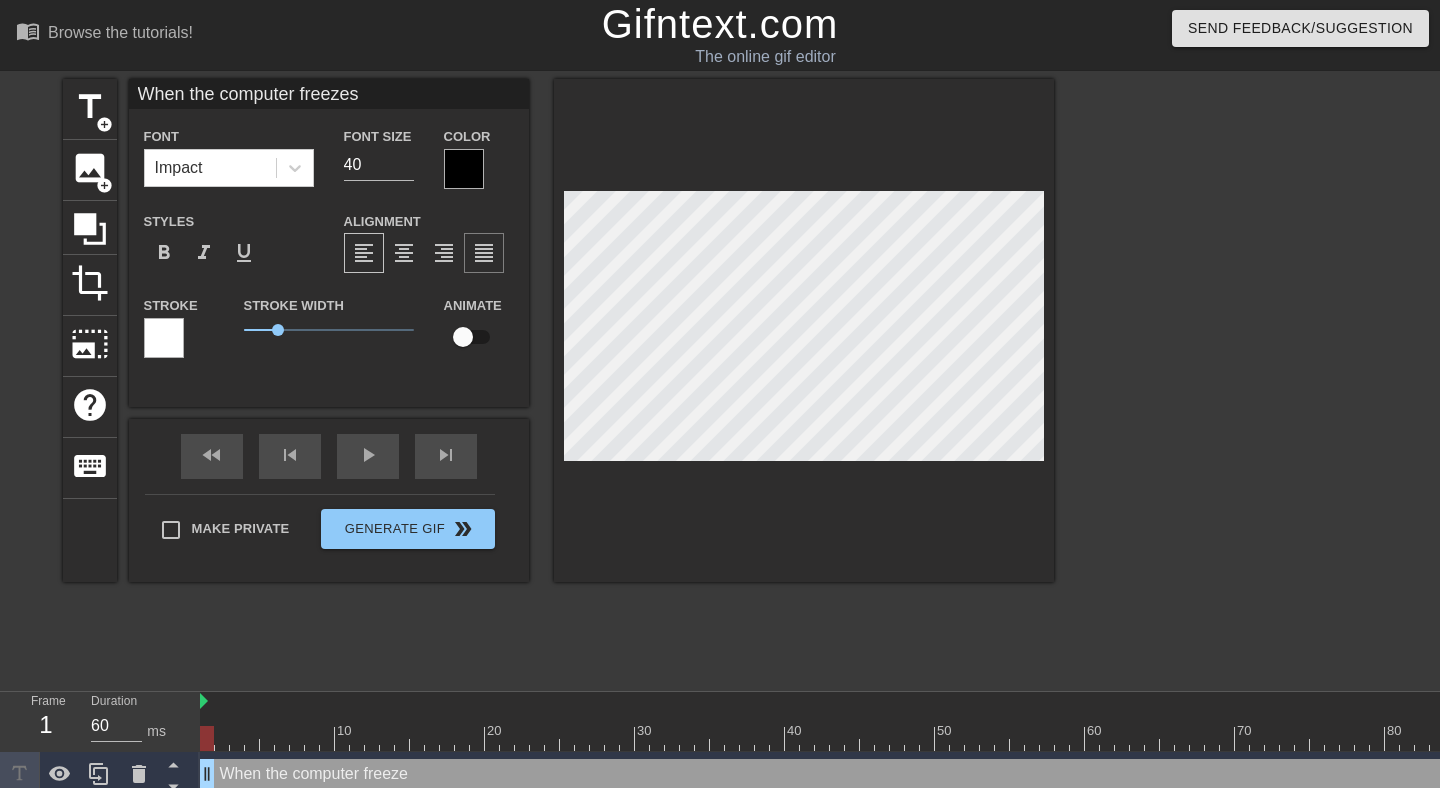 scroll, scrollTop: 0, scrollLeft: 12, axis: horizontal 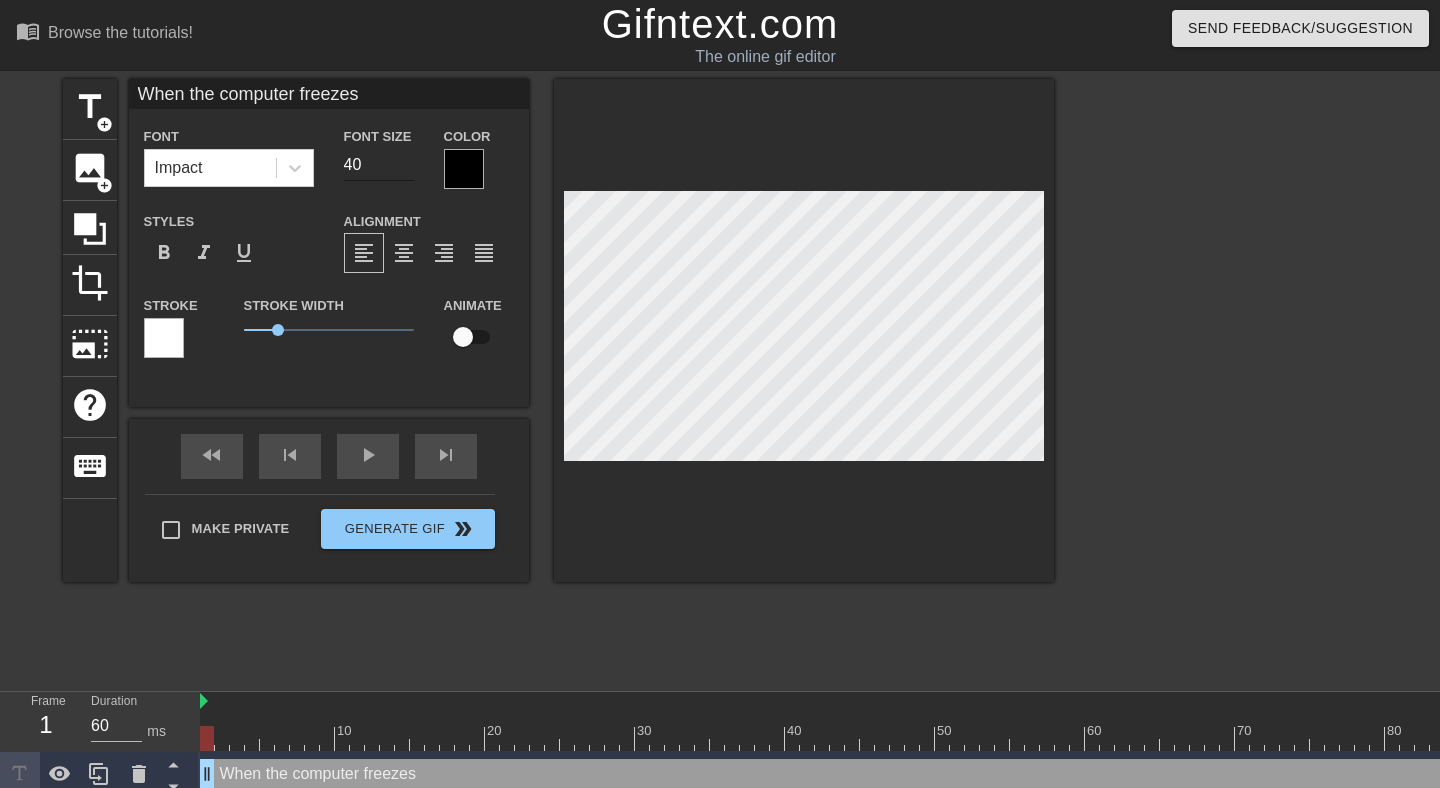type on "When the computer freezes" 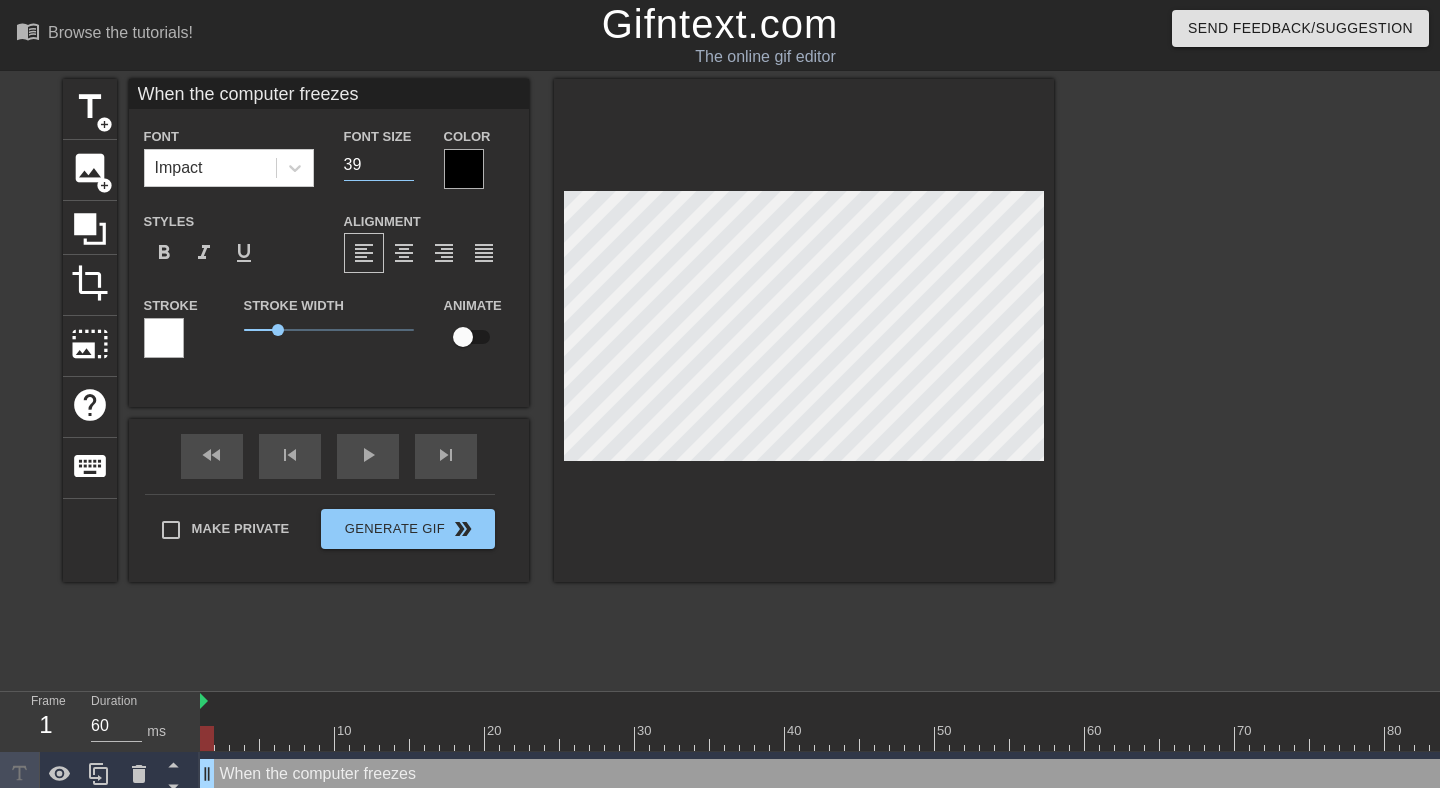 click on "39" at bounding box center (379, 165) 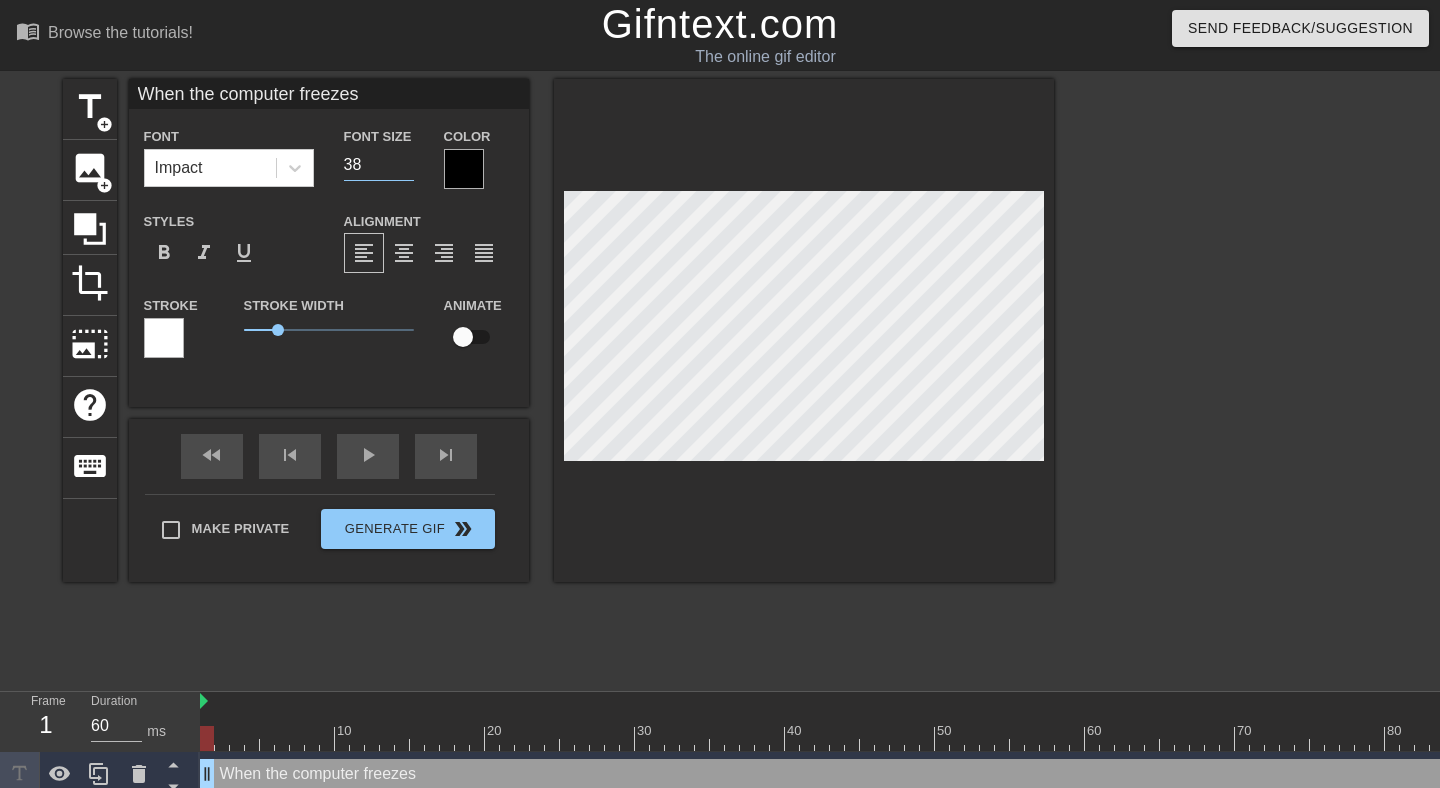 click on "38" at bounding box center [379, 165] 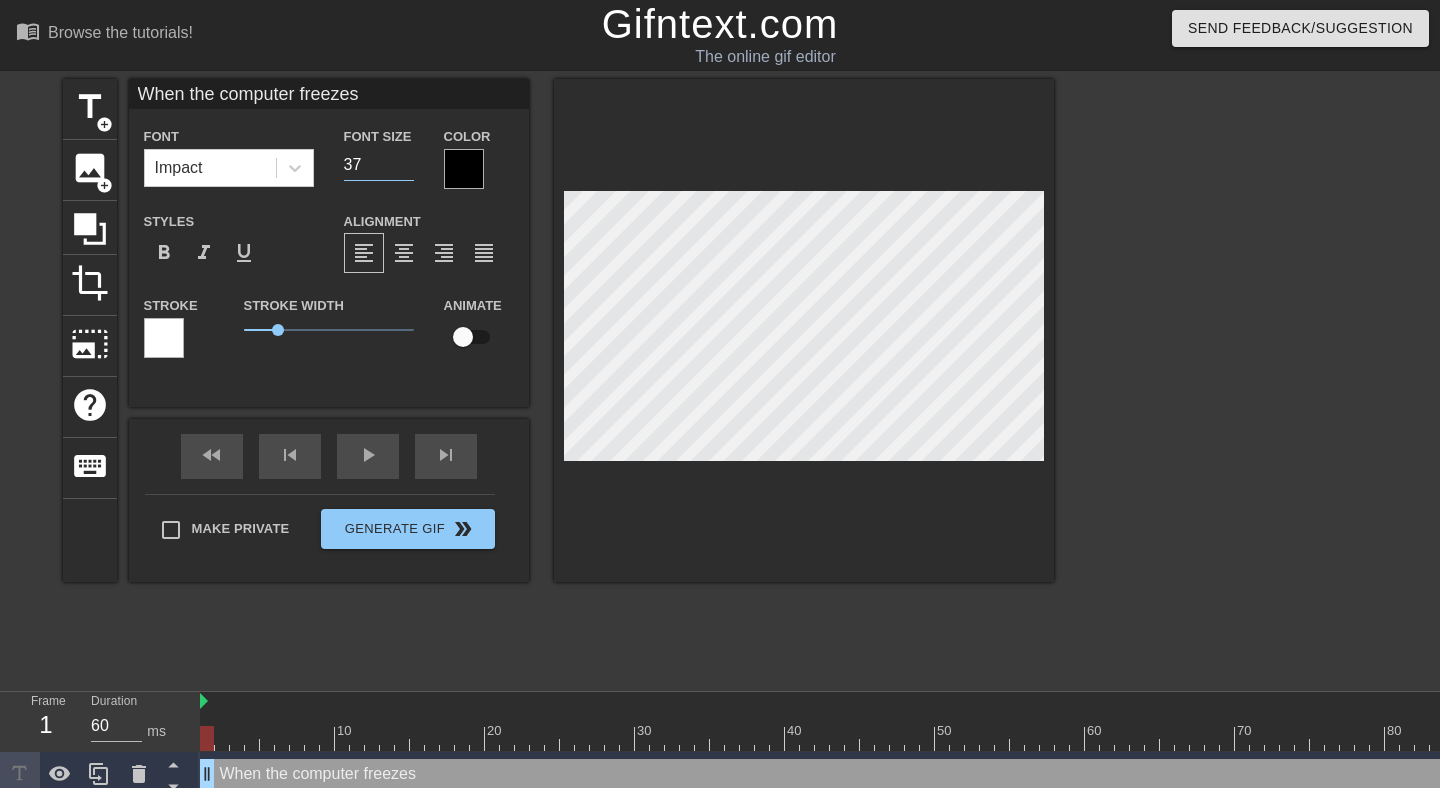 click on "37" at bounding box center (379, 165) 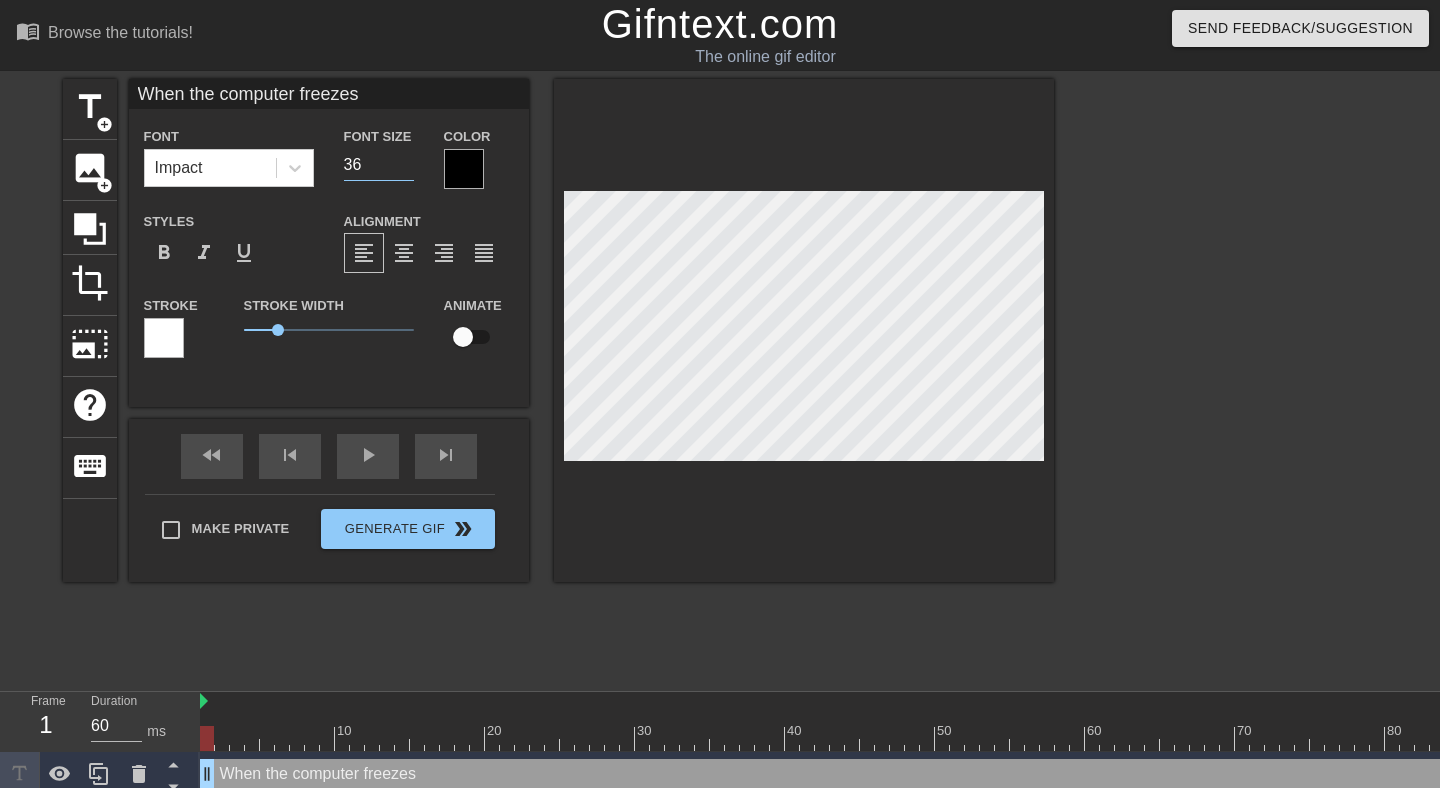 click on "36" at bounding box center (379, 165) 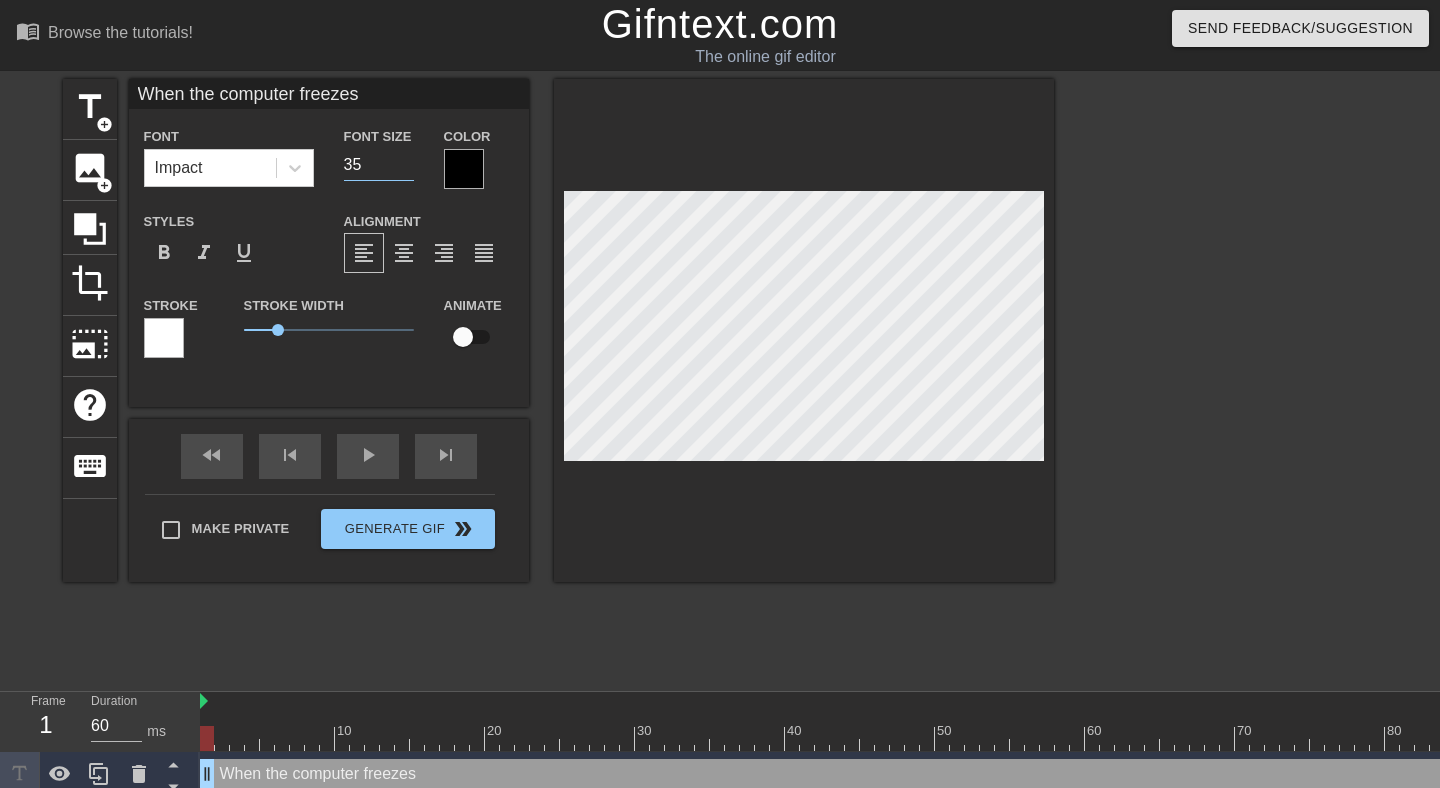 click on "35" at bounding box center (379, 165) 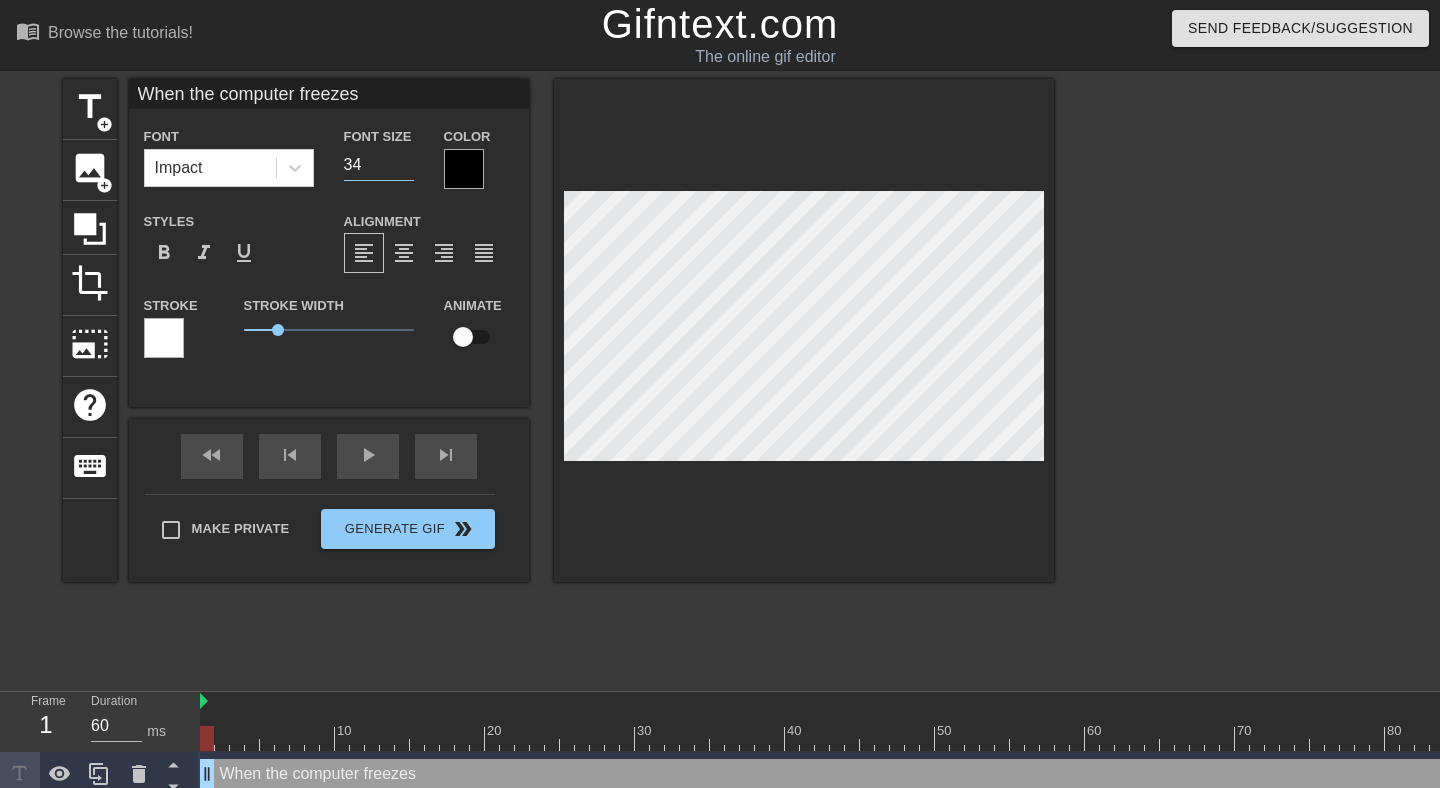 click on "34" at bounding box center (379, 165) 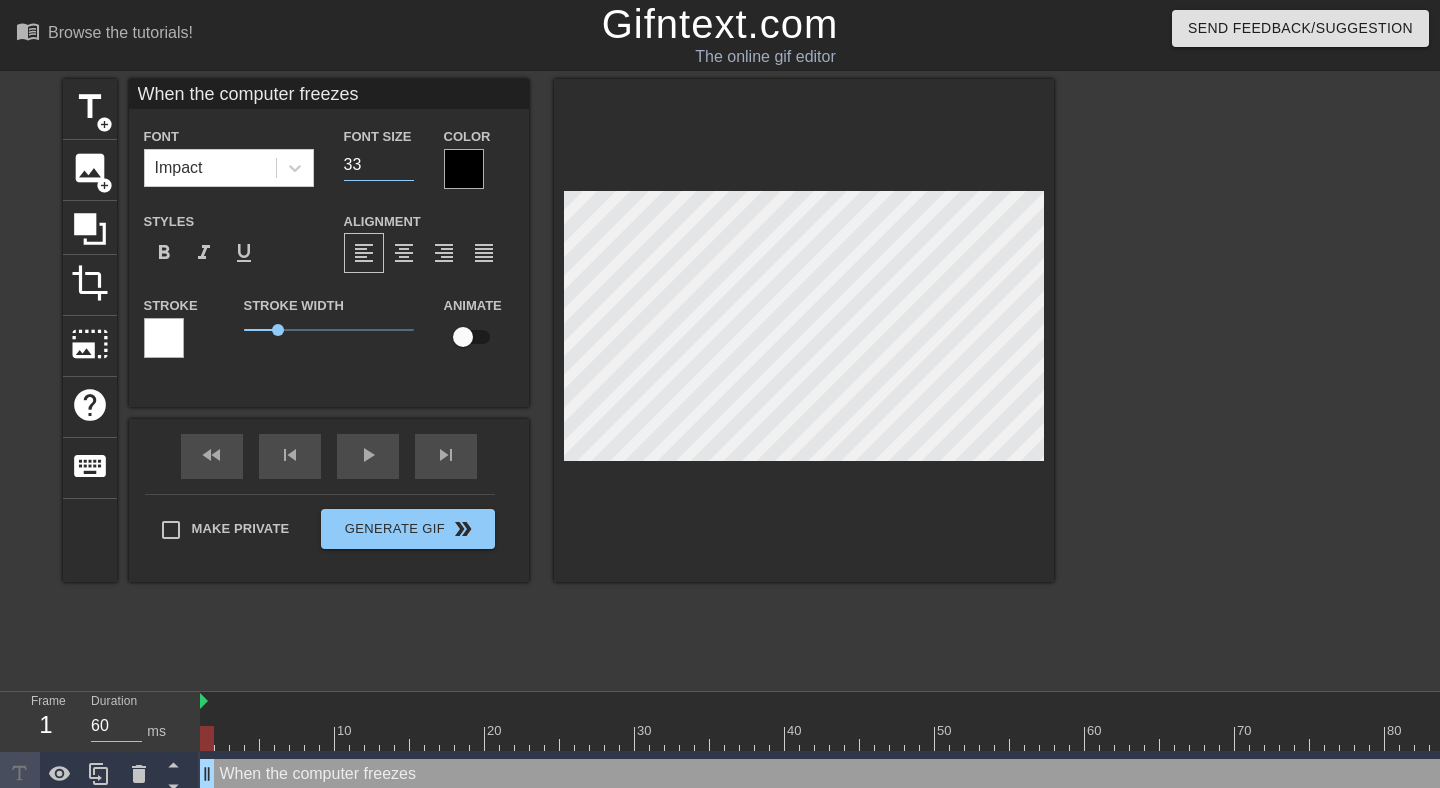 click on "33" at bounding box center (379, 165) 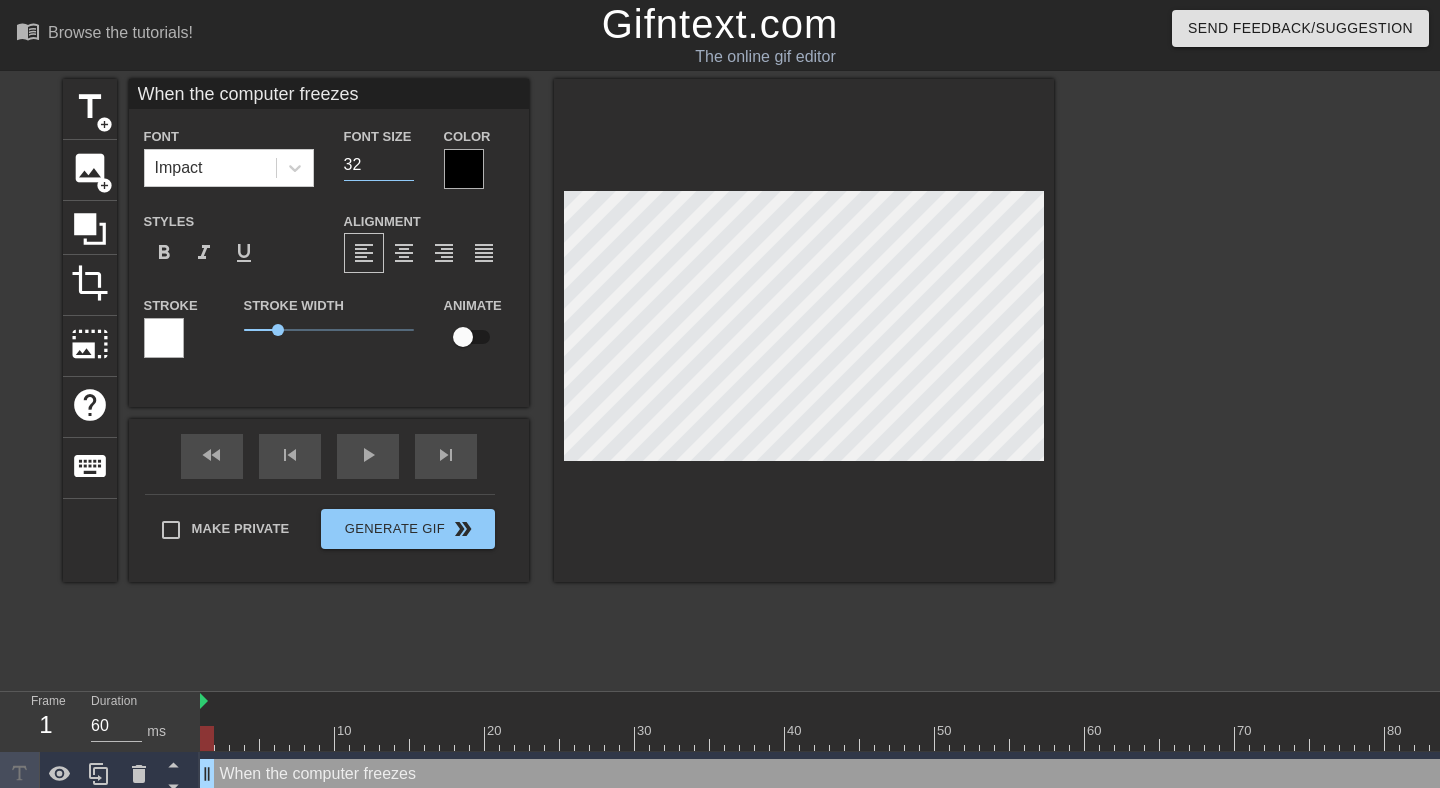 click on "32" at bounding box center (379, 165) 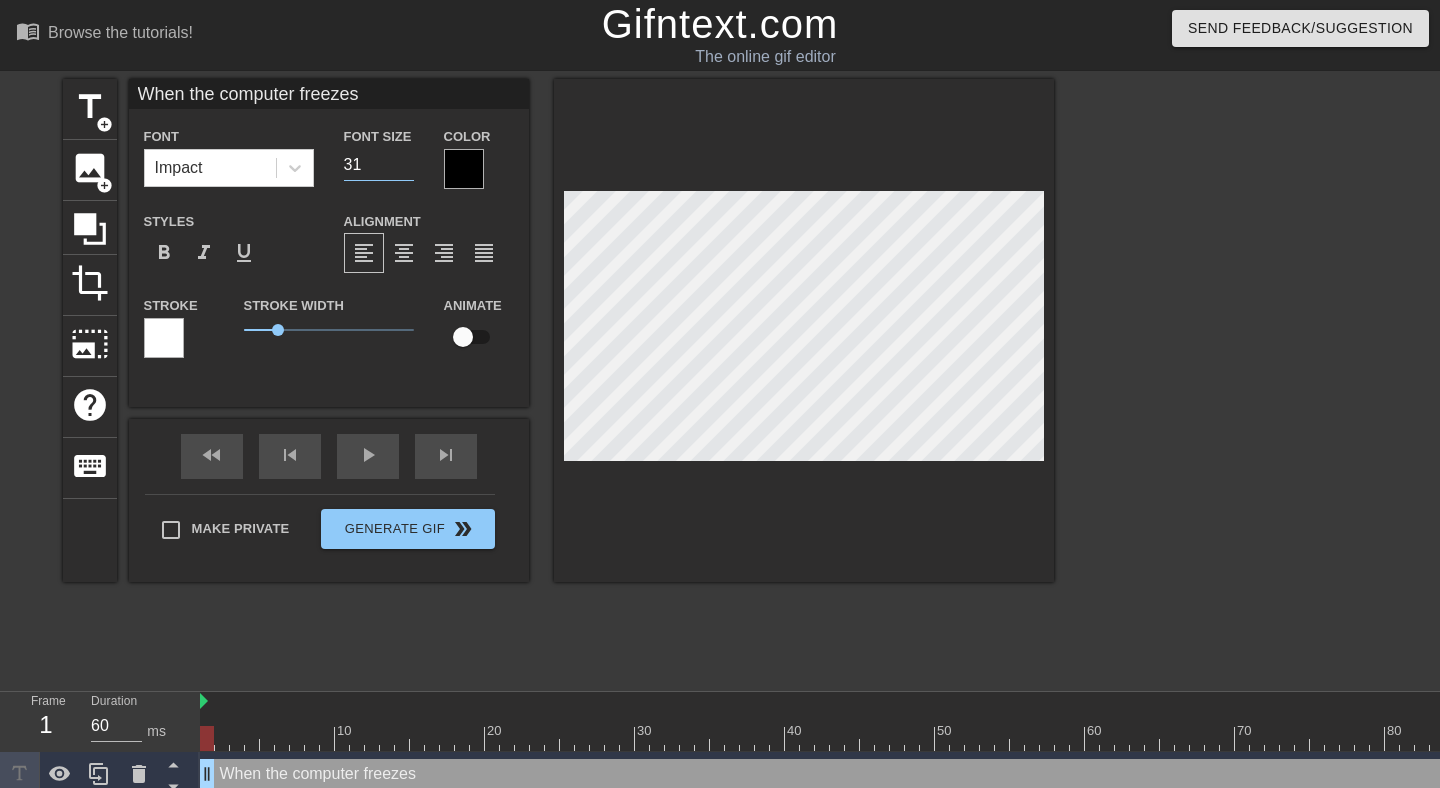 type on "31" 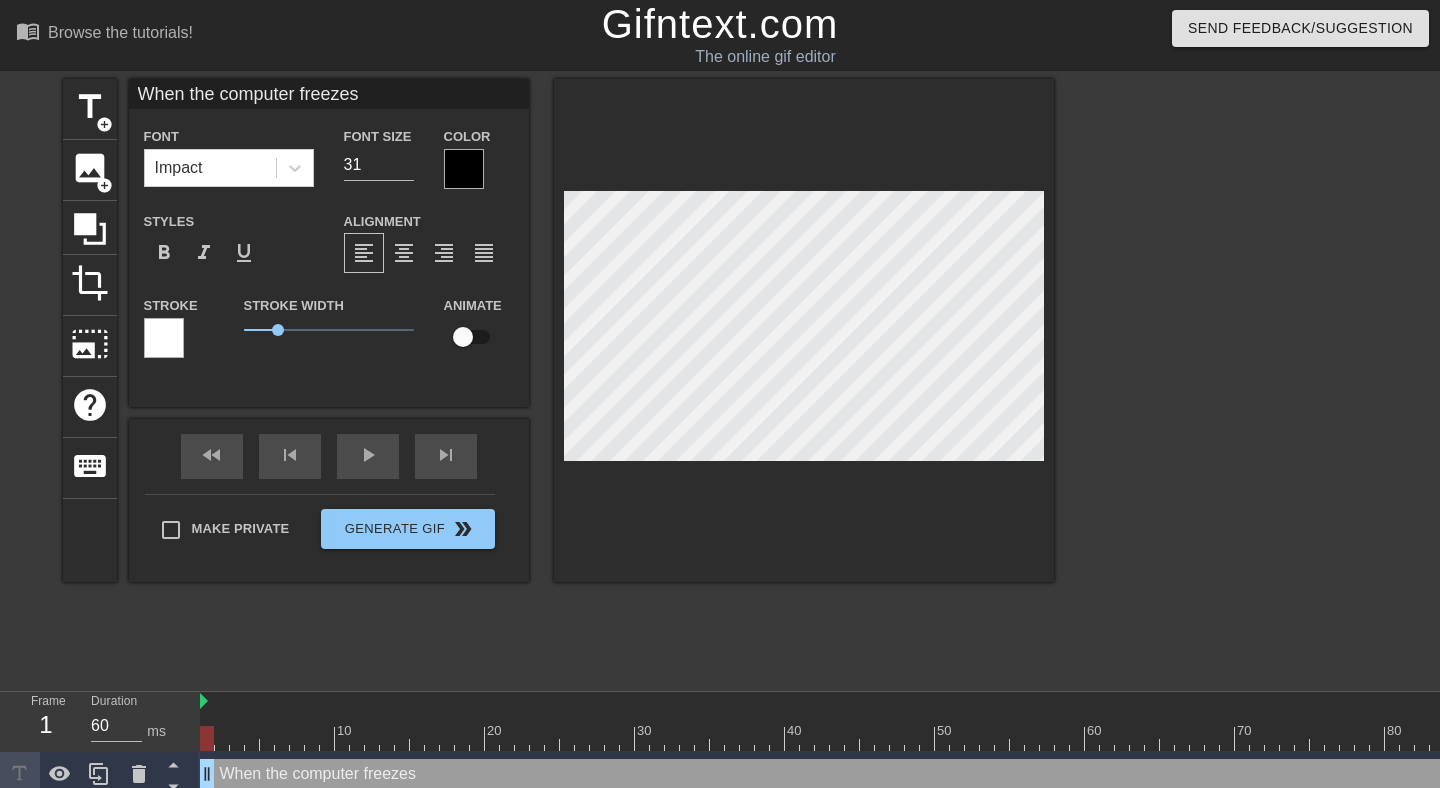 type on "When the computer freezes" 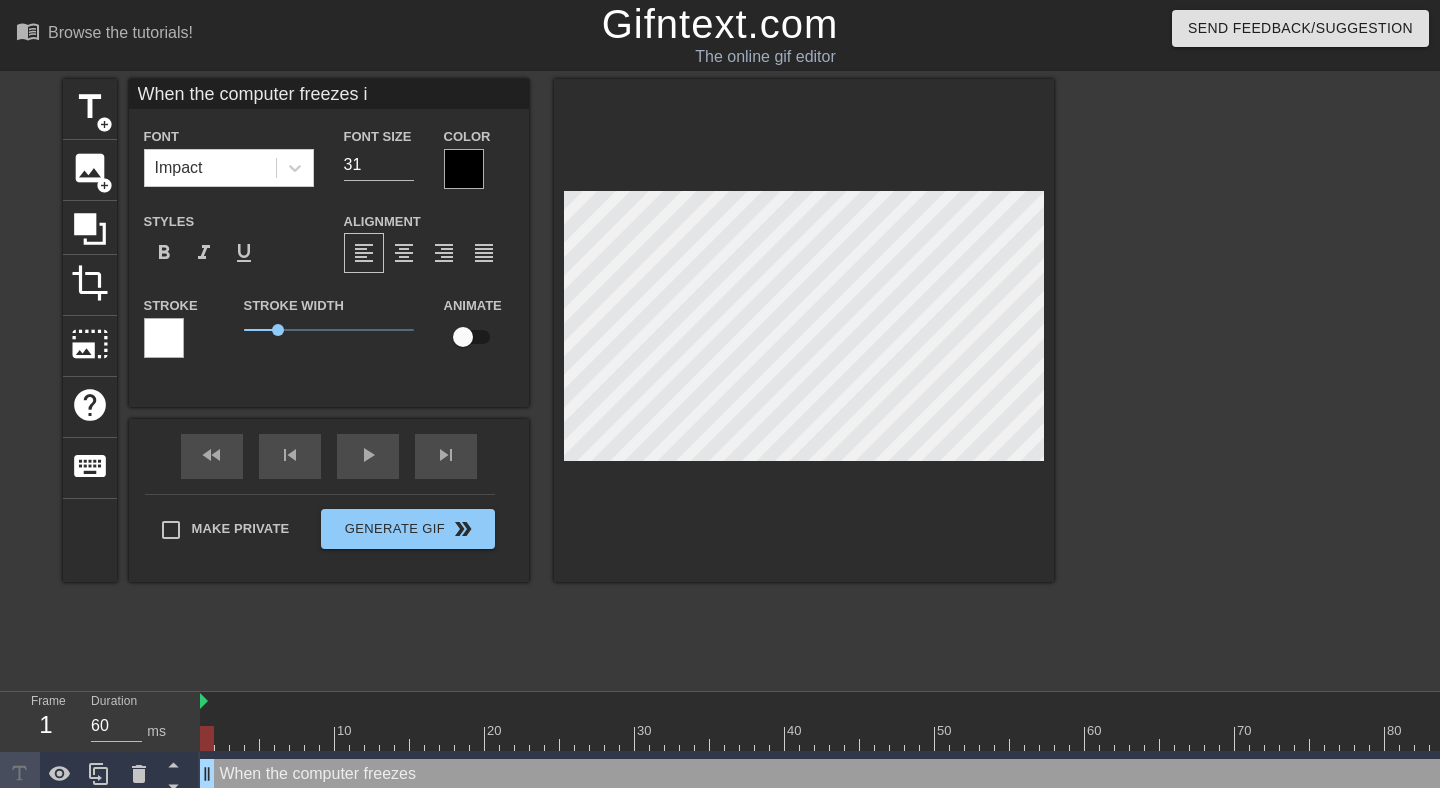 type on "When the computer freezes i" 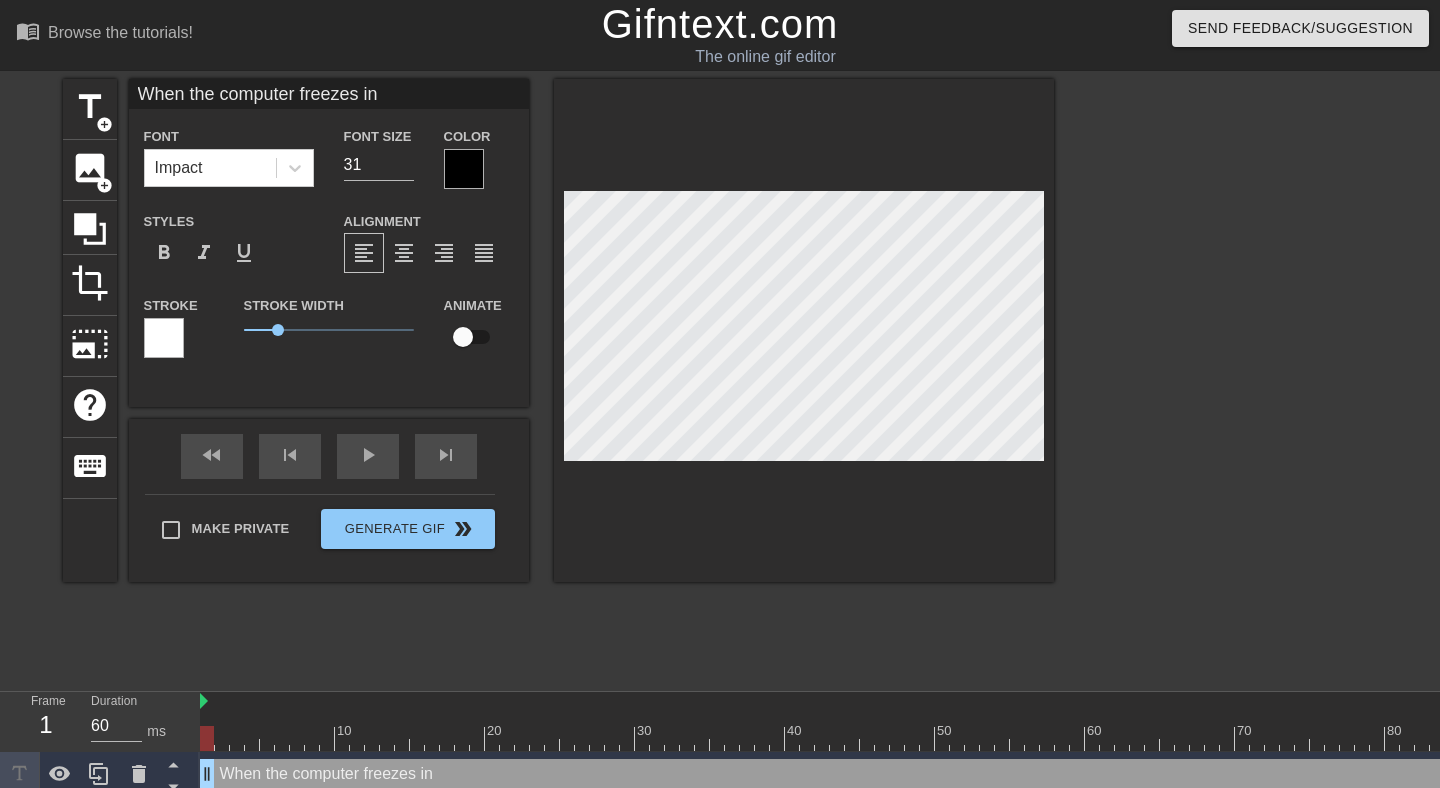 type on "When the computer freezes in" 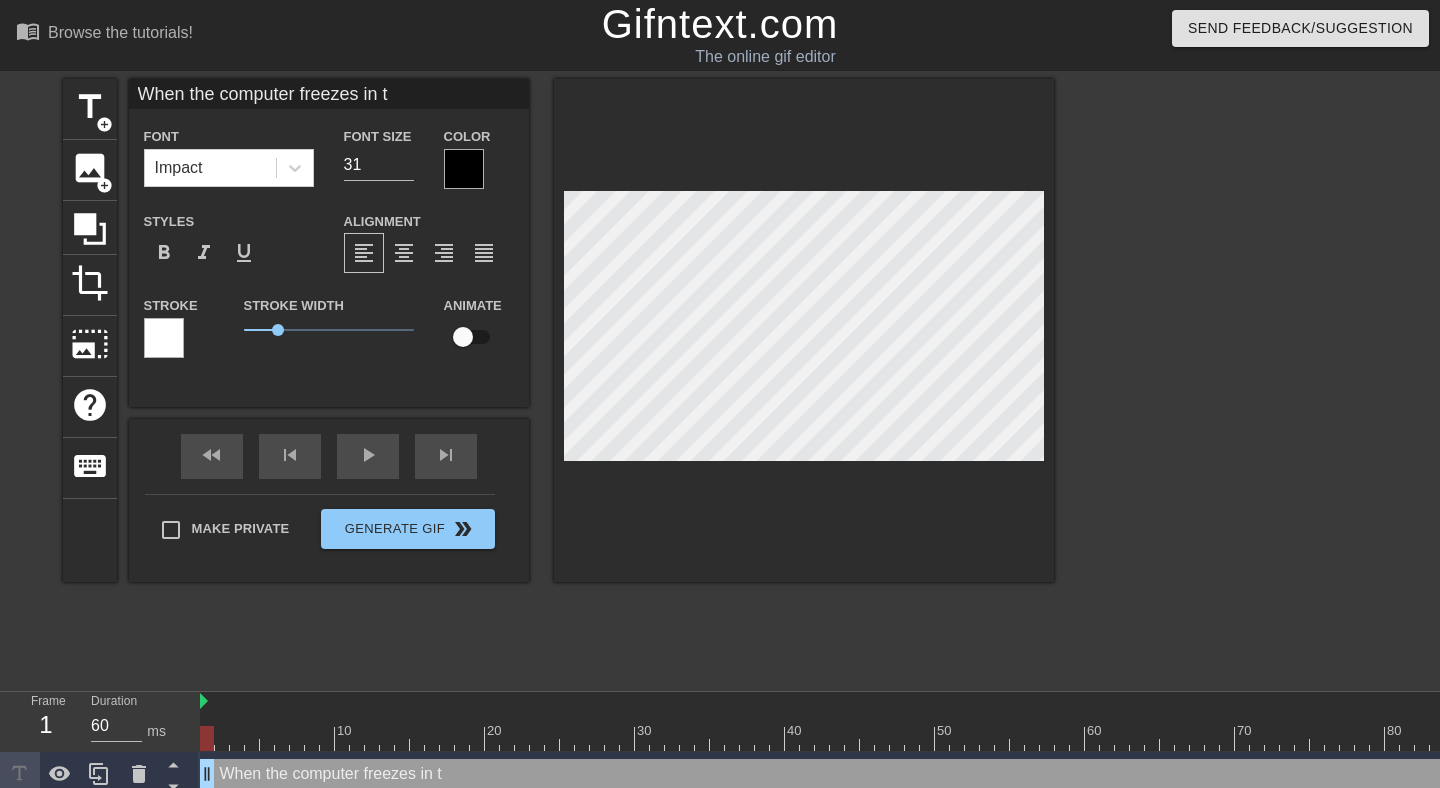 type on "When the computer freezes in th" 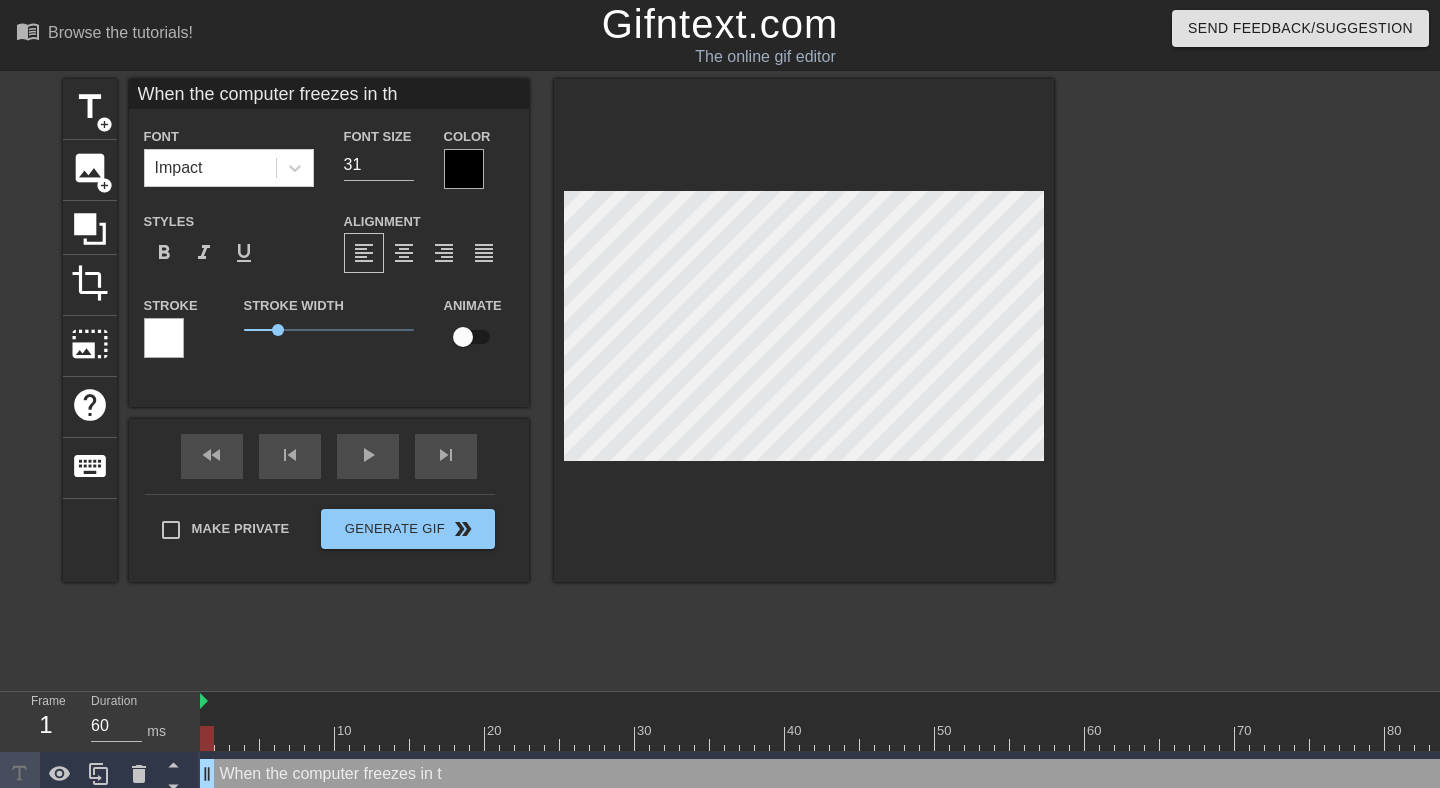 type on "When the computer freezes in the" 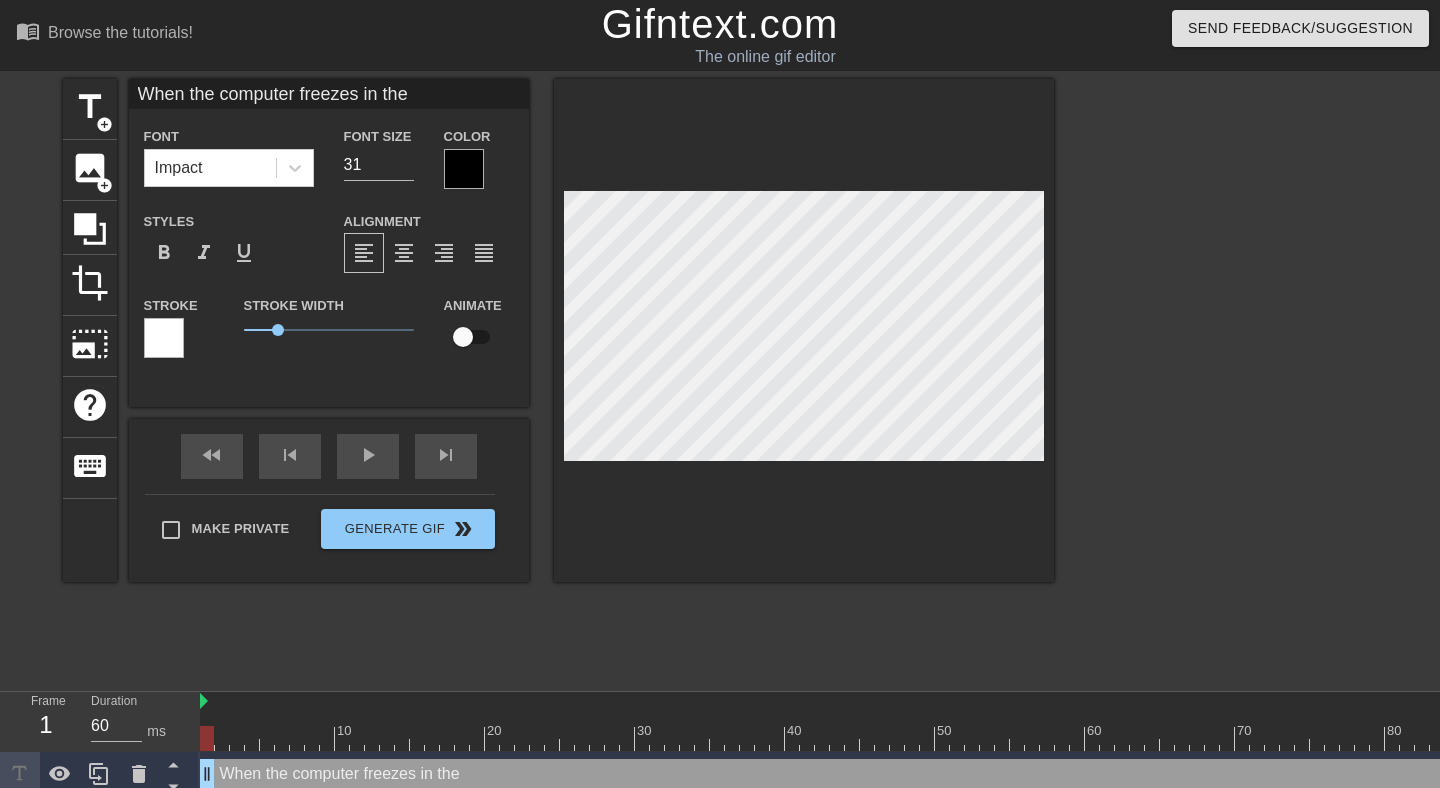 type on "When the computer freezes in the" 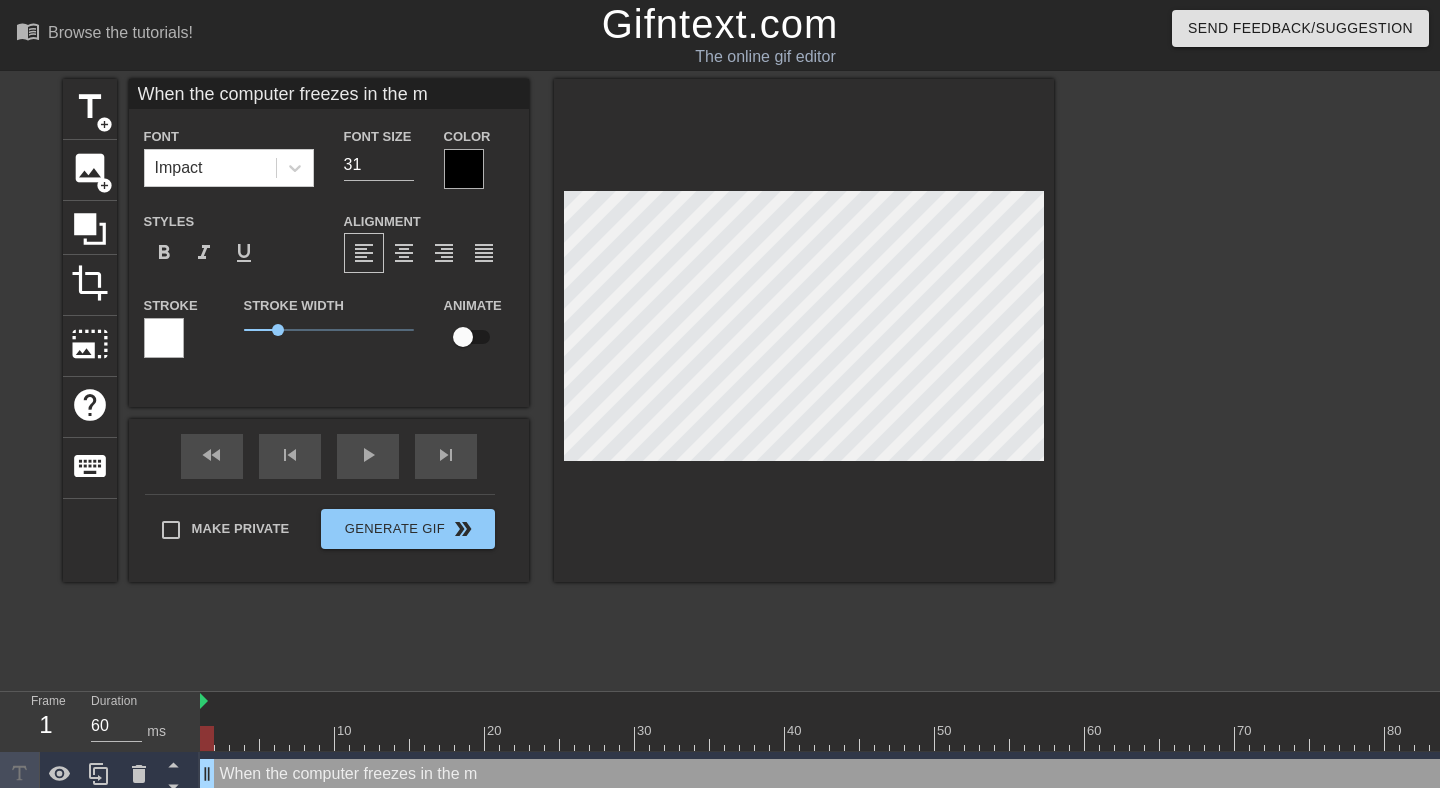 type on "When the computer freezes in the mi" 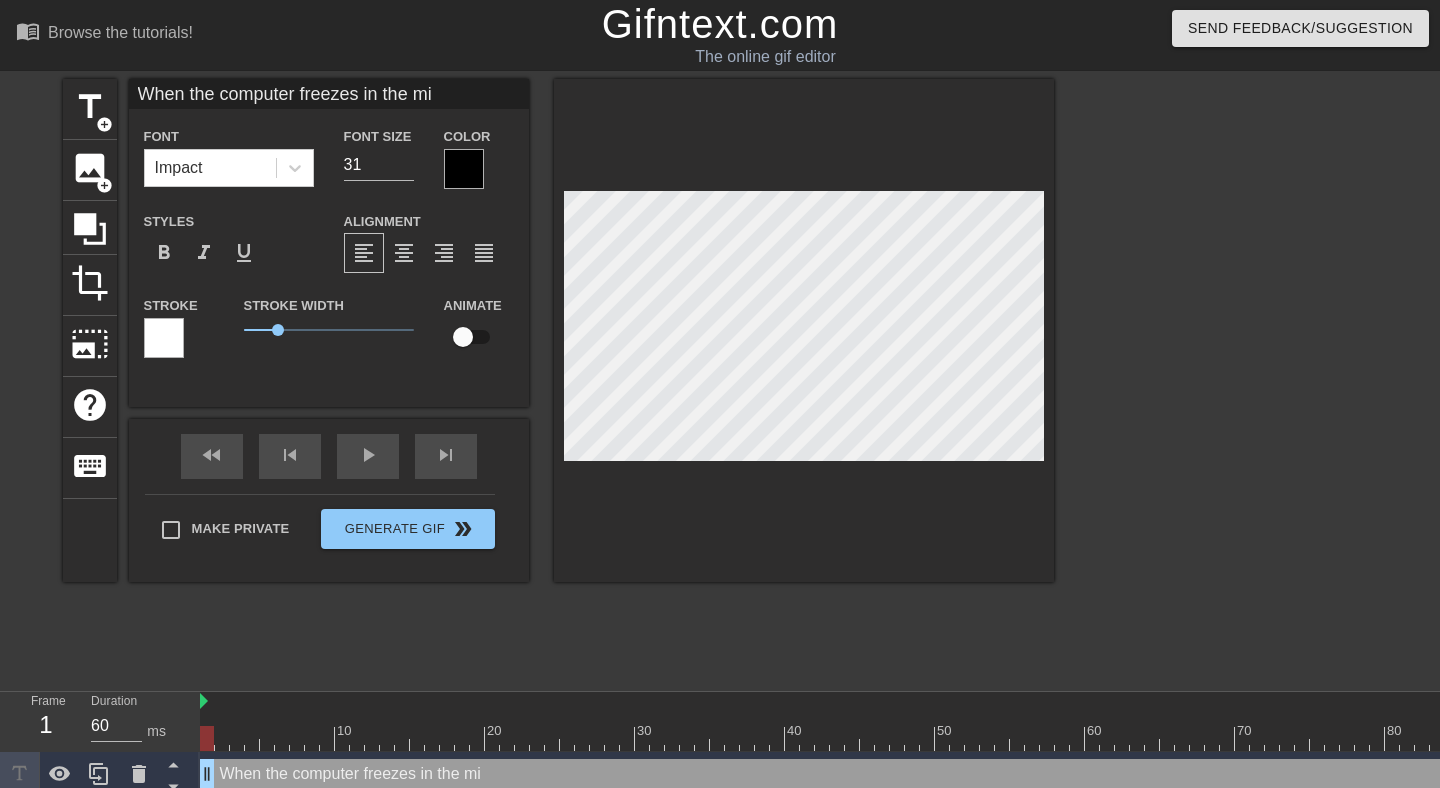type on "When the computer freezes in the mid" 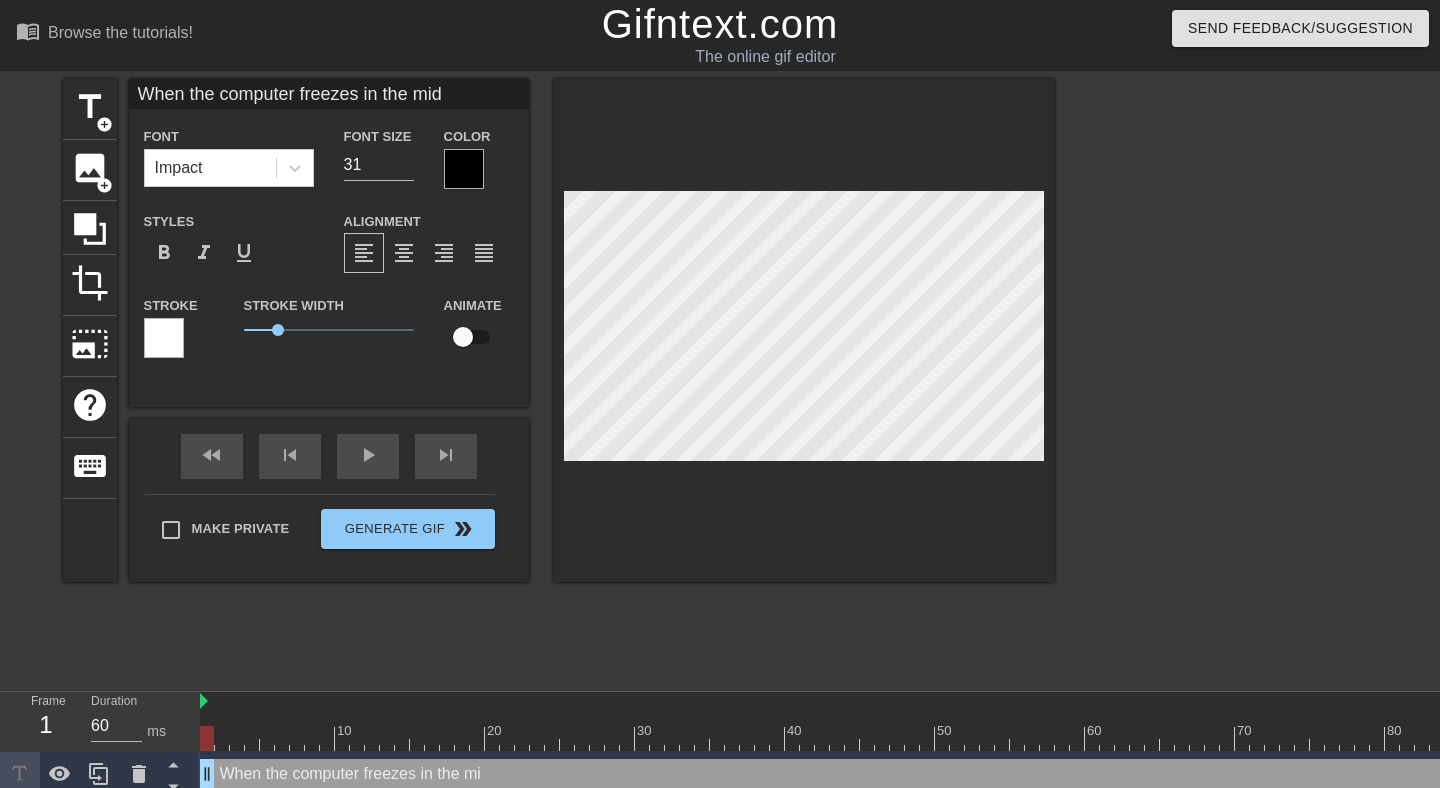type on "When the computer freezes in the midd" 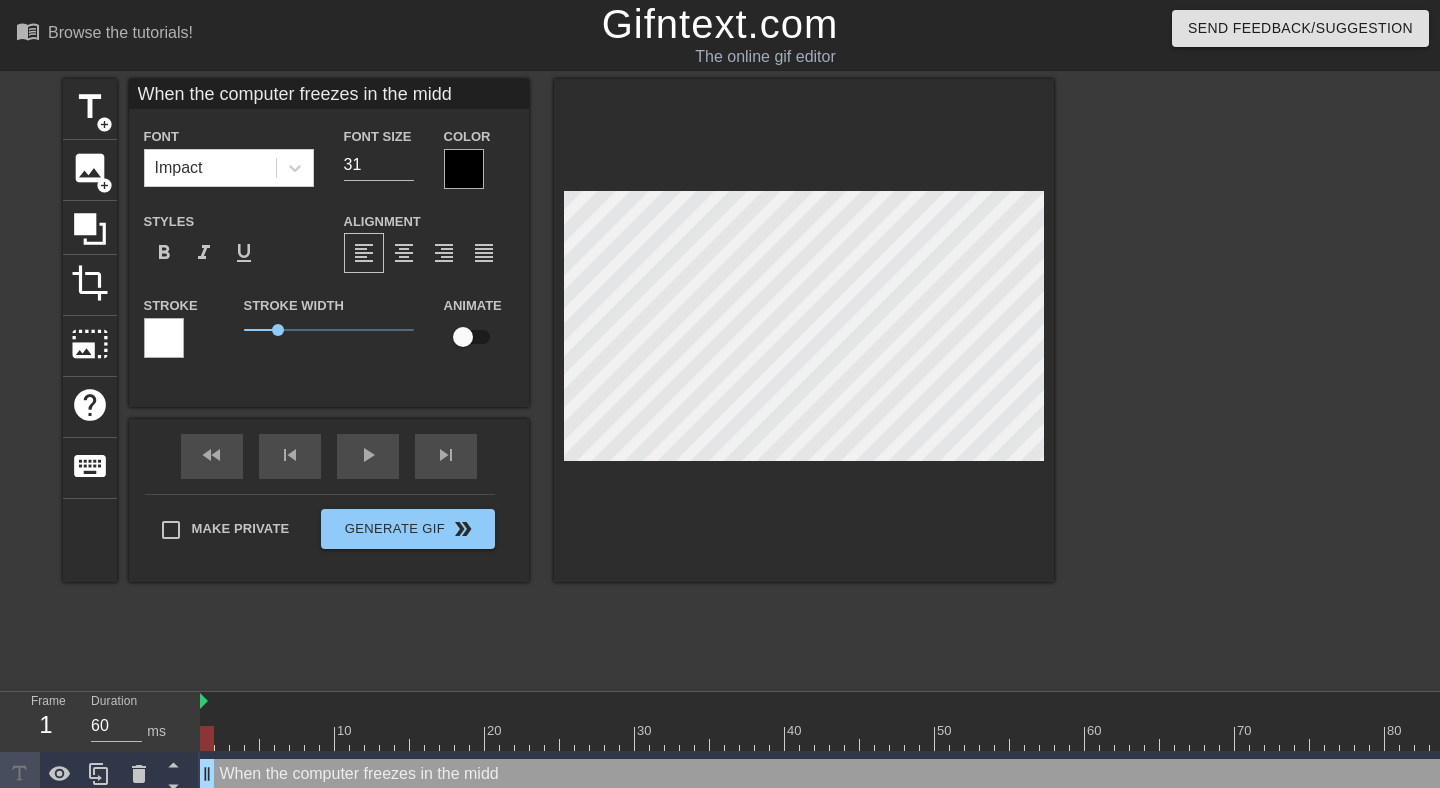 type on "When the computer freezes in the middl" 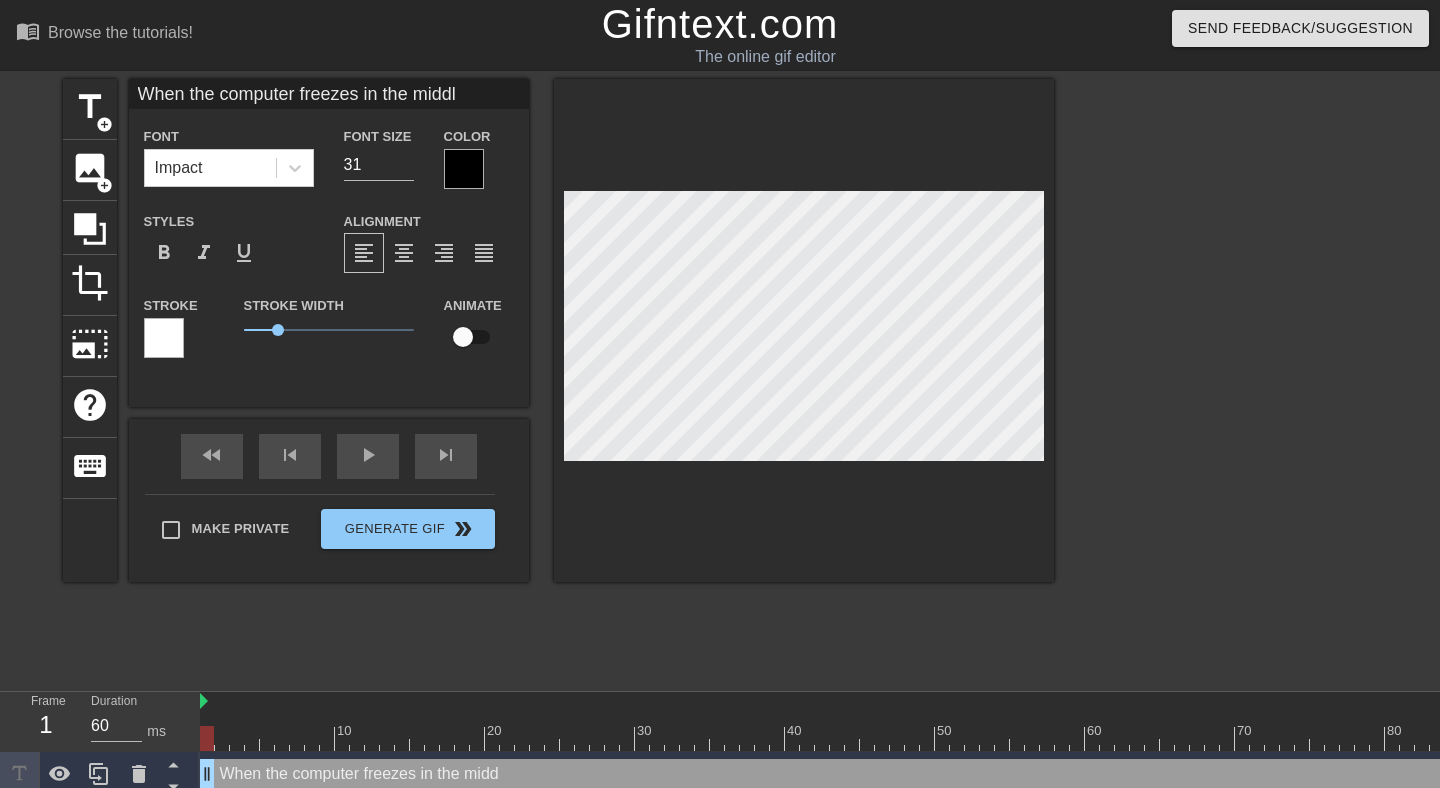 type on "When the computer freezes in the middle" 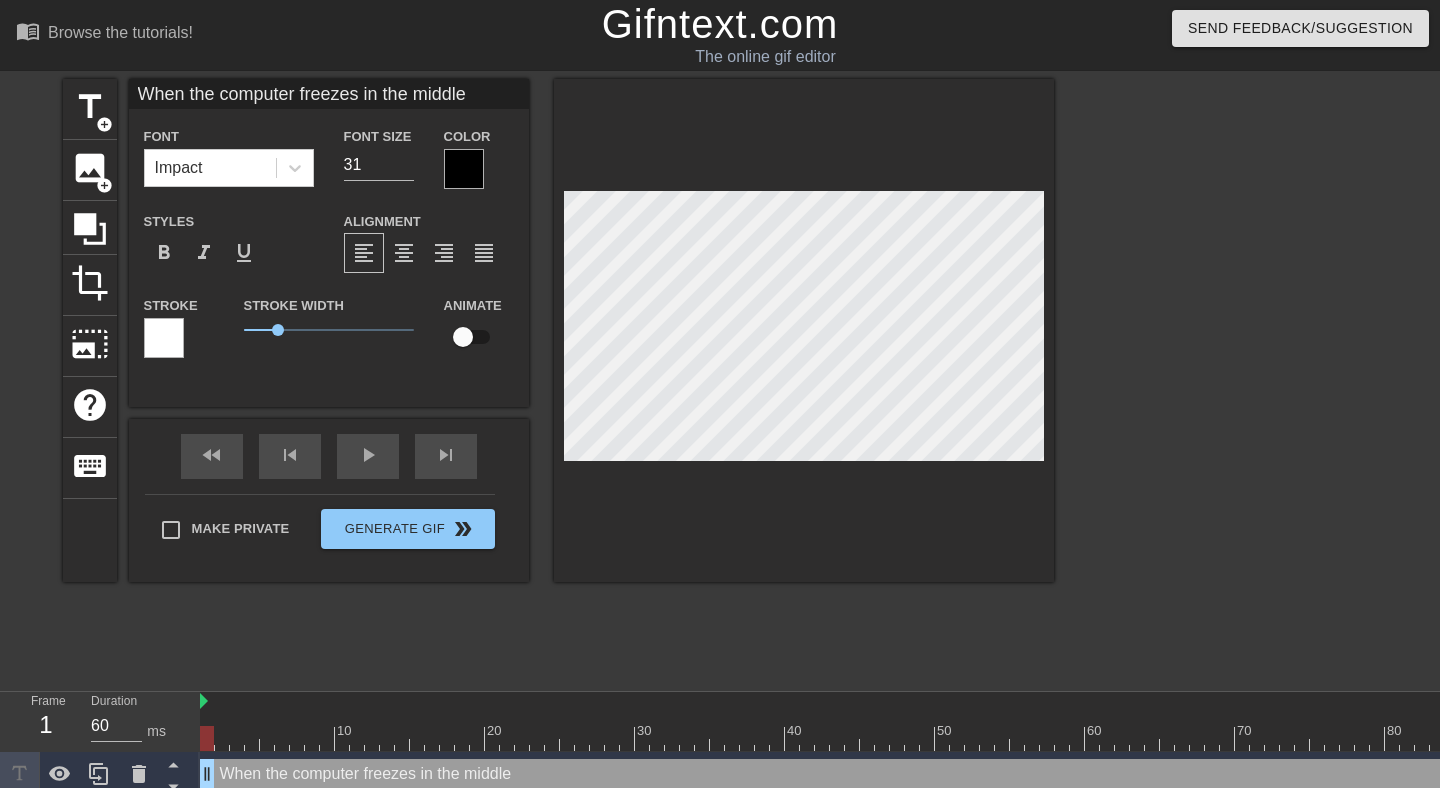 type on "When the computer freezes in the middle" 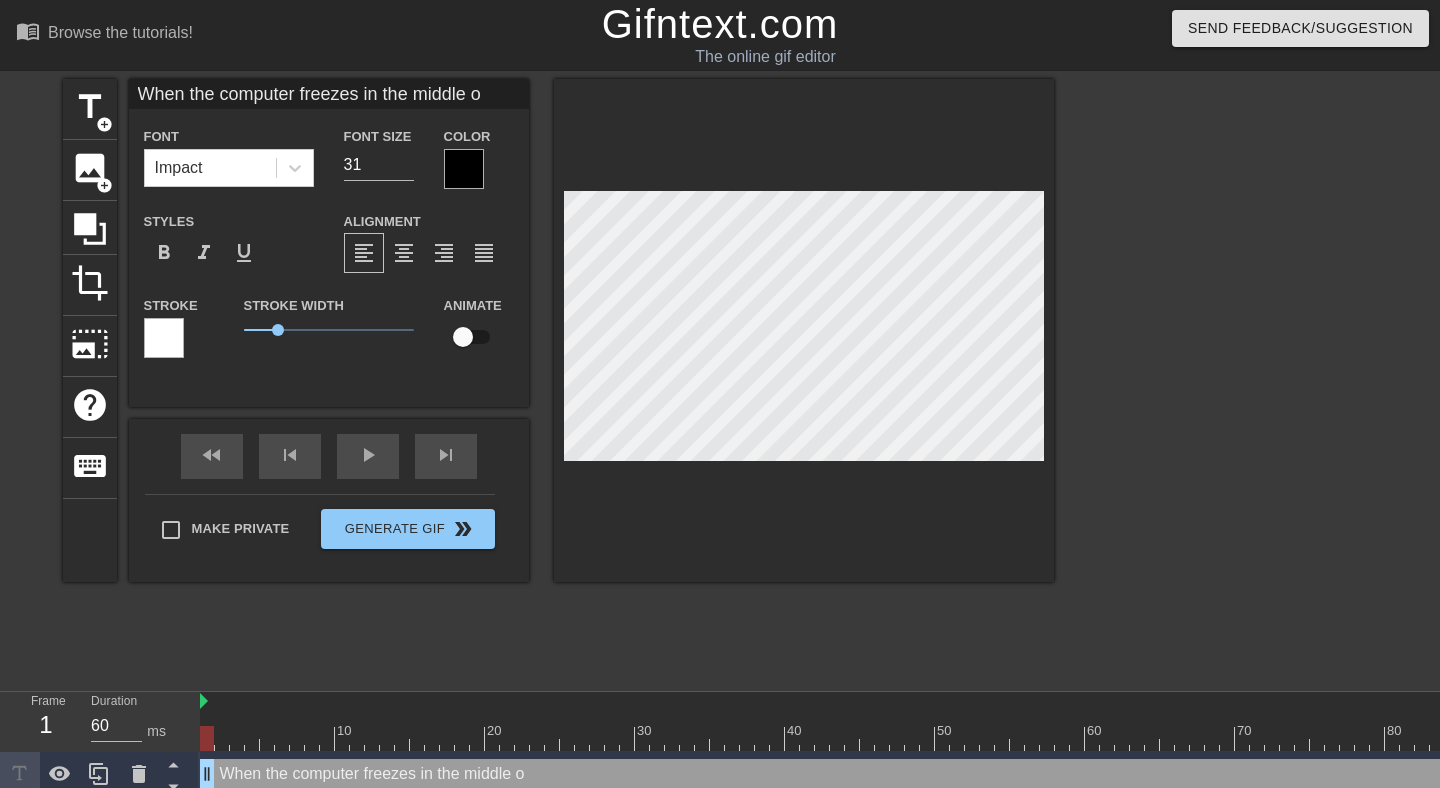 type on "When the computer freezes in the middle of" 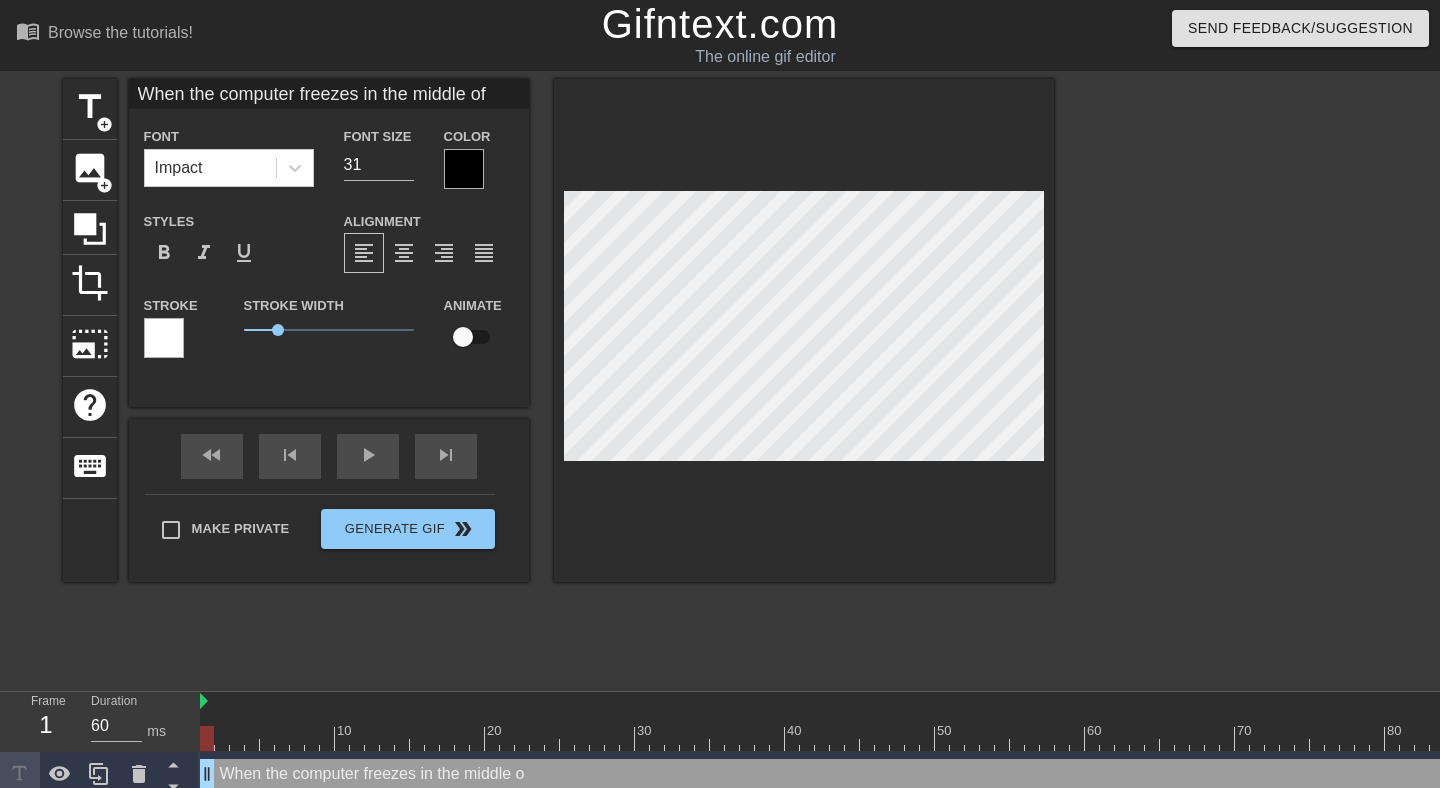 type on "When the computer freezes in the middle of" 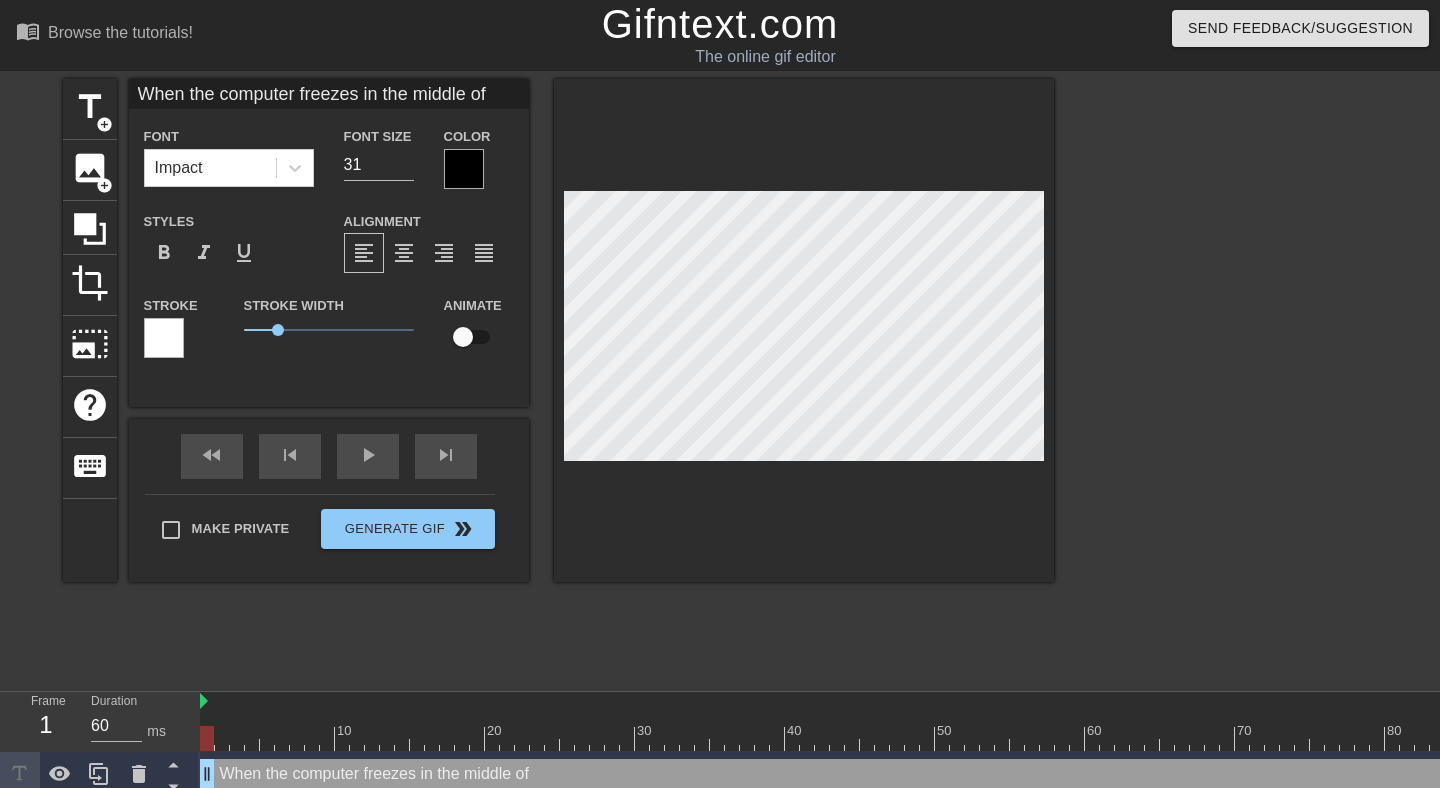 type on "When the computer freezes in the middle of y" 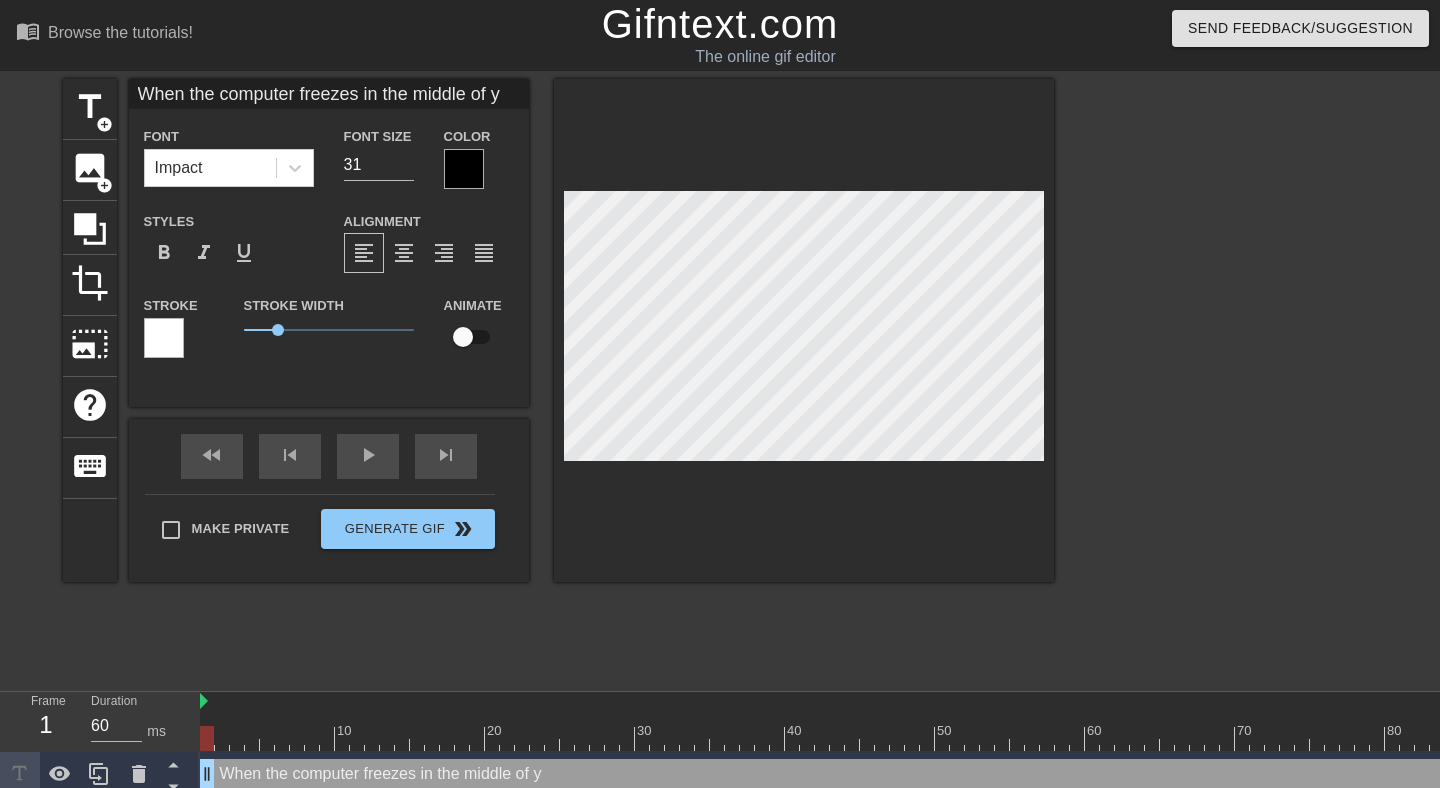 type on "When the computer freezes in the middle of yo" 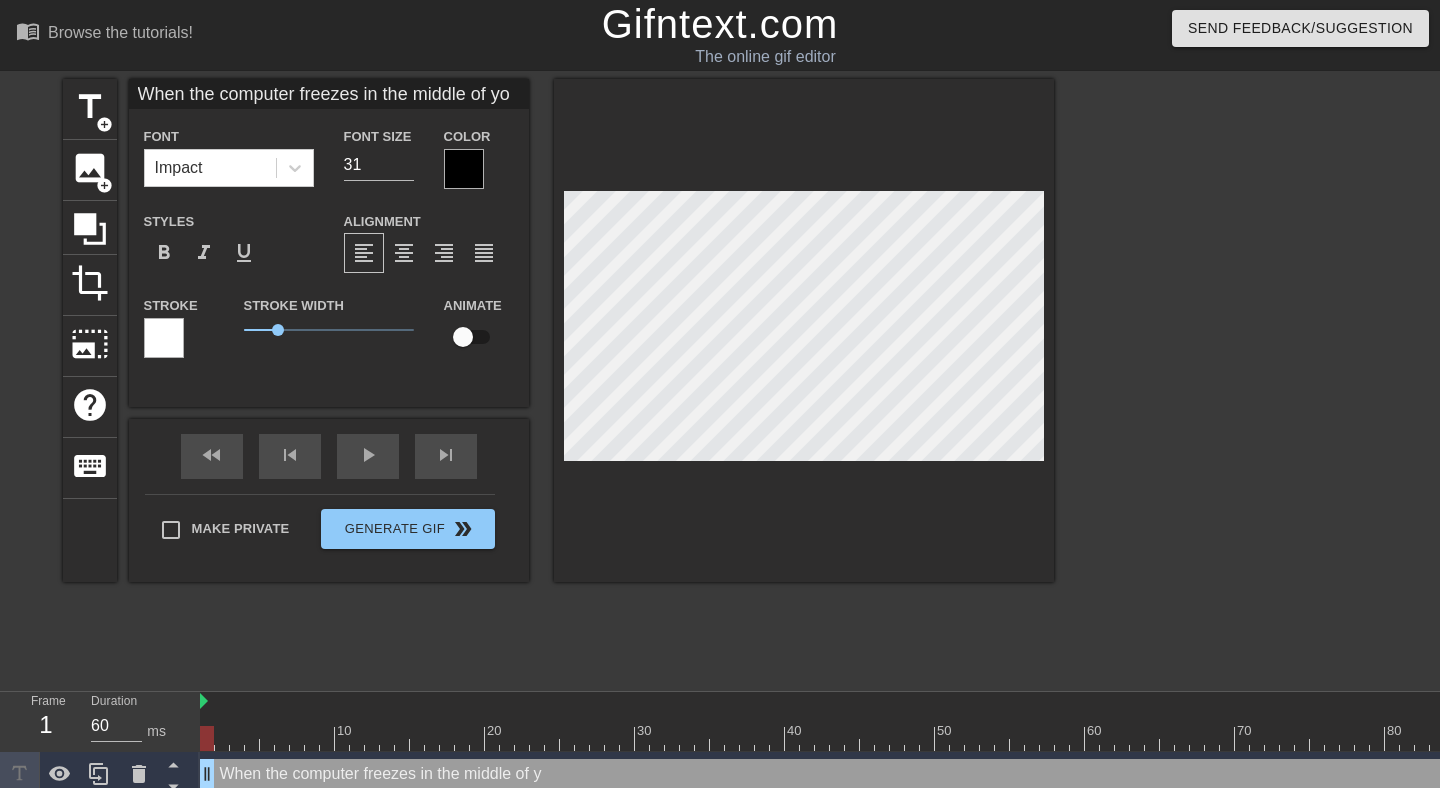 type on "When the computer freezes in the middle of you" 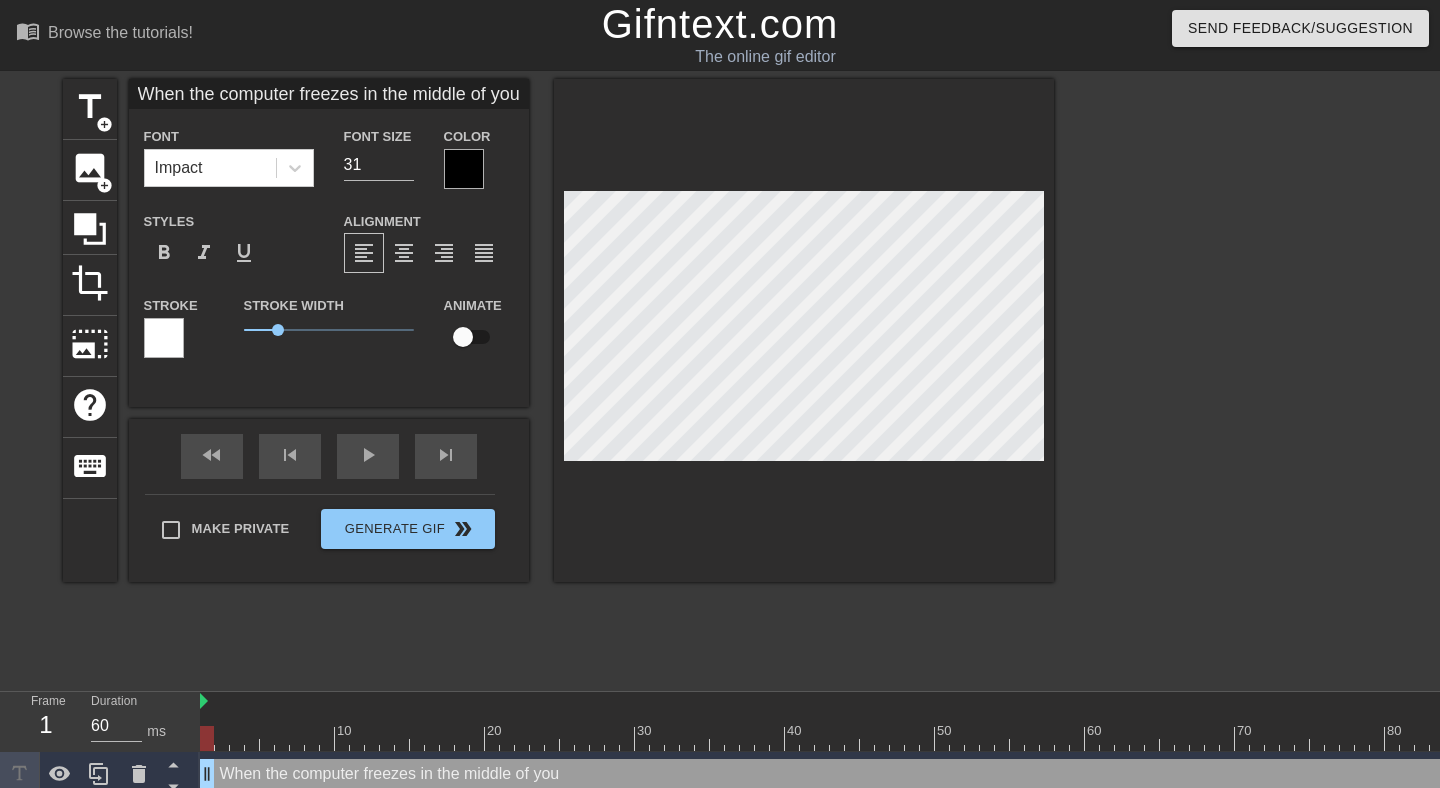 type on "When the computer freezes in the middle of your" 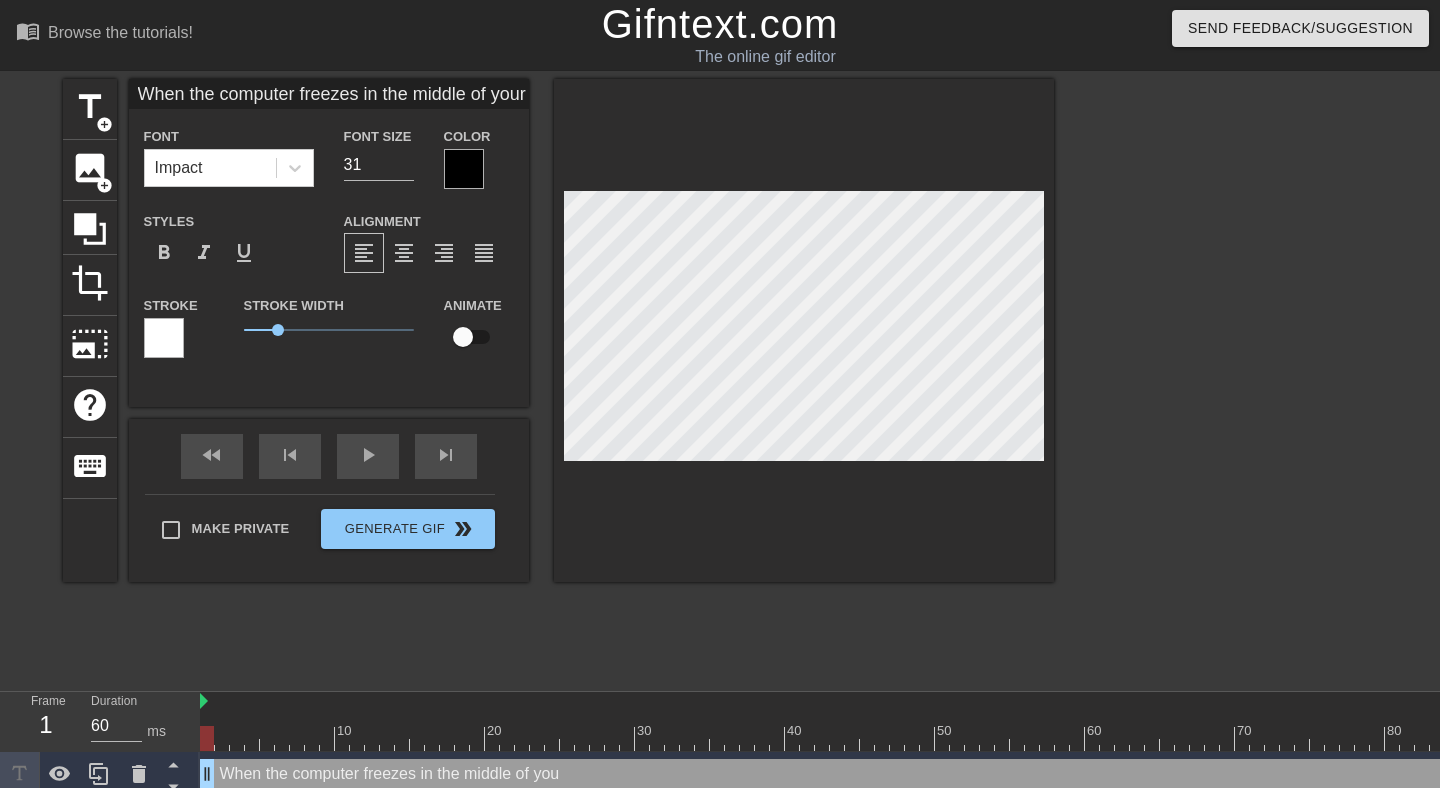 type on "When the computer freezes in the middle of your" 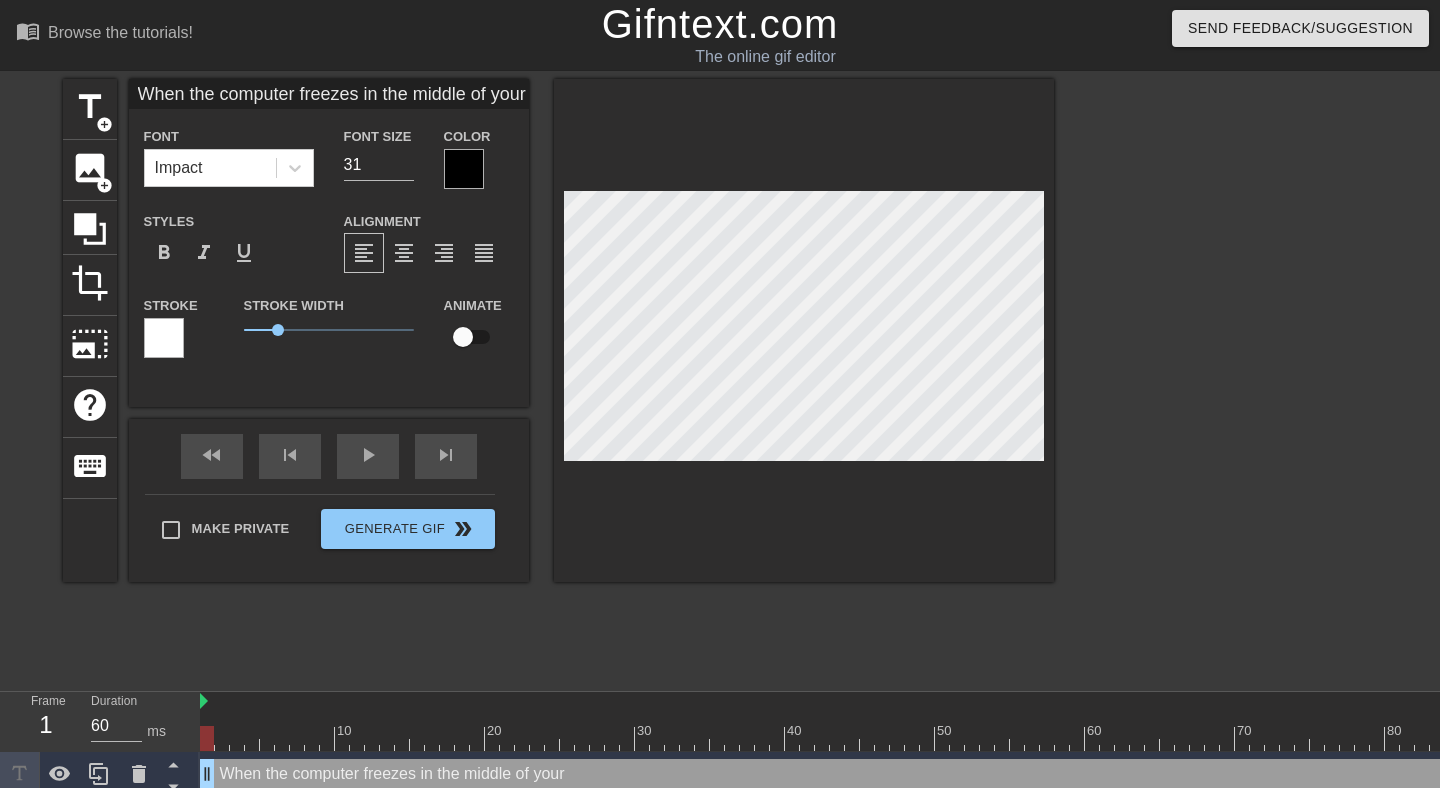 type on "When the computer freezes in the middle of your c" 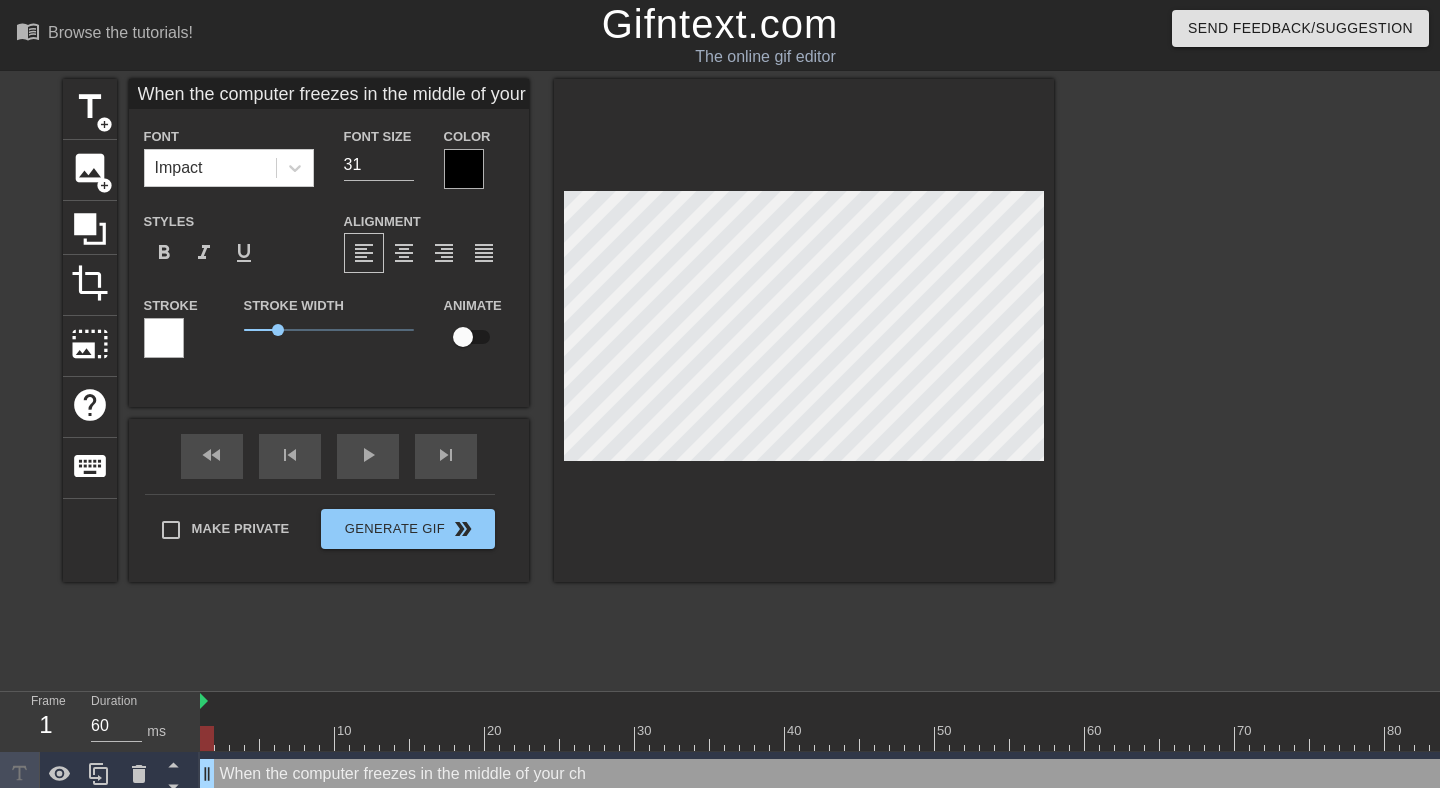 type on "When the computer freezes in the middle of your cha" 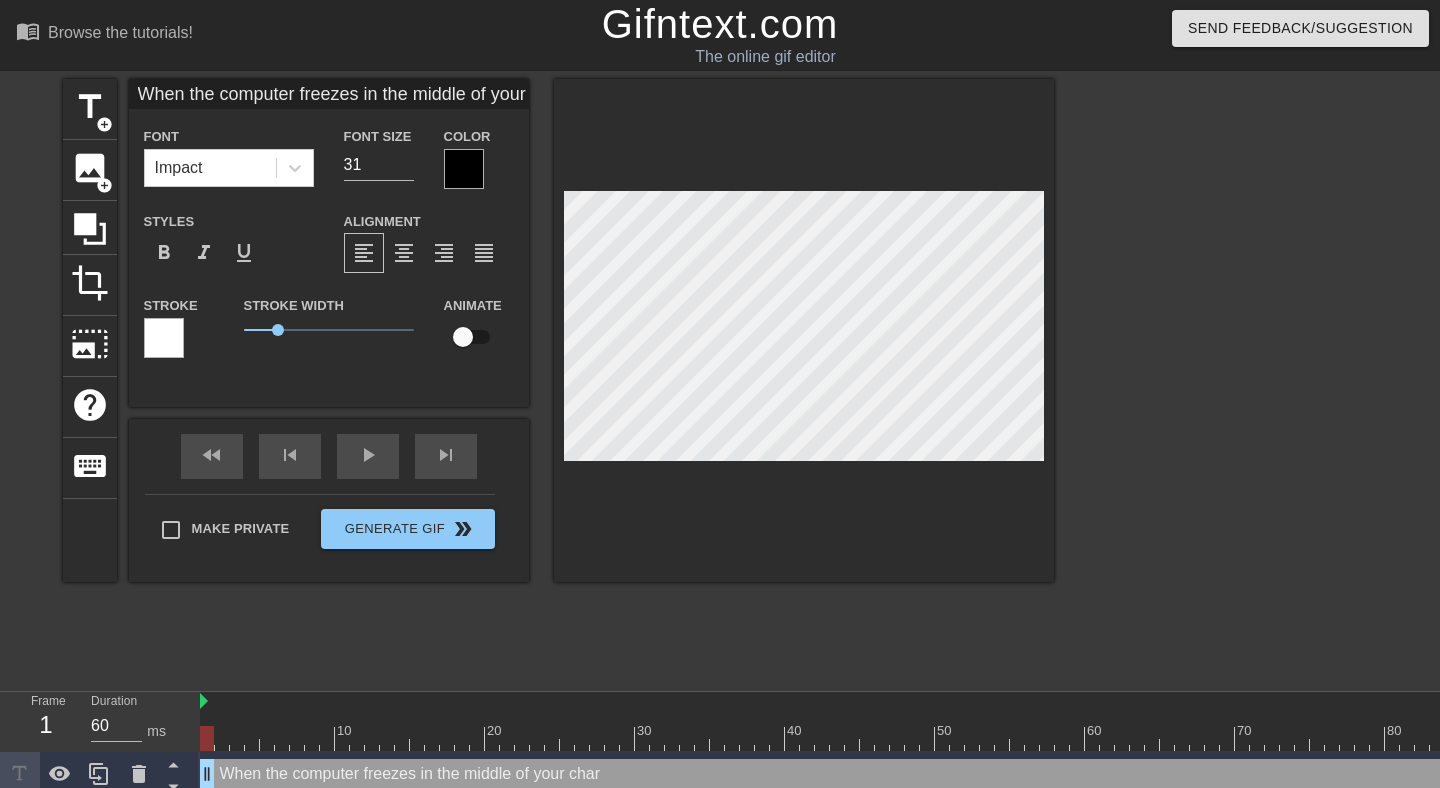 type on "When the computer freezes in the middle of your chart" 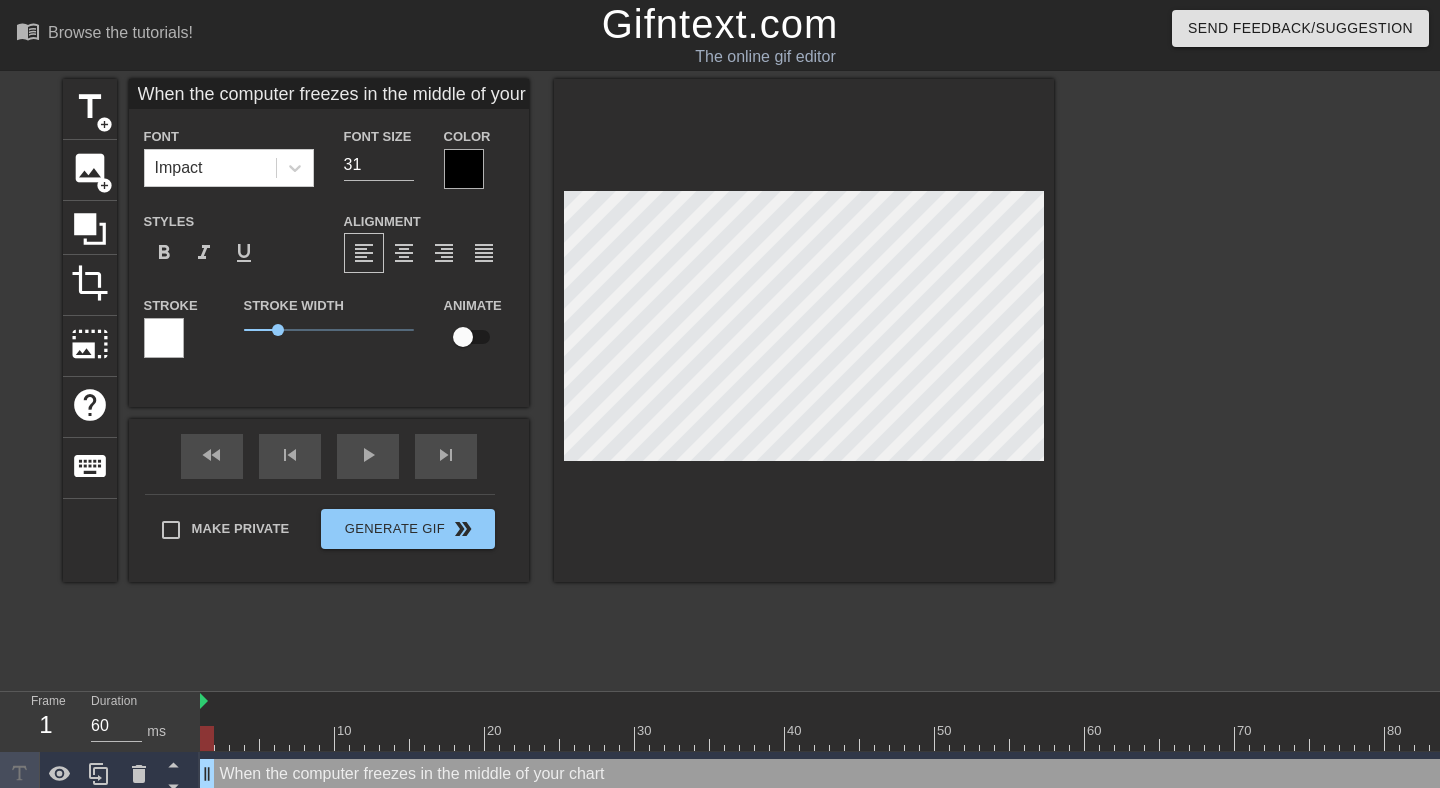 type on "When the computer freezes in the middle of your charti" 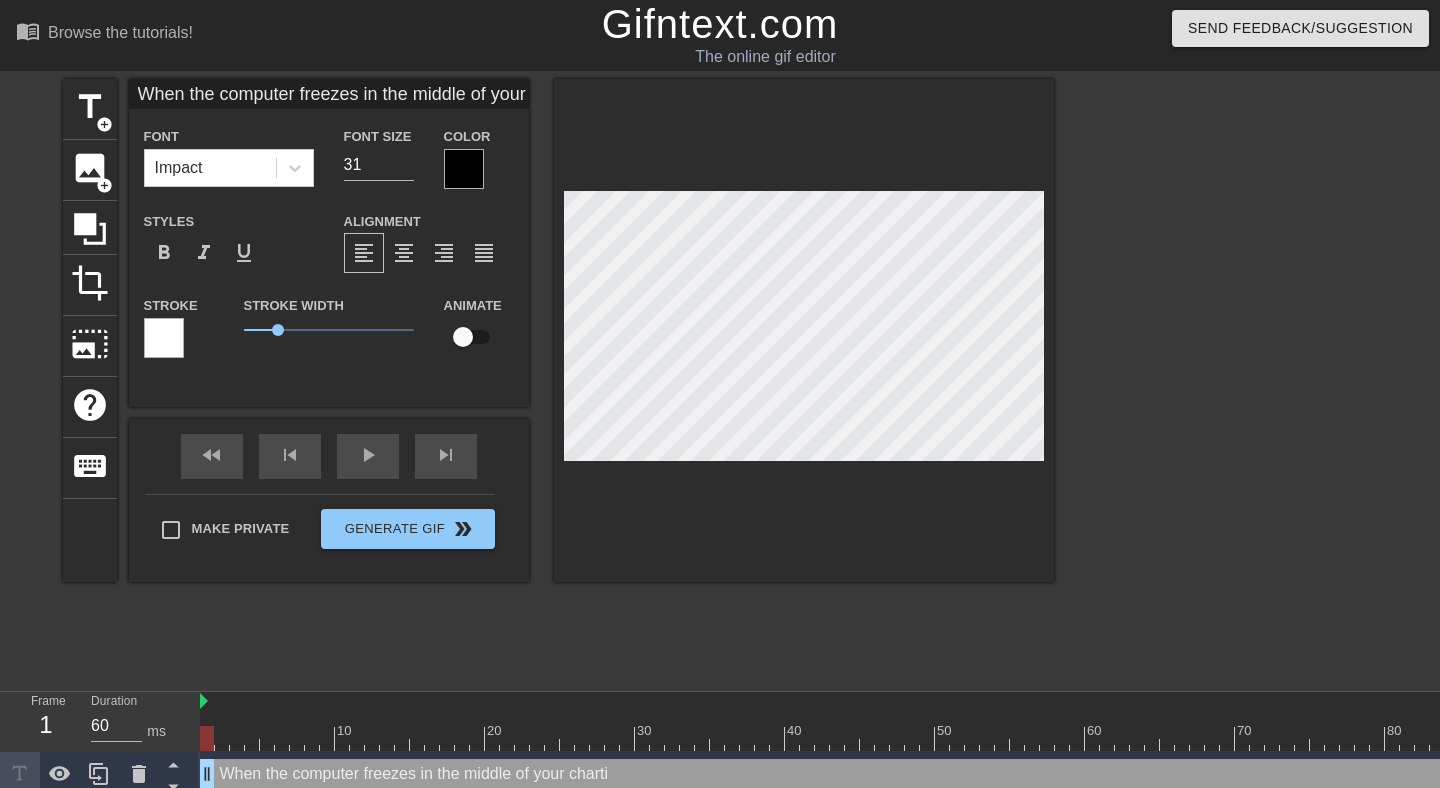 type on "When the computer freezes in the middle of your chartin" 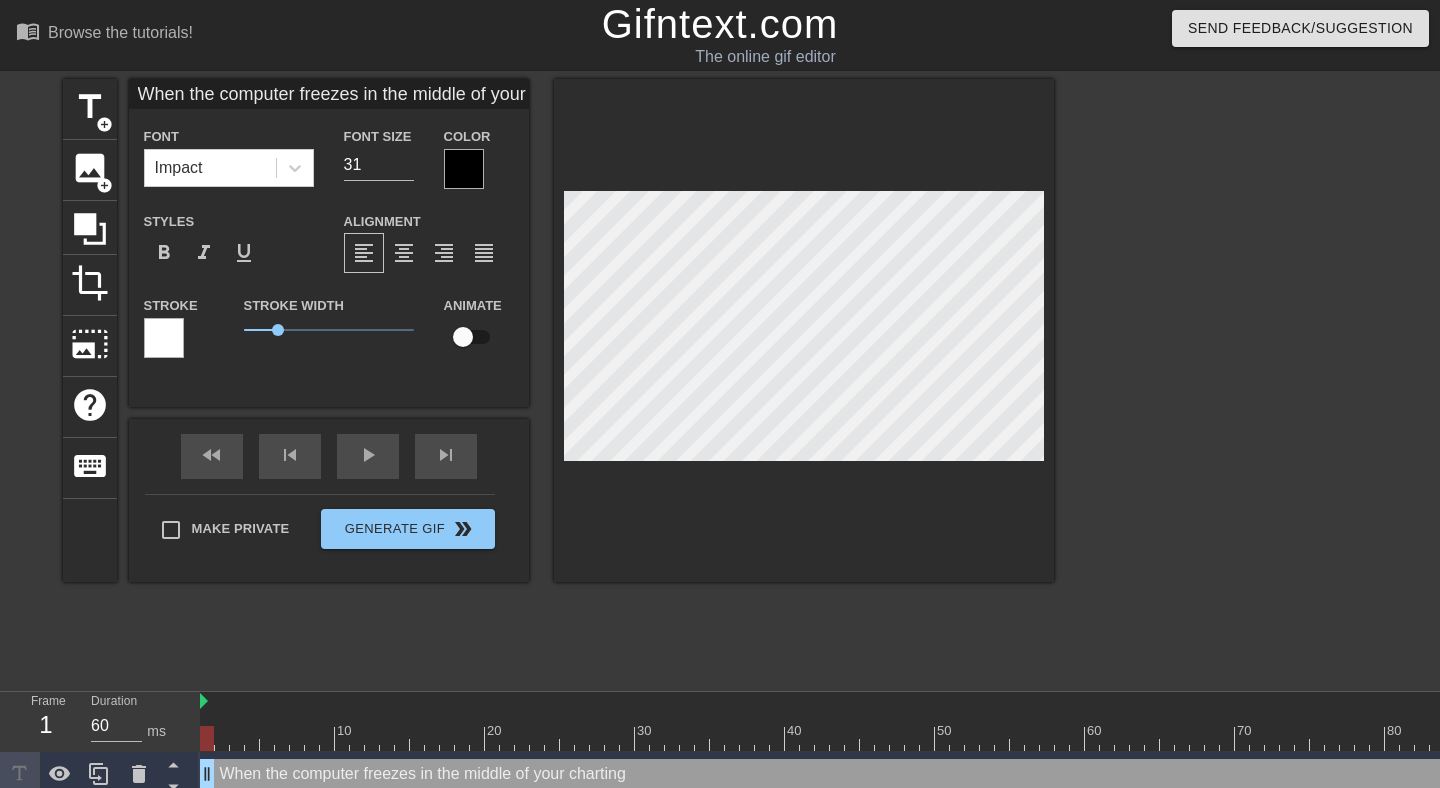 type on "When the computer freezes in the middle of your charting" 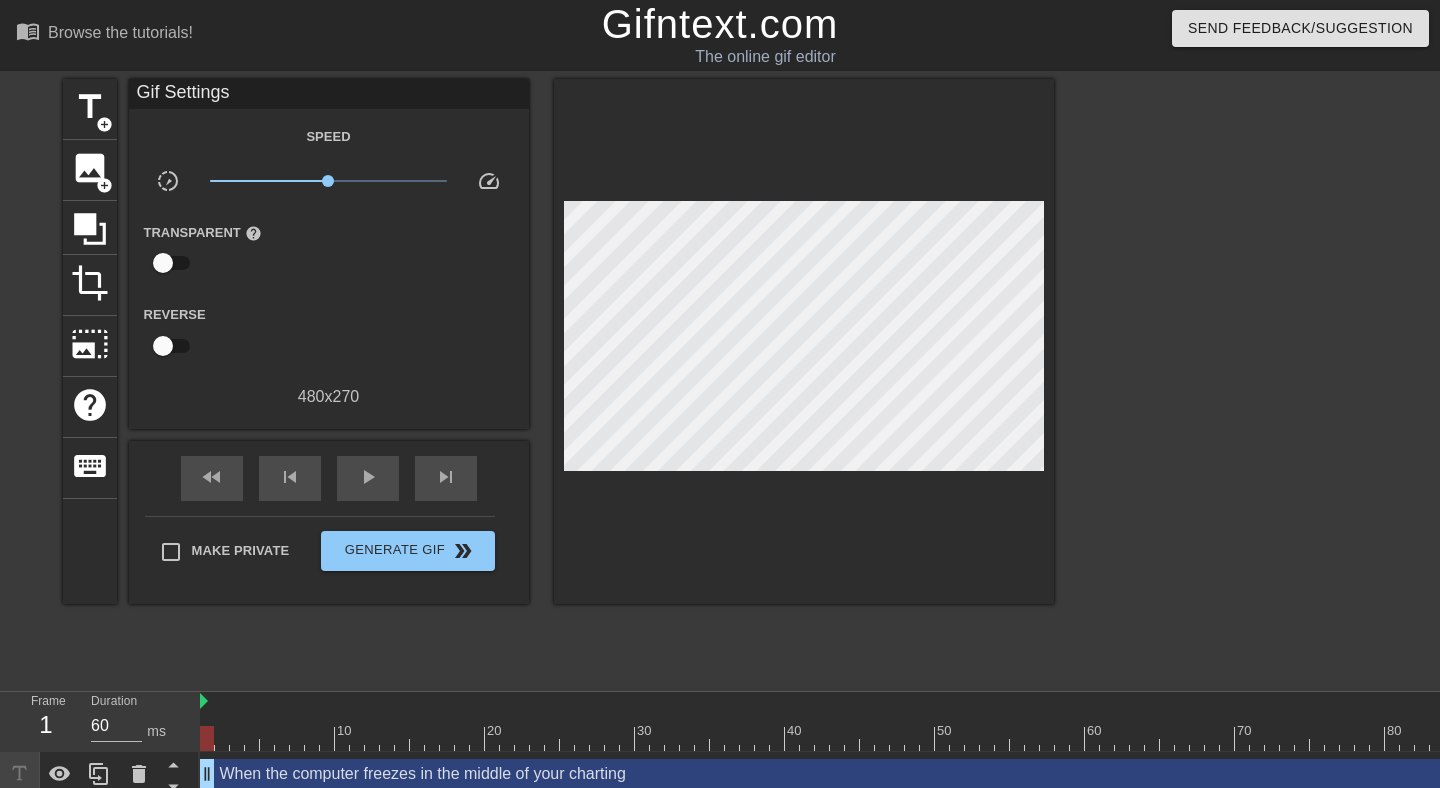 click at bounding box center [1228, 379] 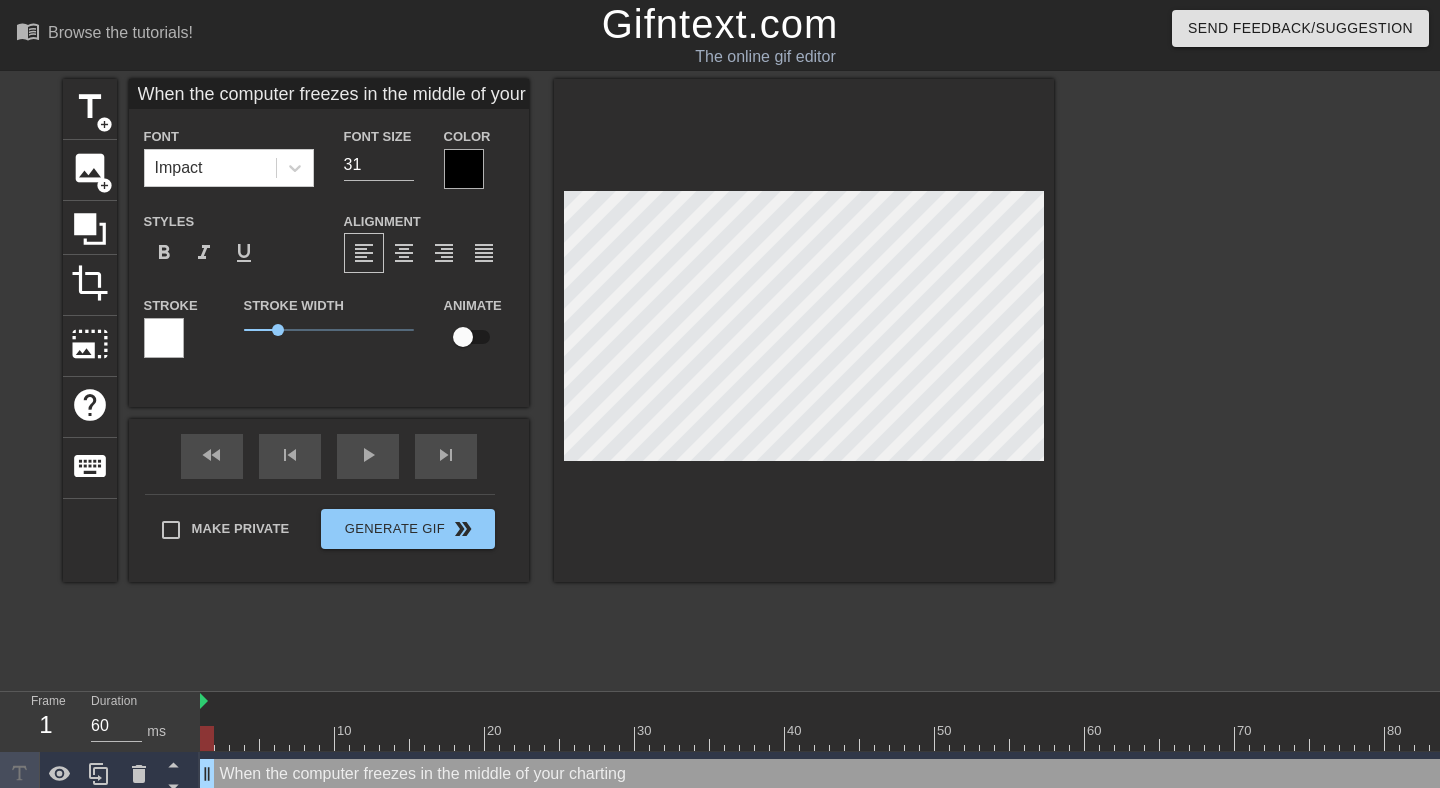 scroll, scrollTop: 0, scrollLeft: 7, axis: horizontal 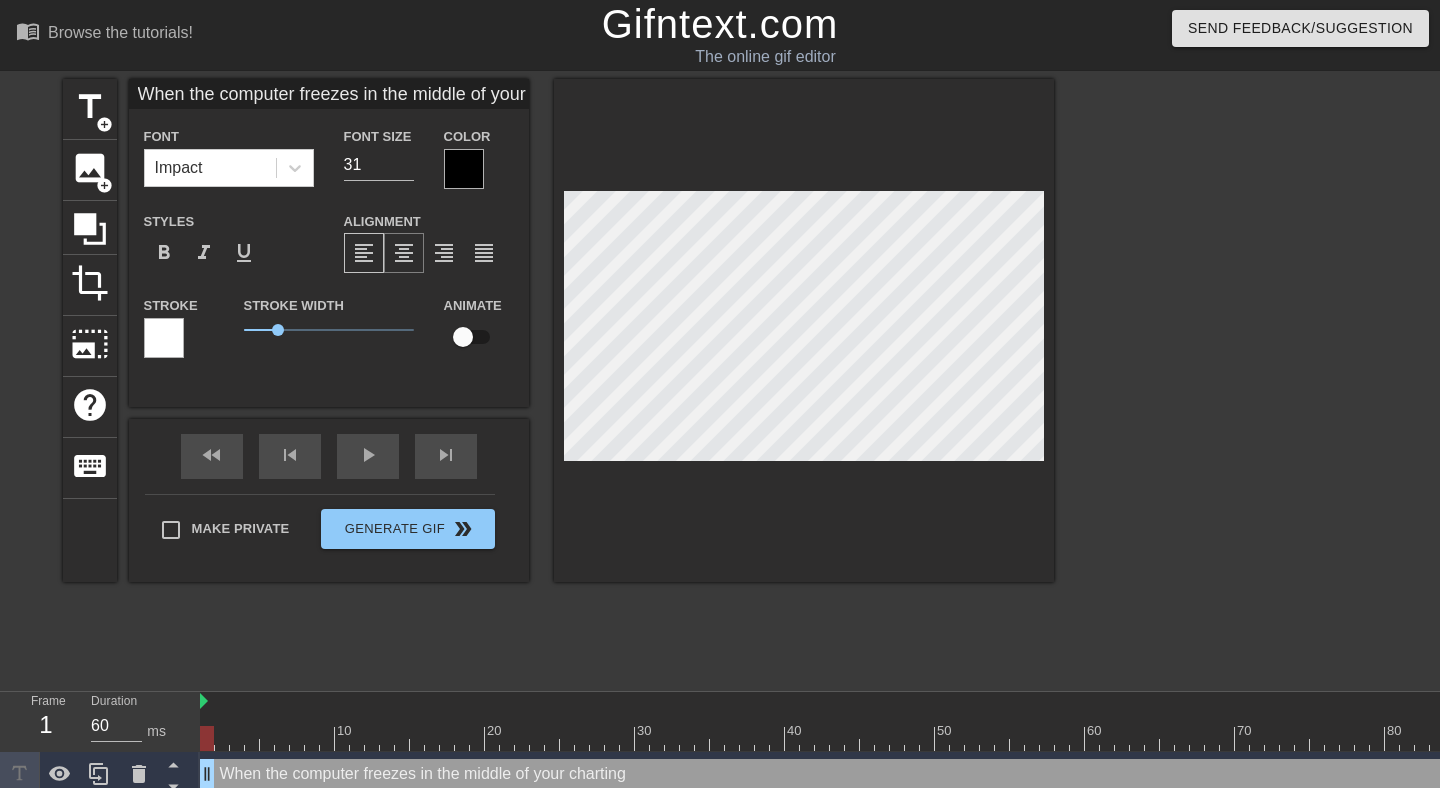 click on "format_align_center" at bounding box center [404, 253] 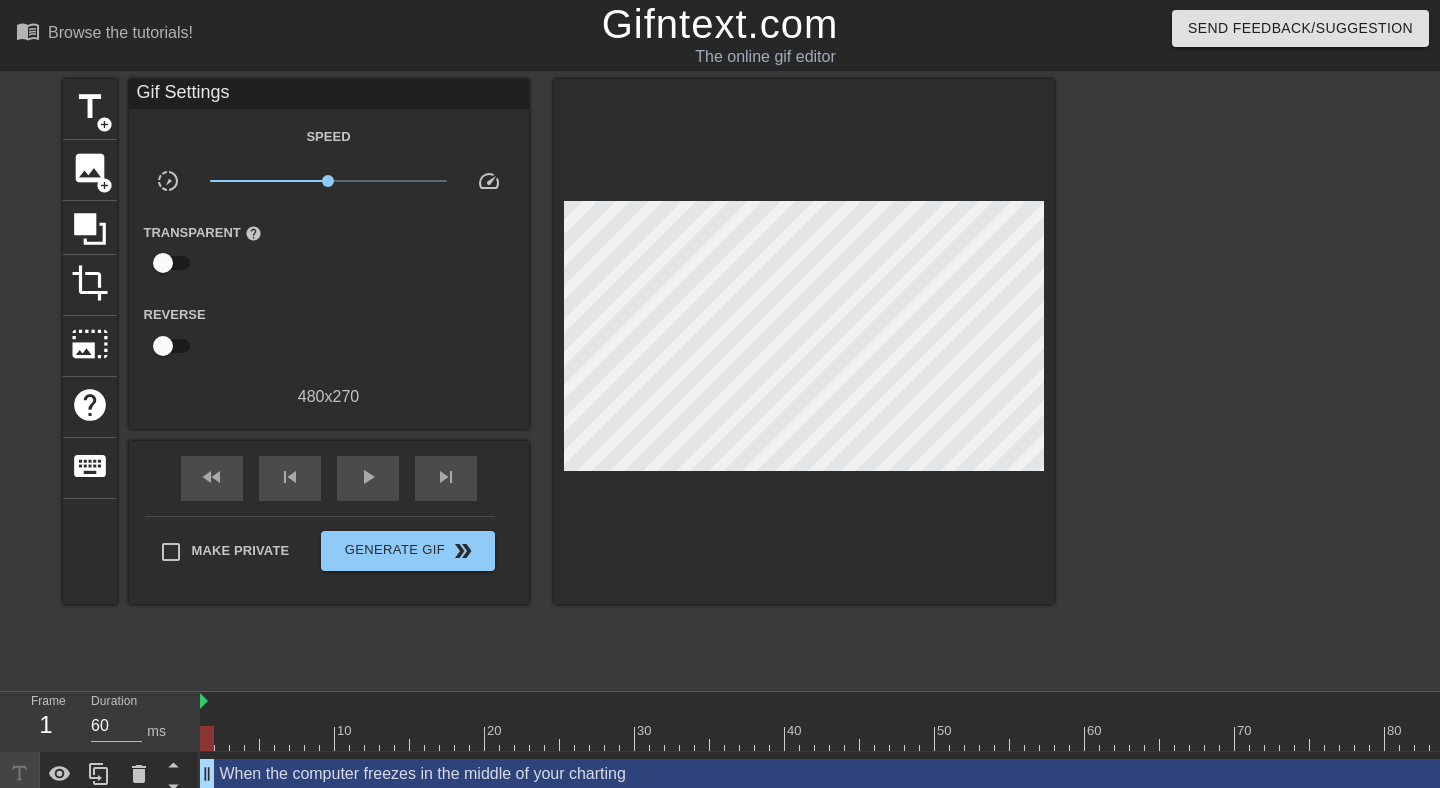 click at bounding box center (1228, 379) 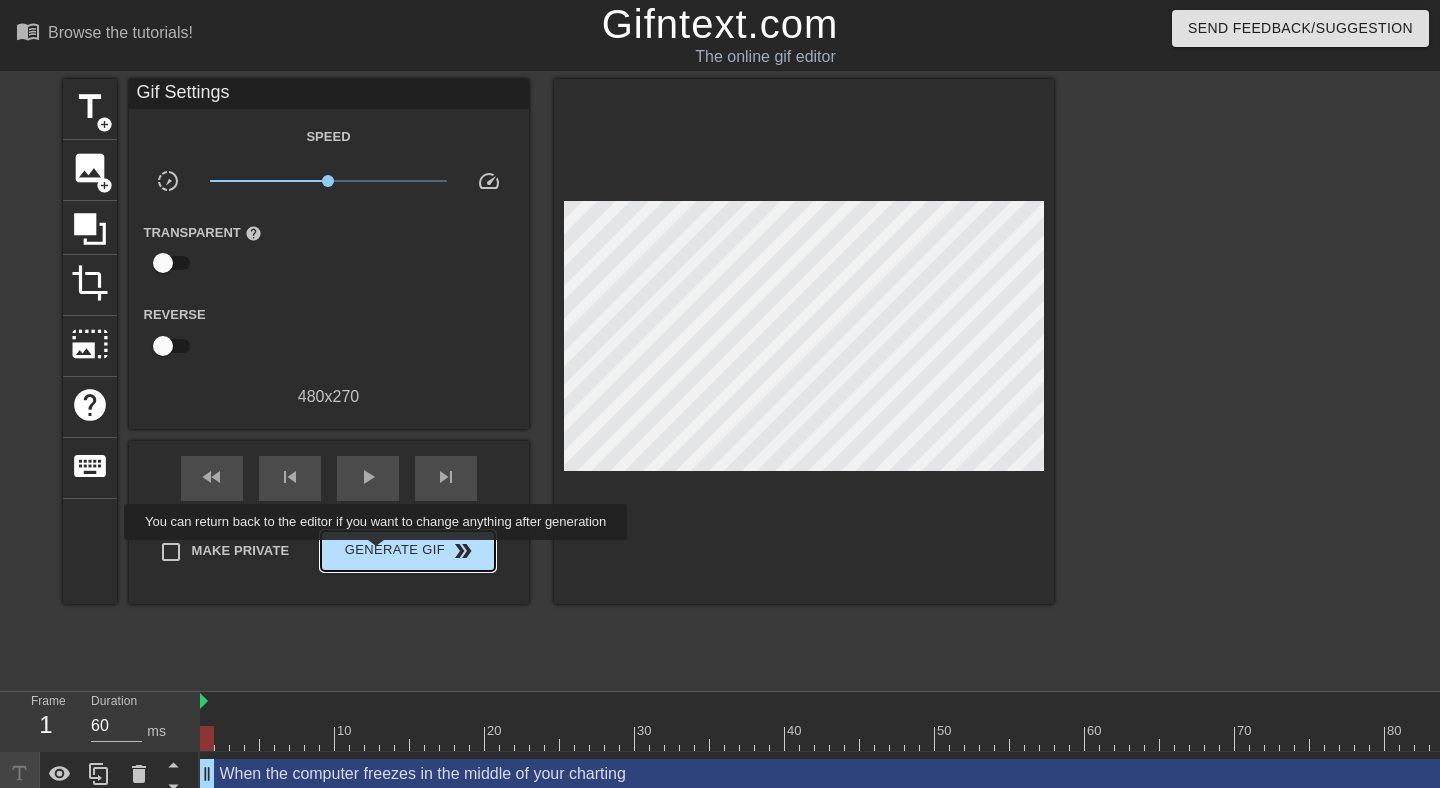 click on "Generate Gif double_arrow" at bounding box center (407, 551) 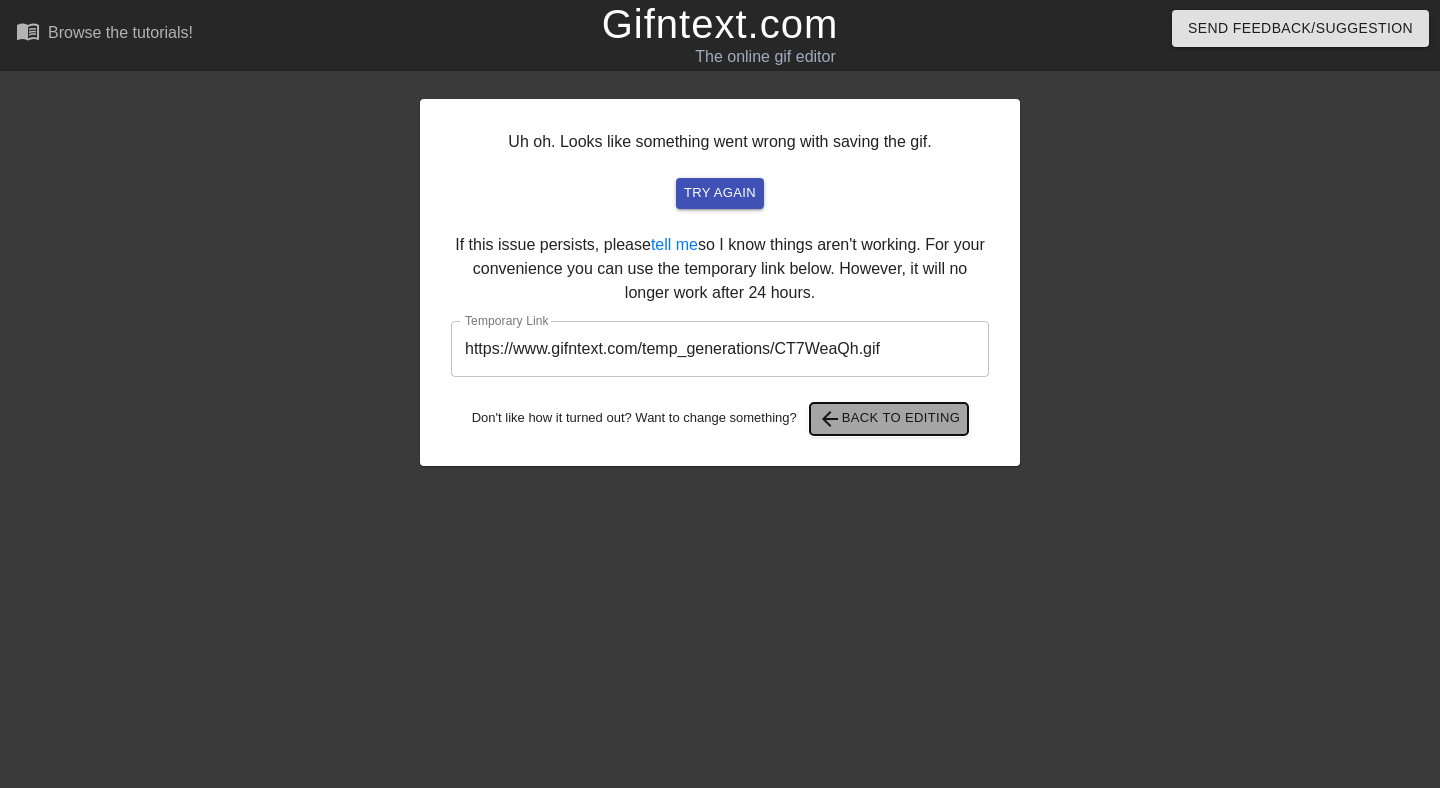 click on "arrow_back Back to Editing" at bounding box center (889, 419) 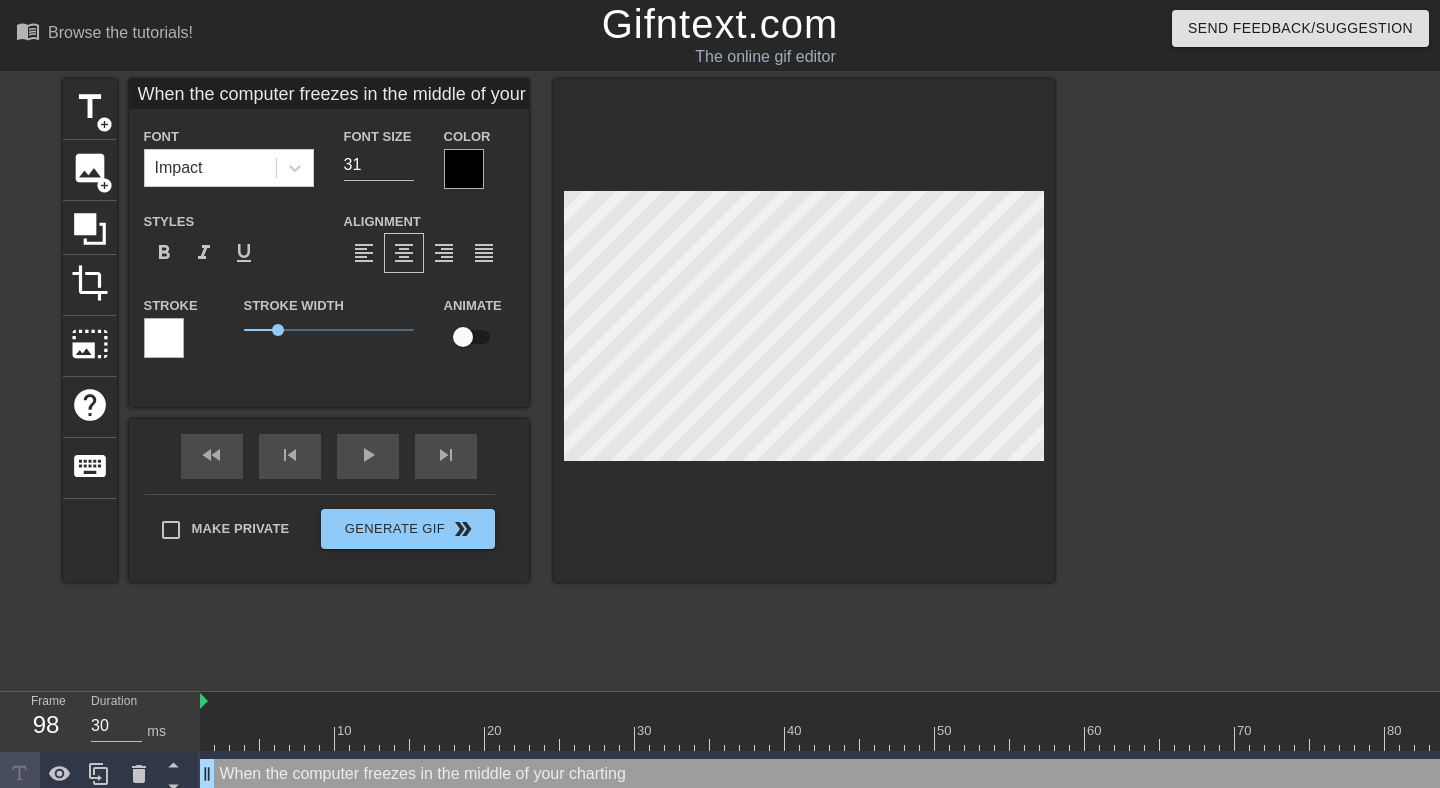 scroll, scrollTop: 0, scrollLeft: 10, axis: horizontal 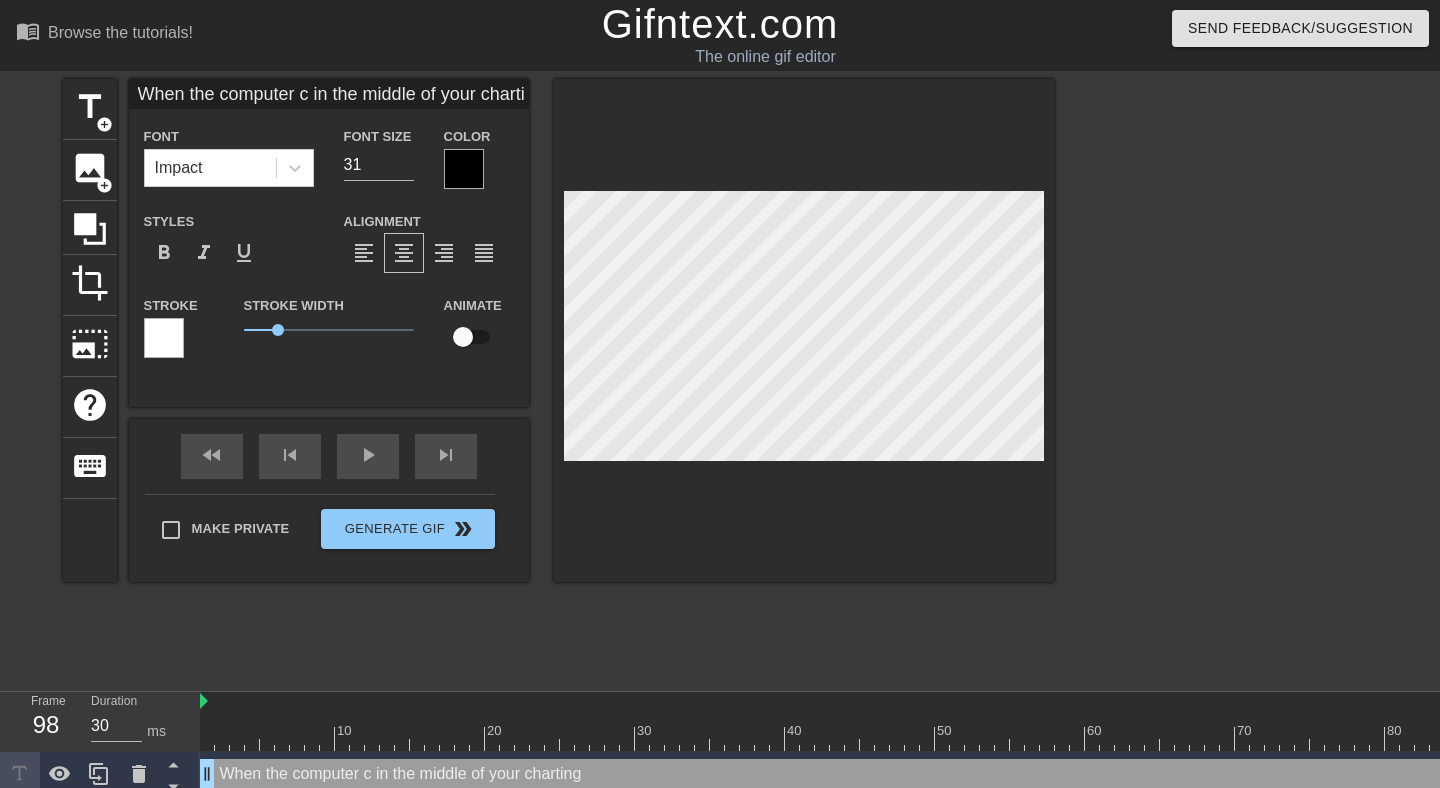 type on "When the computer cr in the middle of your charting" 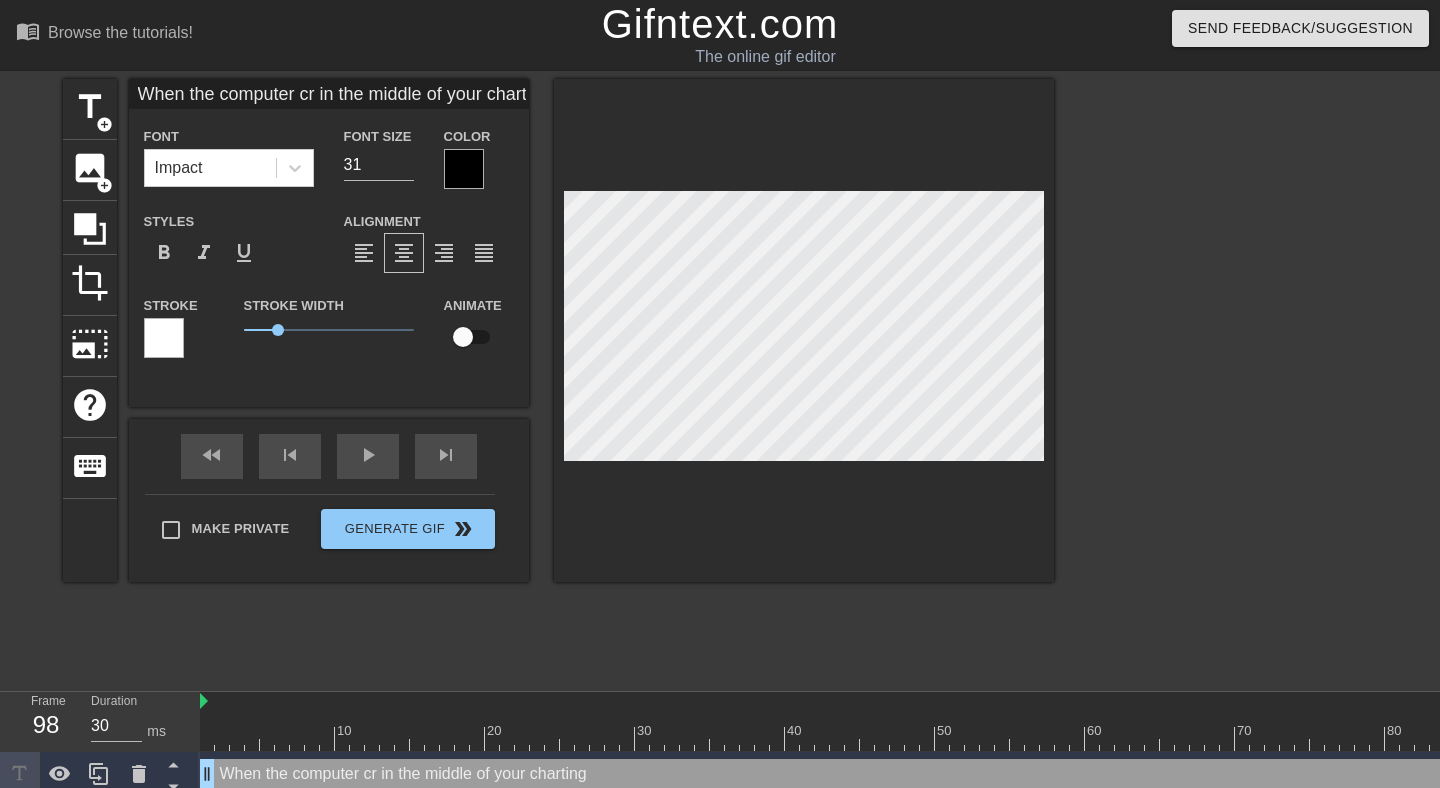 type on "When the computer cra in the middle of your charting" 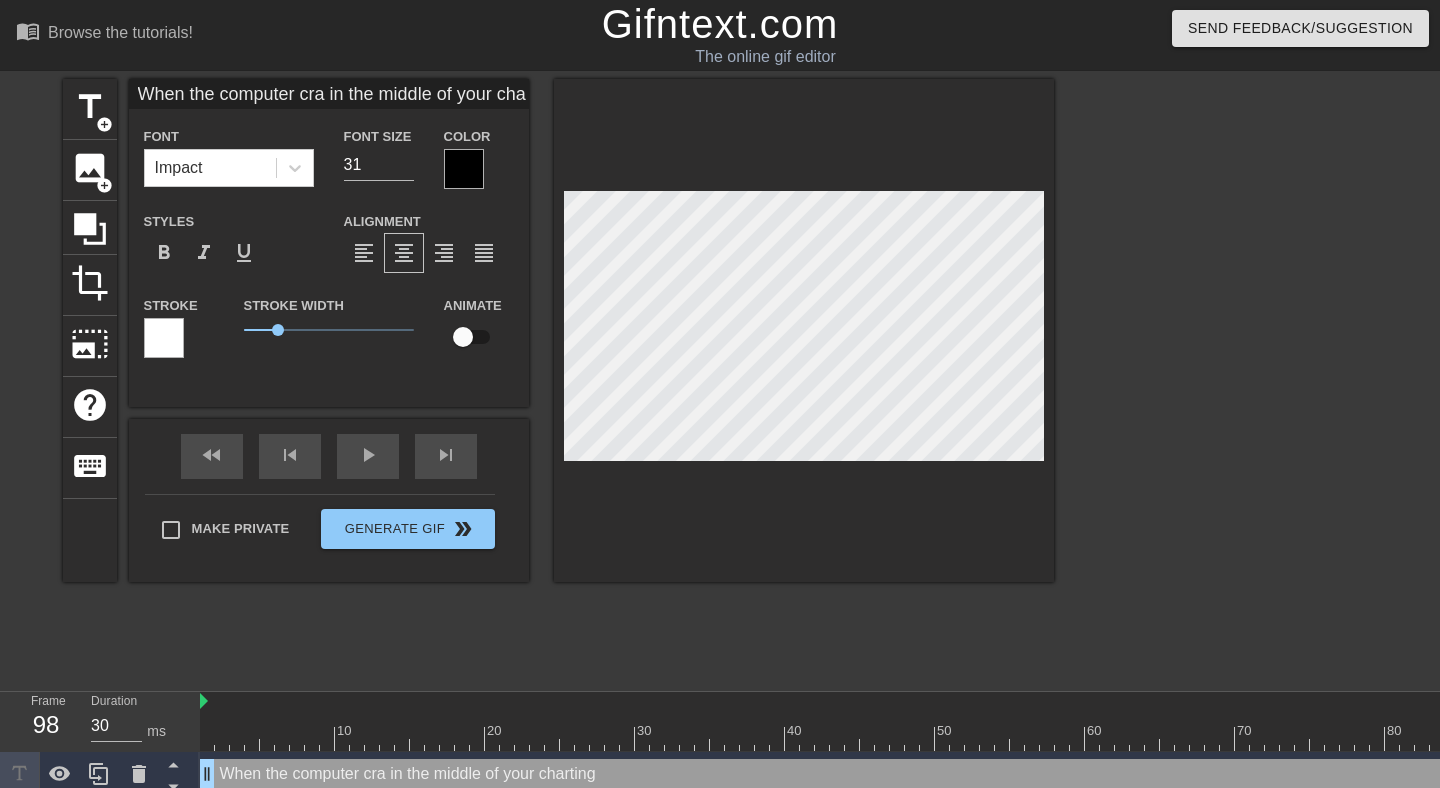 type on "When the computer cras in the middle of your charting" 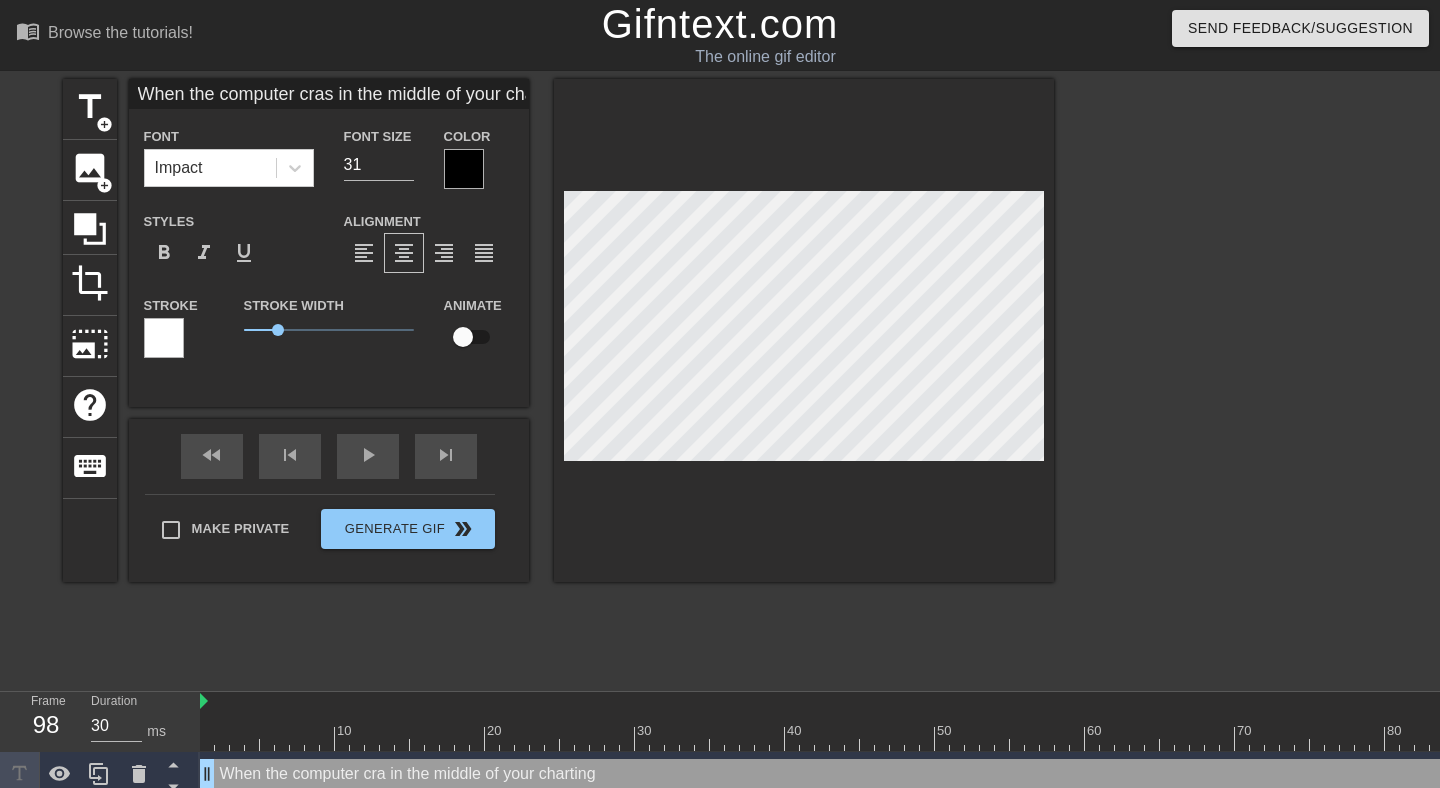 type on "When the computer crash in the middle of your charting" 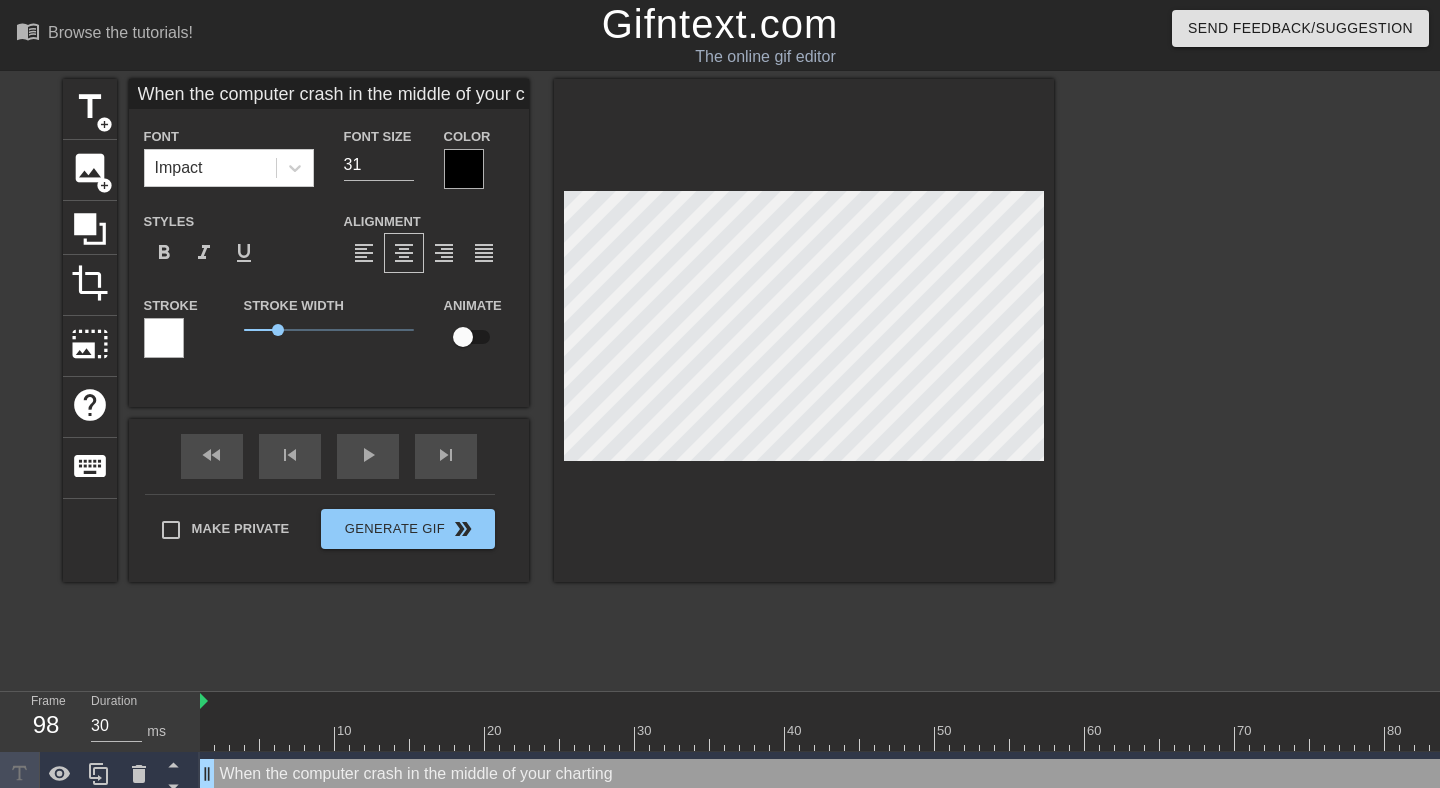 type on "When the computer crashe in the middle of your charting" 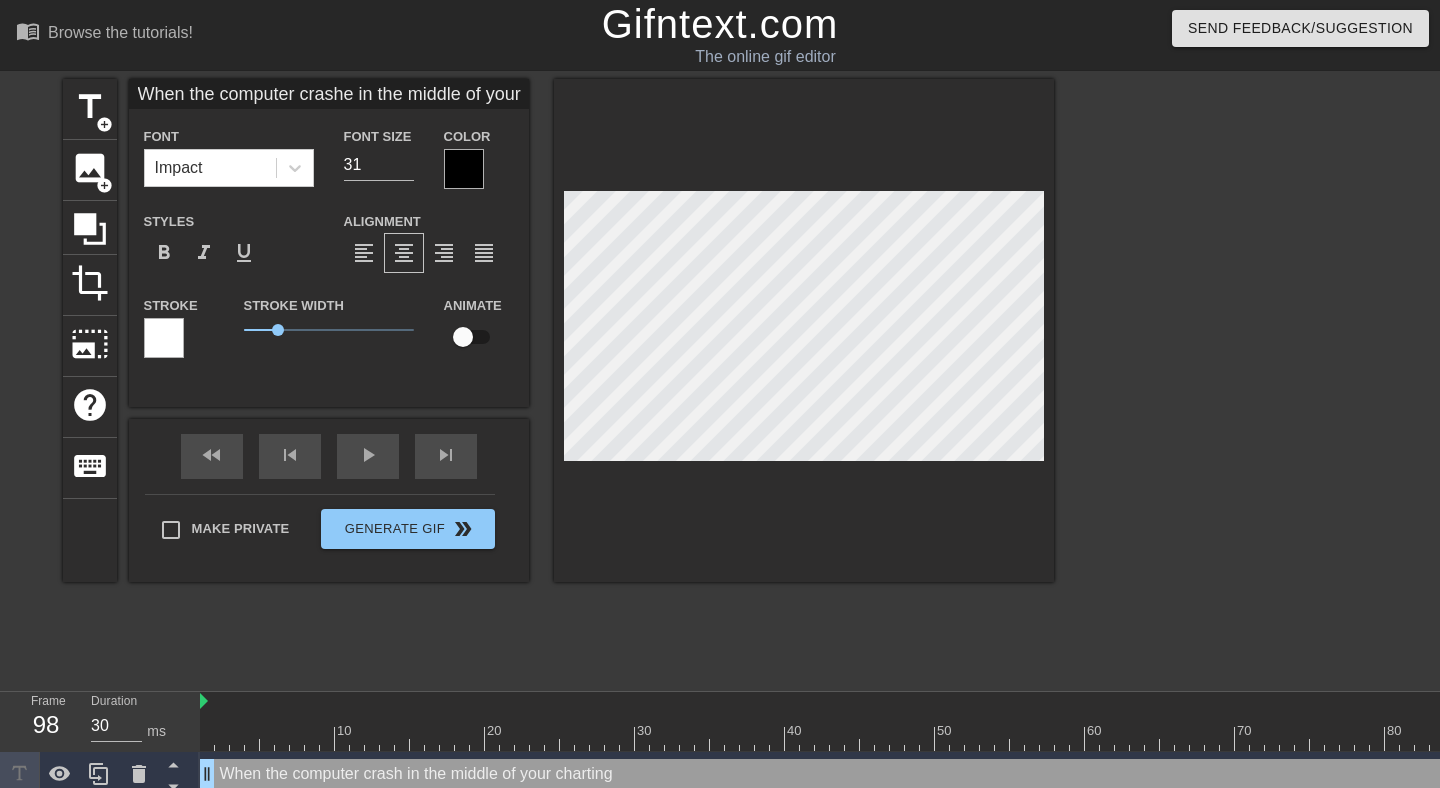 scroll, scrollTop: 0, scrollLeft: 12, axis: horizontal 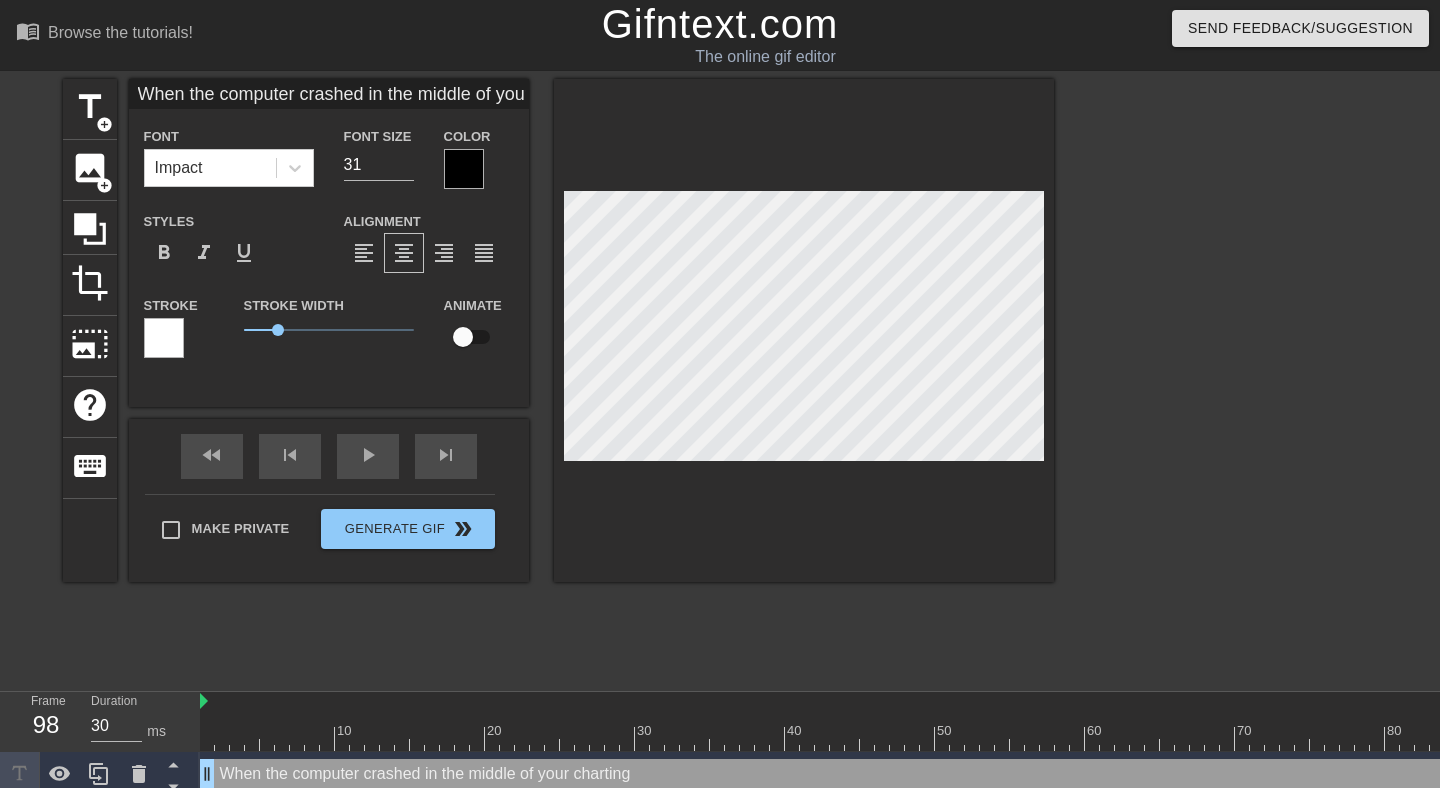 type on "When the computer crashed
in the middle of your charting" 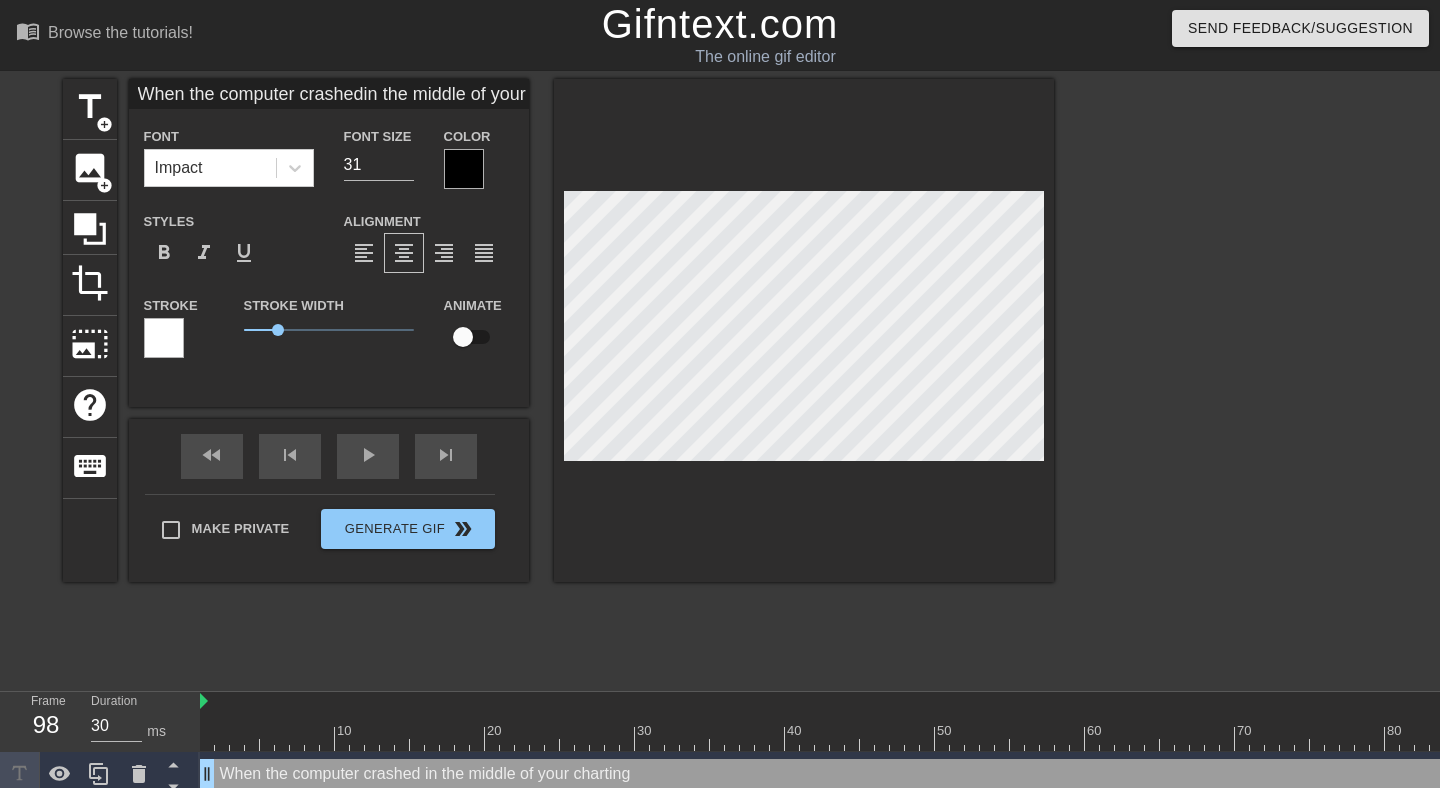 type on "When the computer crashed
in the middle of your charting" 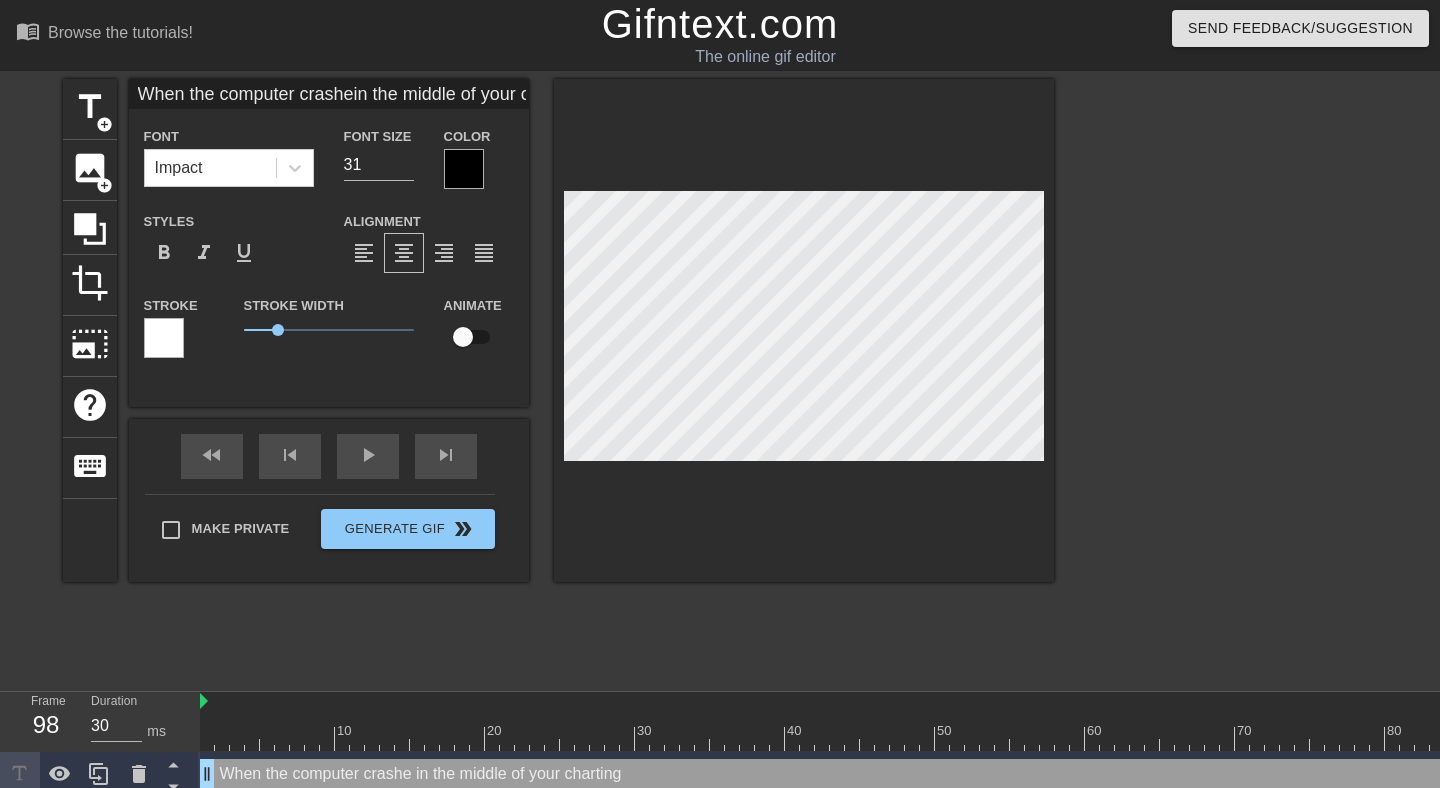 type on "When the computer crashesin the middle of your charting" 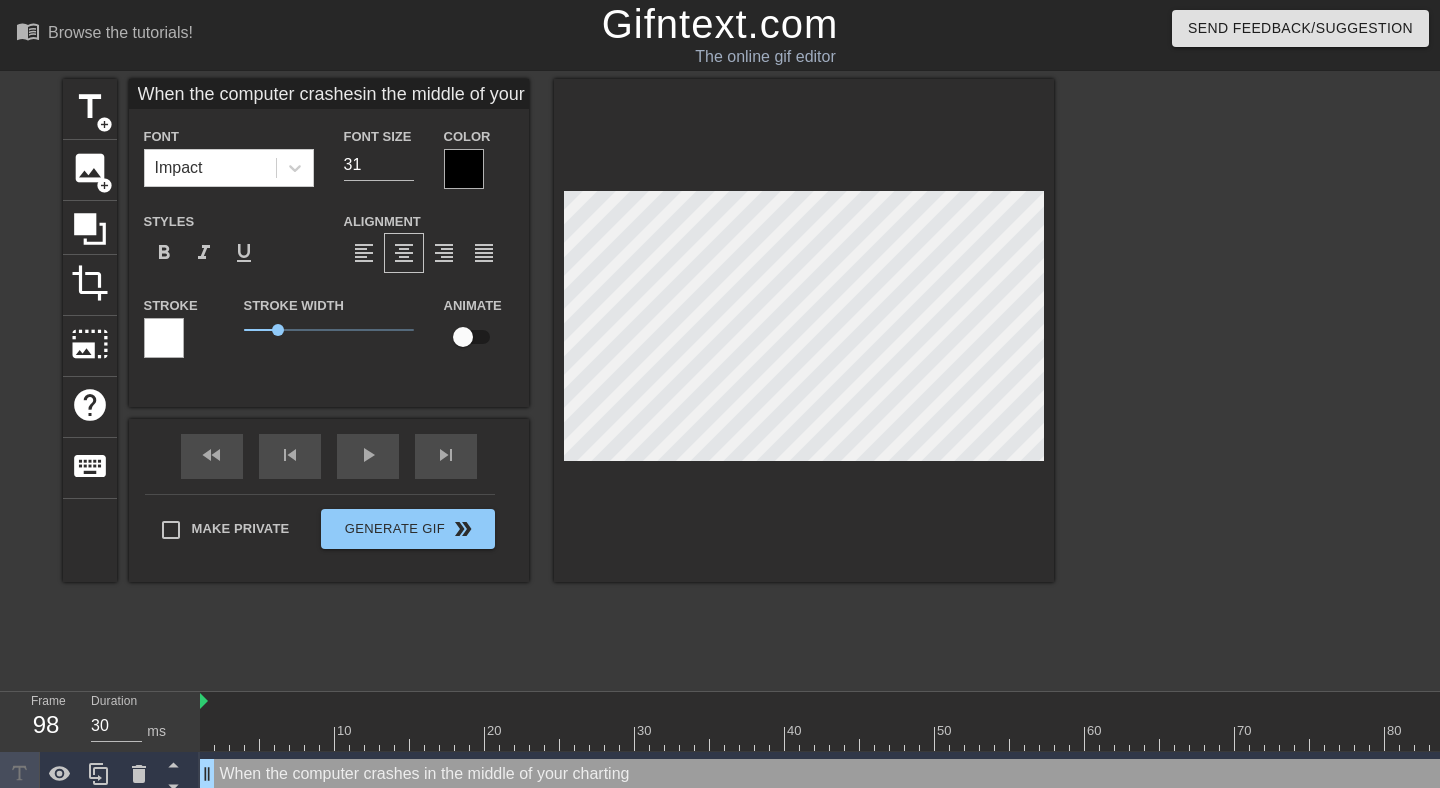 type on "When the computer crashes
in the middle of your charting" 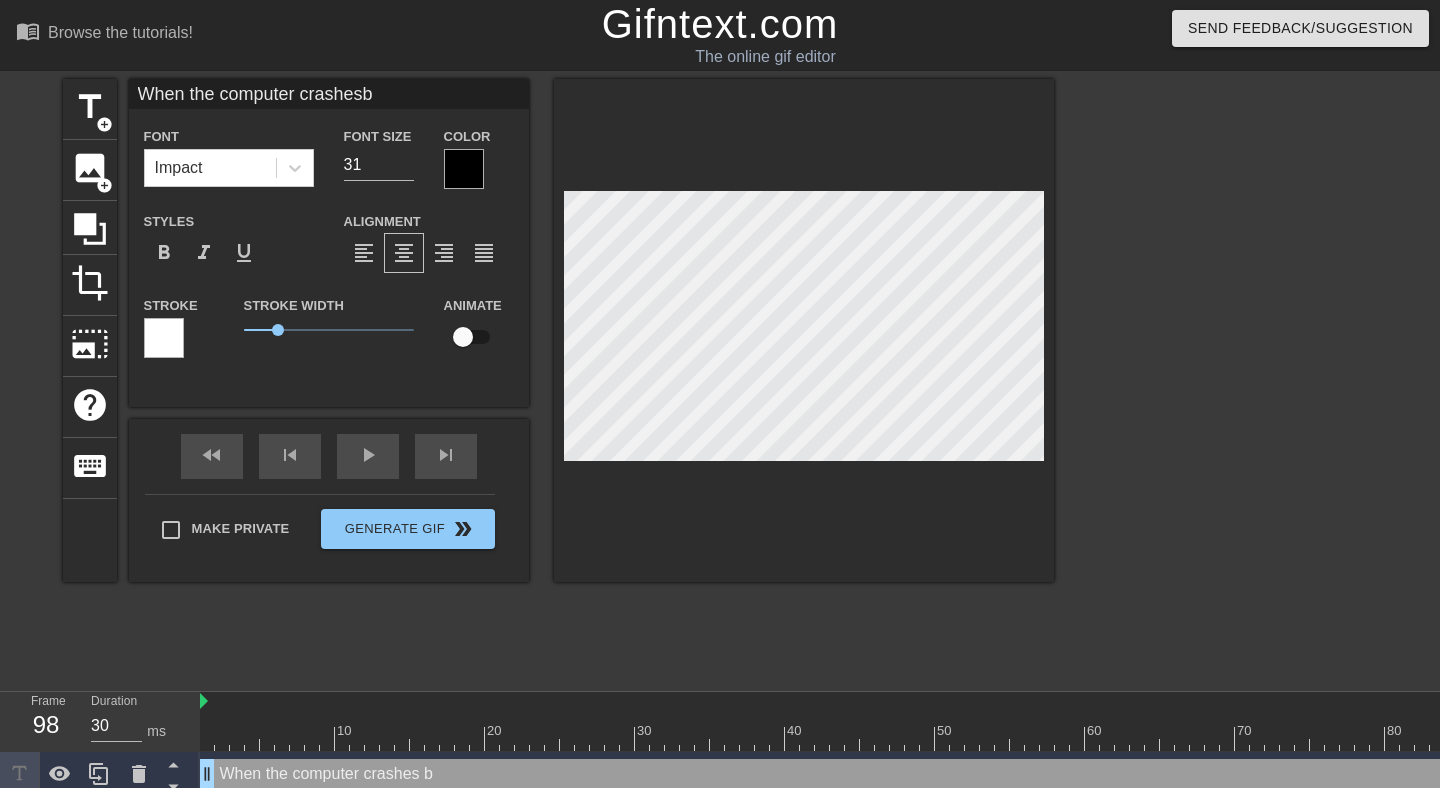 type on "When the computer crashesbe" 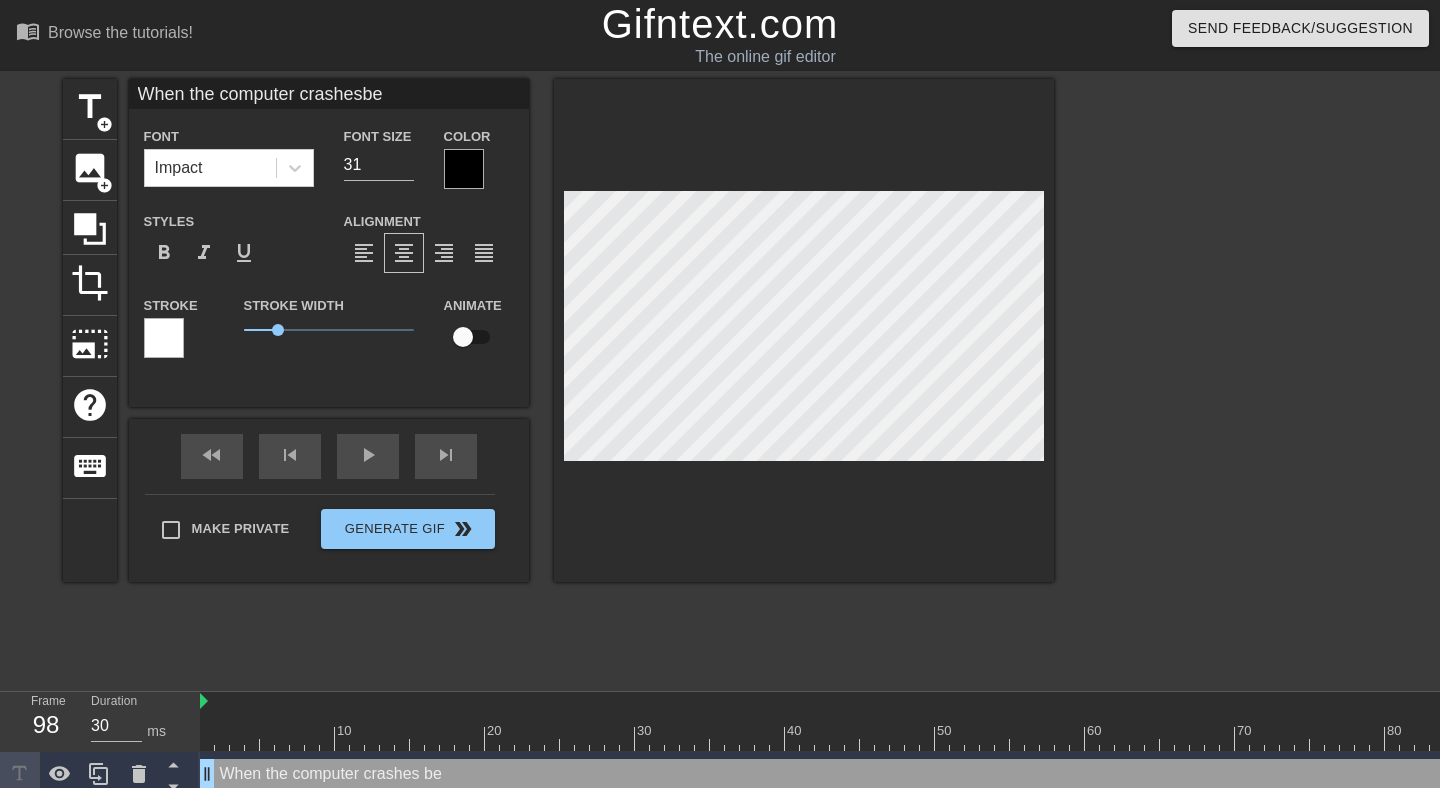 type on "When the computer crashesbef" 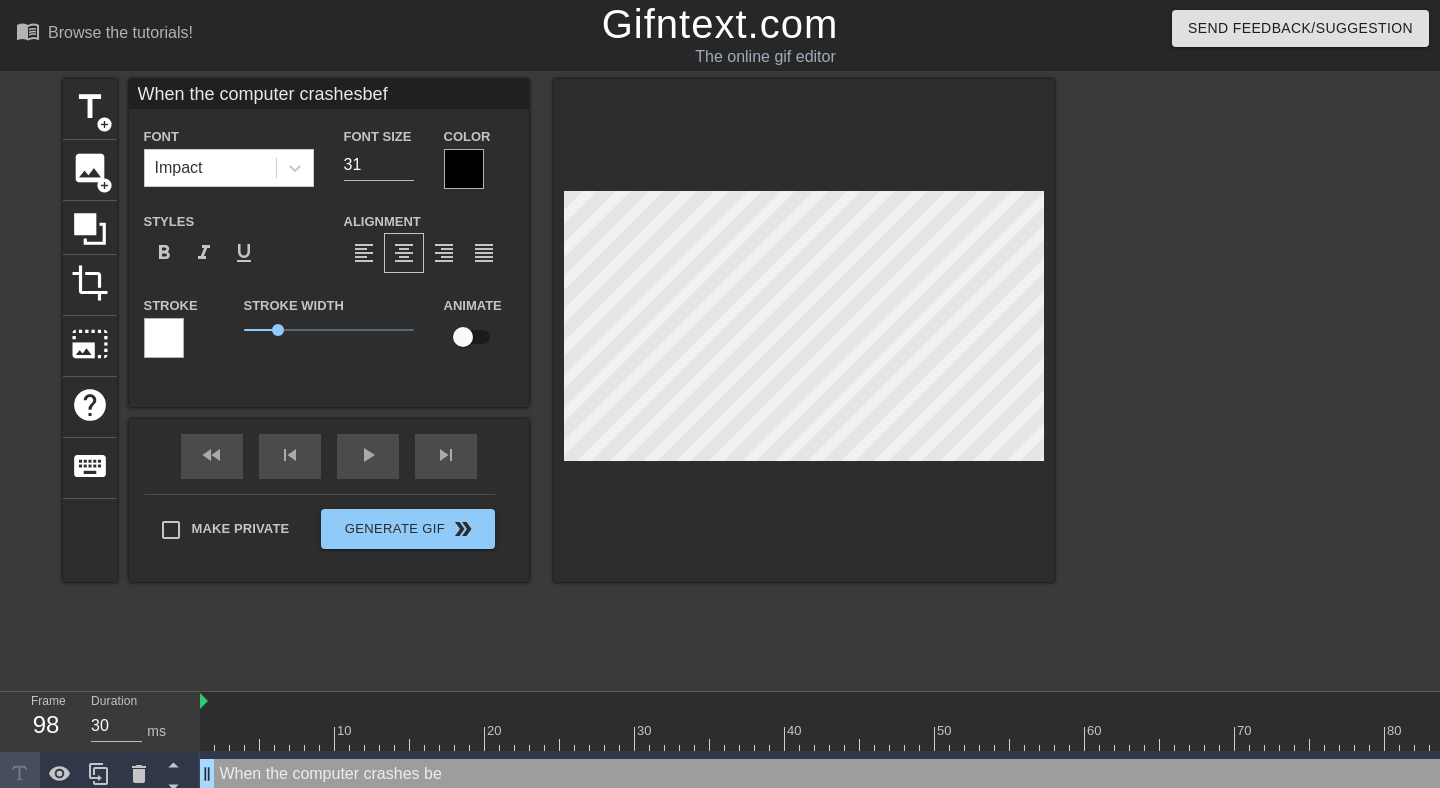 type on "When the computer crashesbefo" 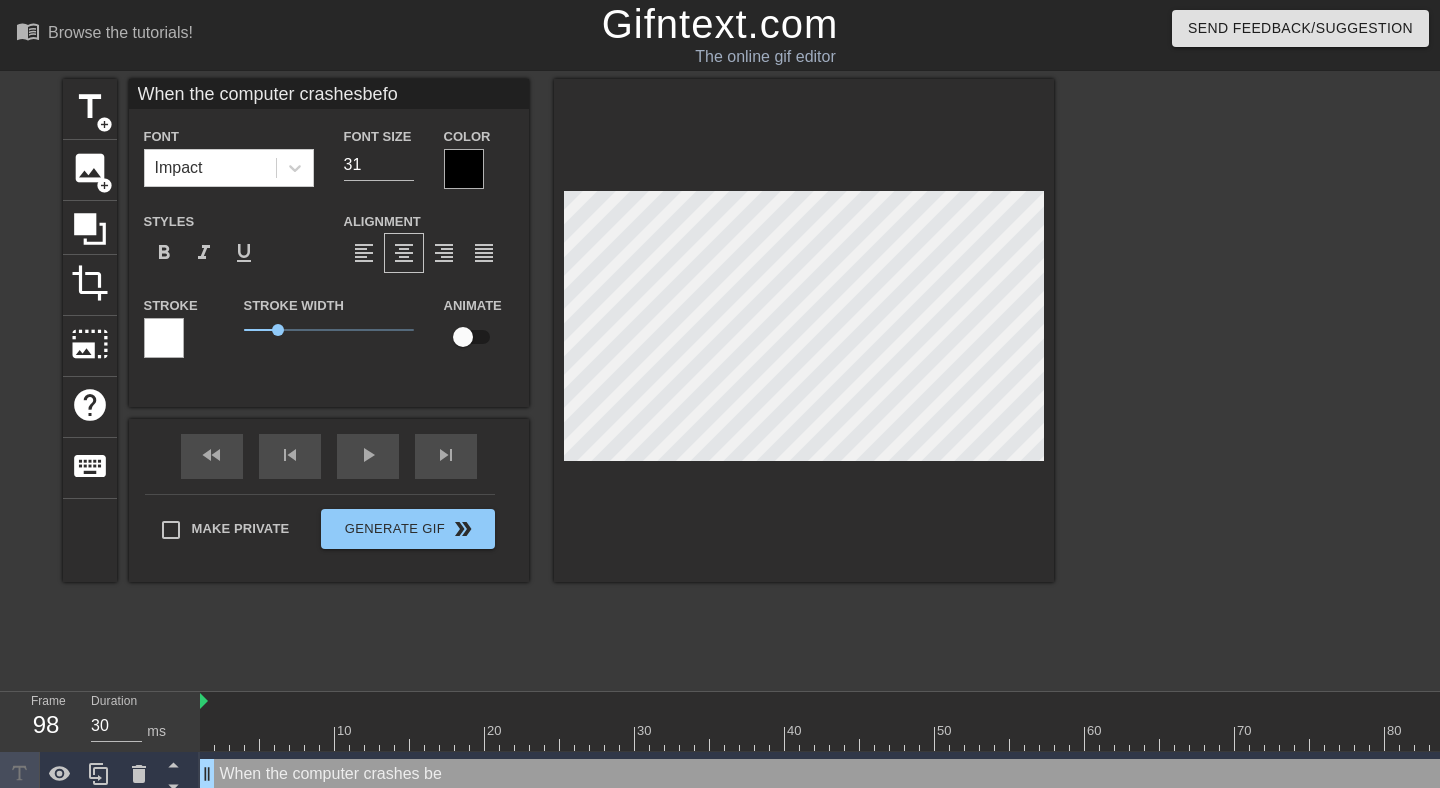 type on "When the computer crashesbefor" 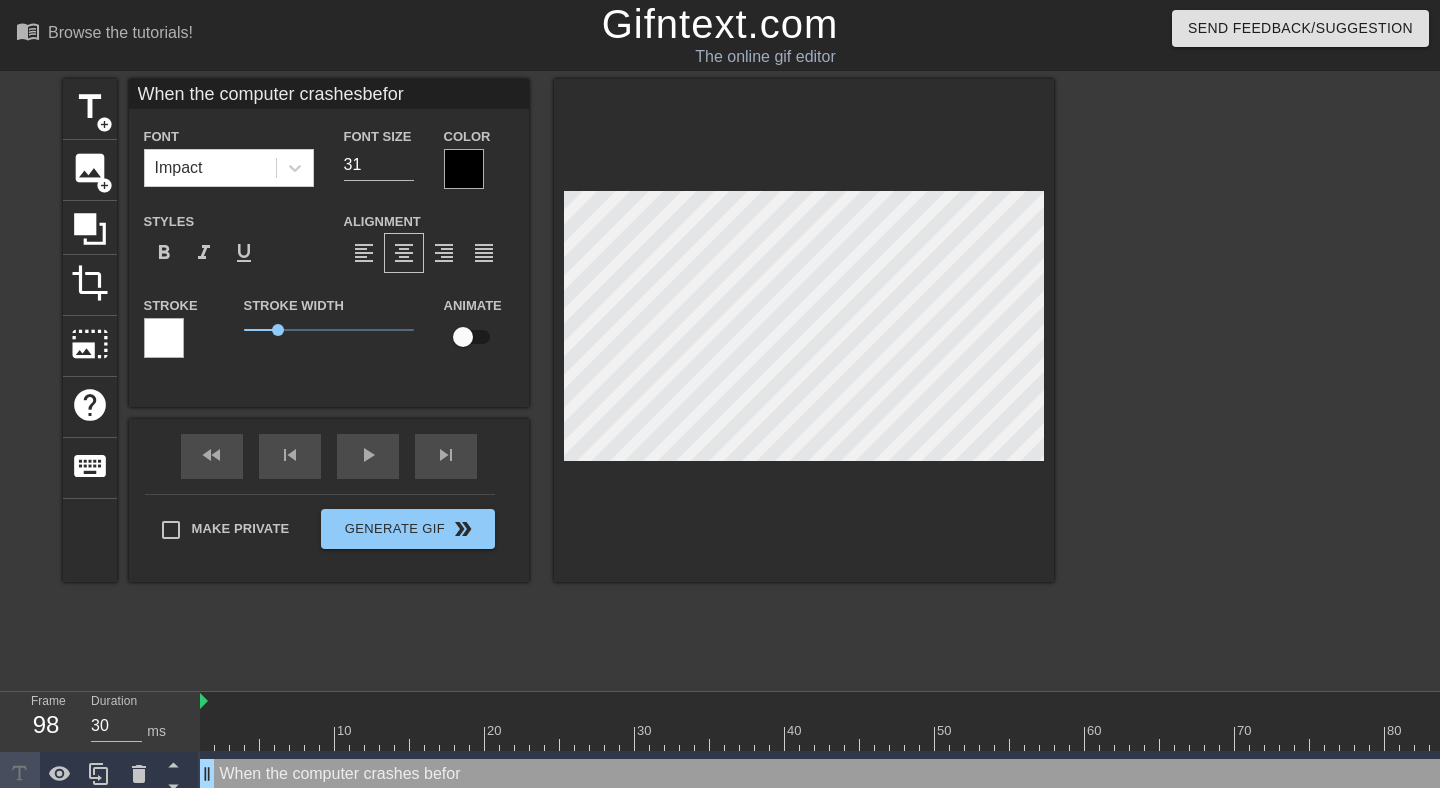 type on "When the computer crashesbefore" 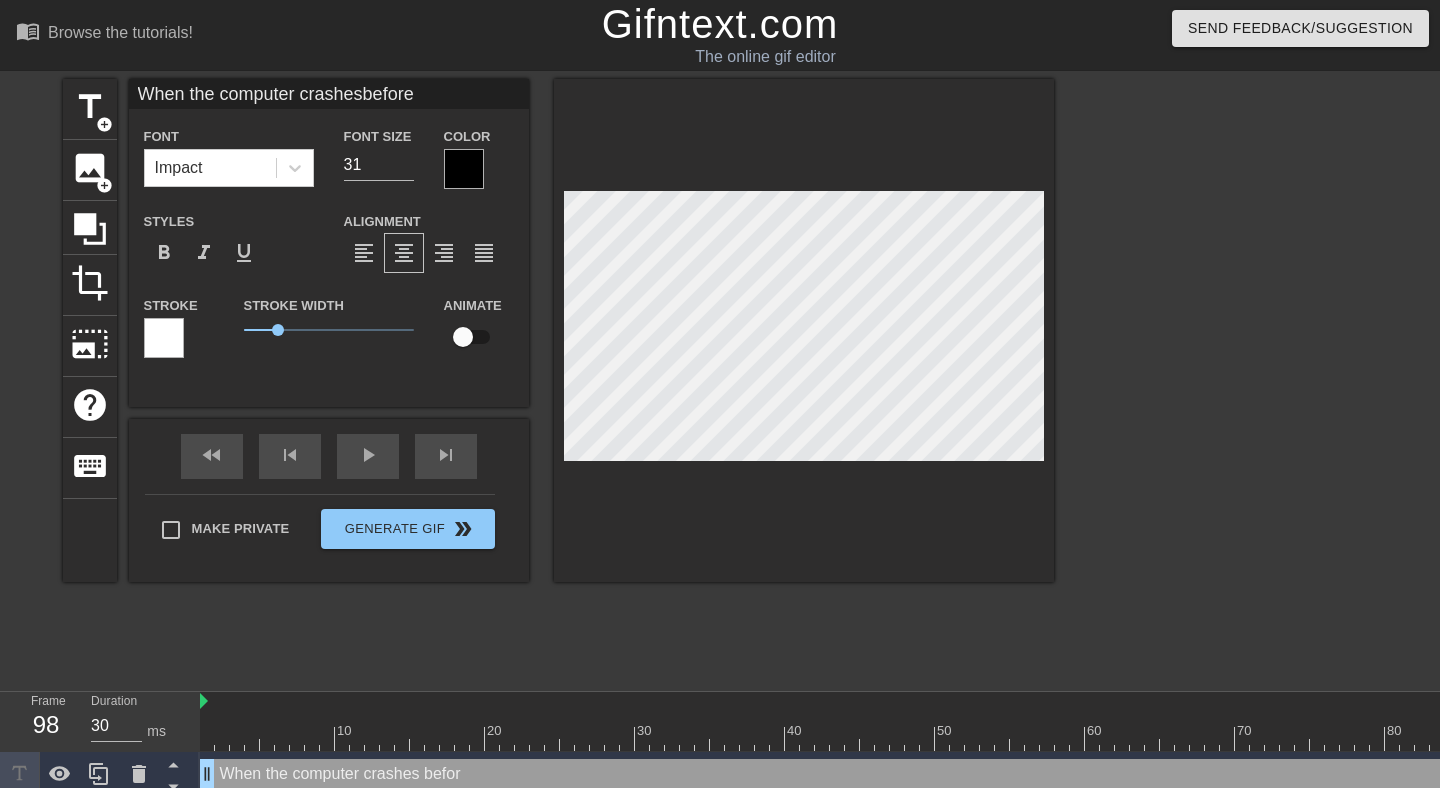 type on "When the computer crashesbefore" 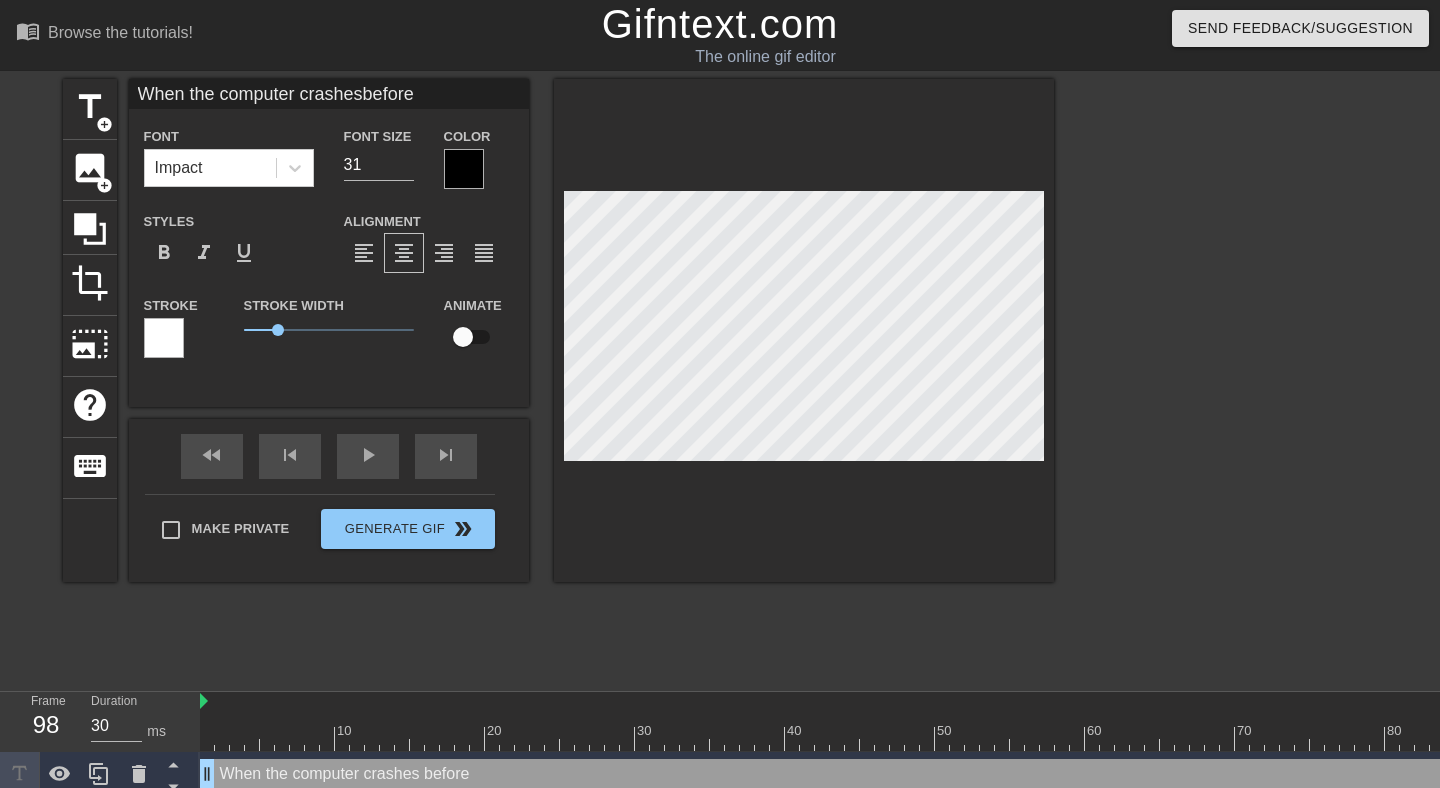 type on "When the computer crashesbefore y" 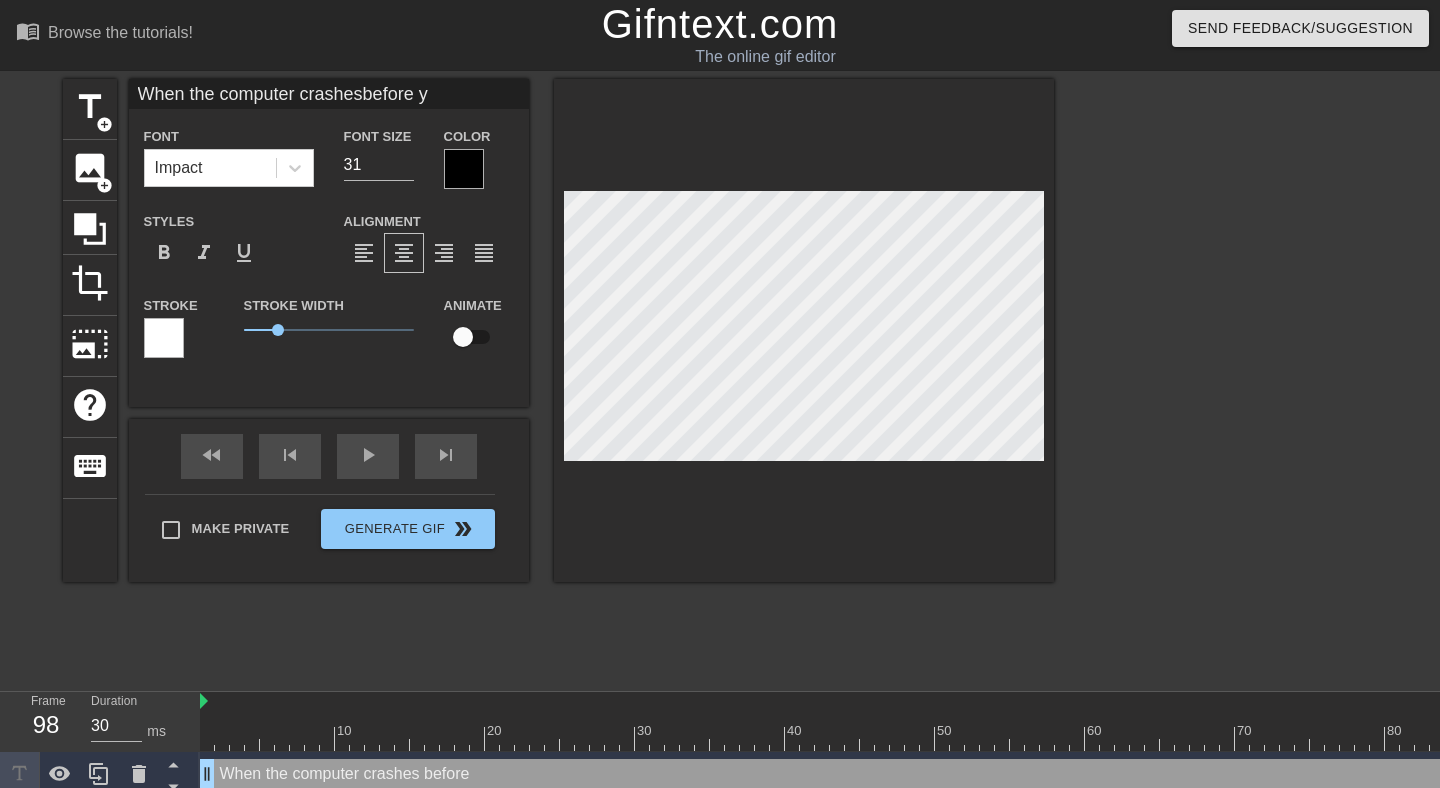 type on "When the computer crashesbefore yo" 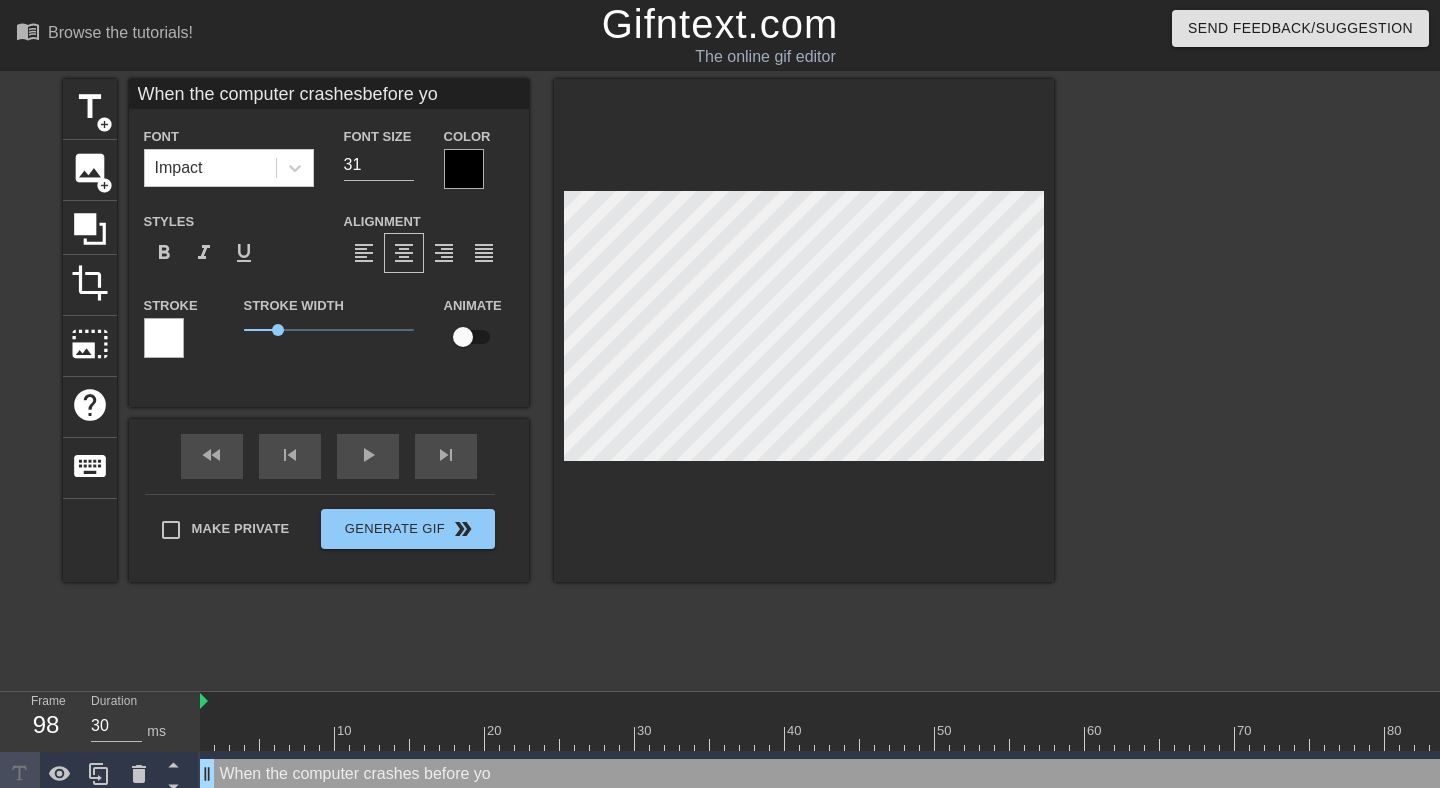 type on "When the computer crashesbefore you" 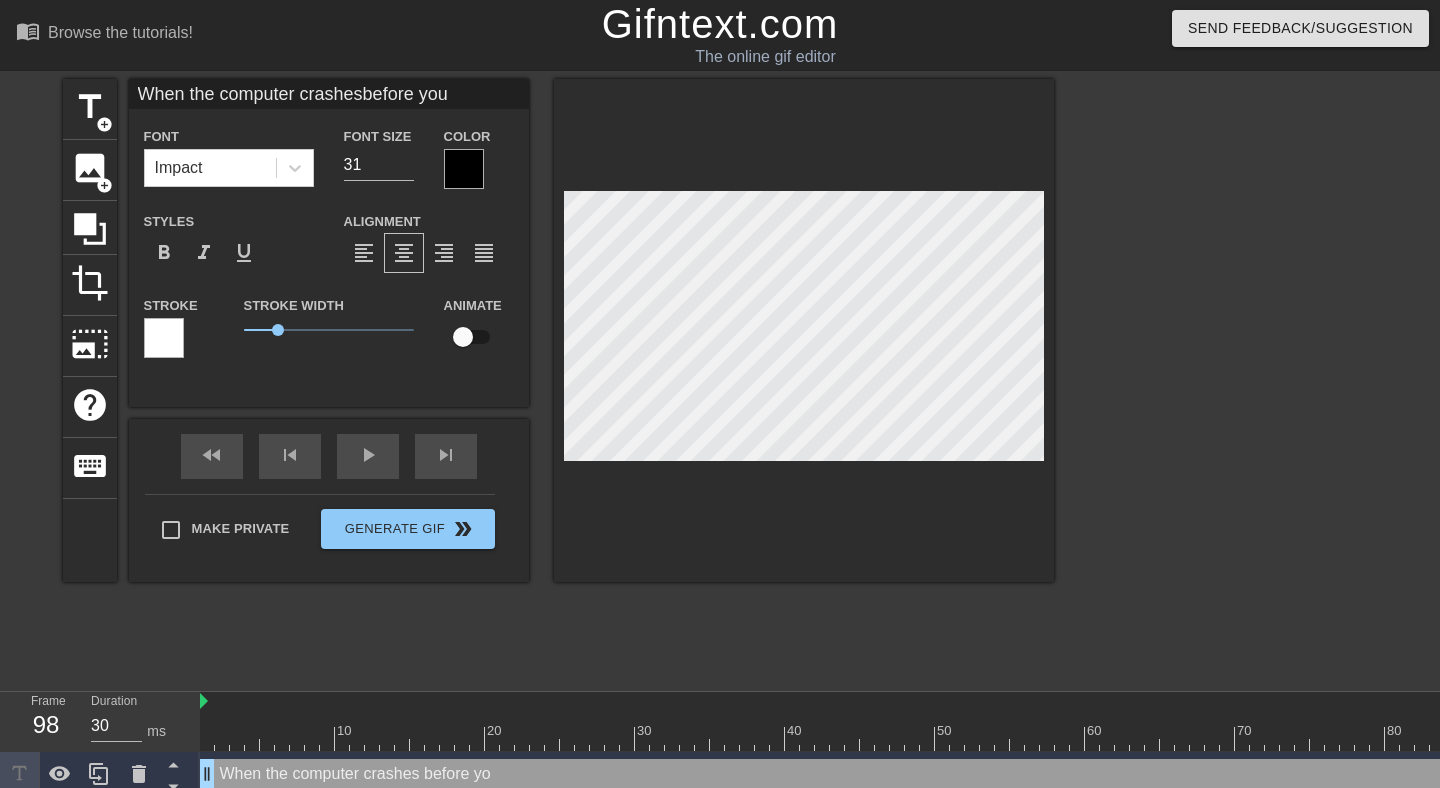 type on "When the computer crashes
before you" 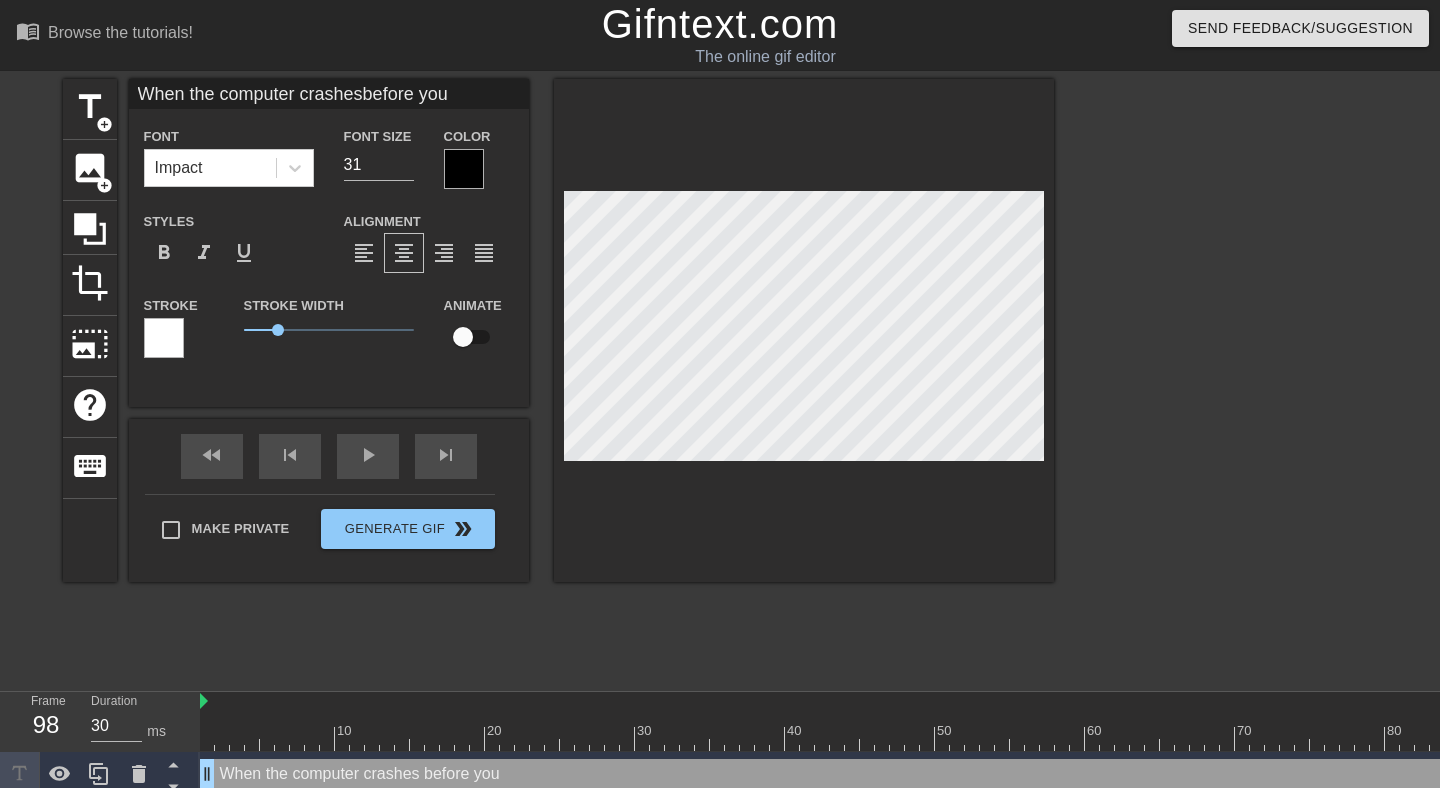 type on "When the computer crashesbefore you s" 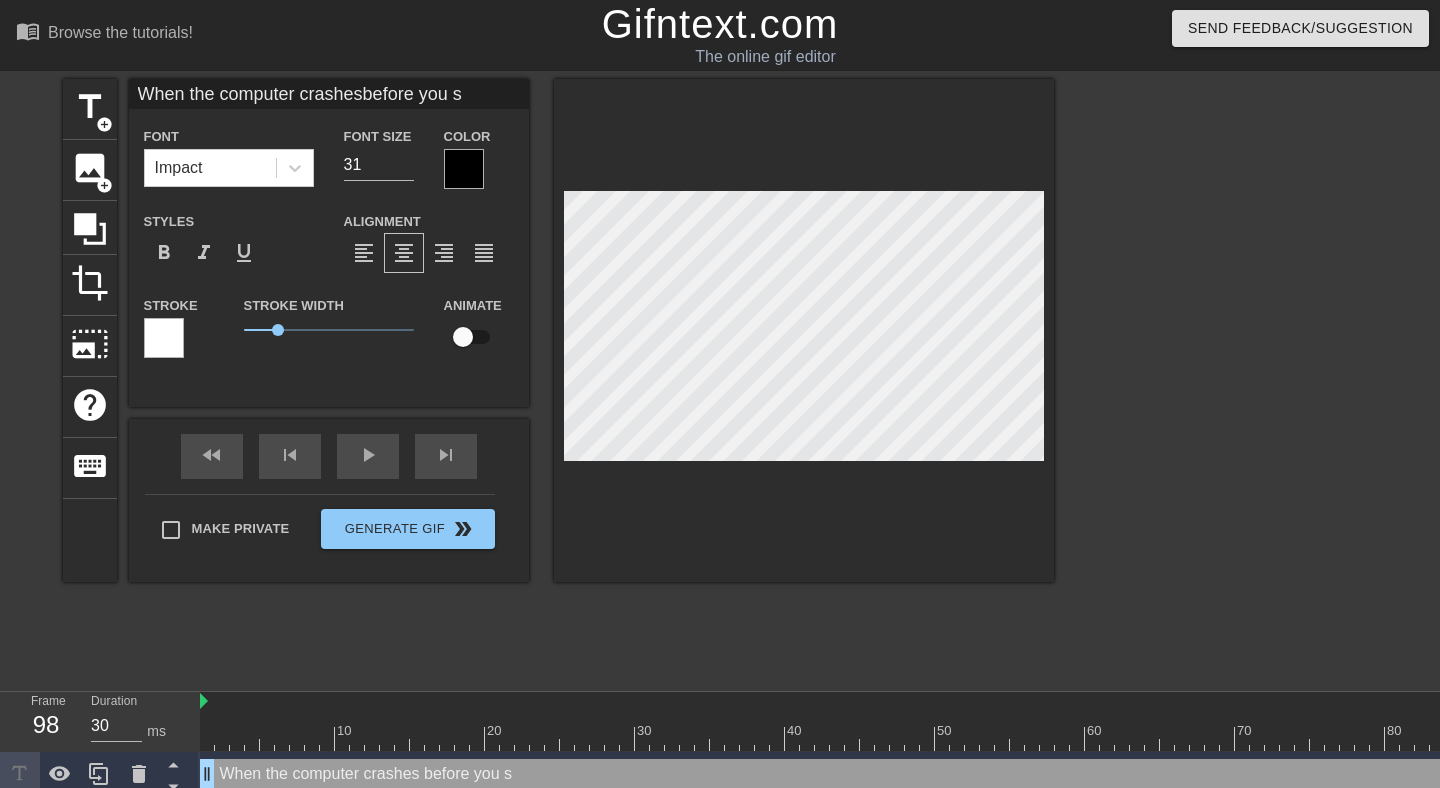 type on "When the computer crashesbefore you sa" 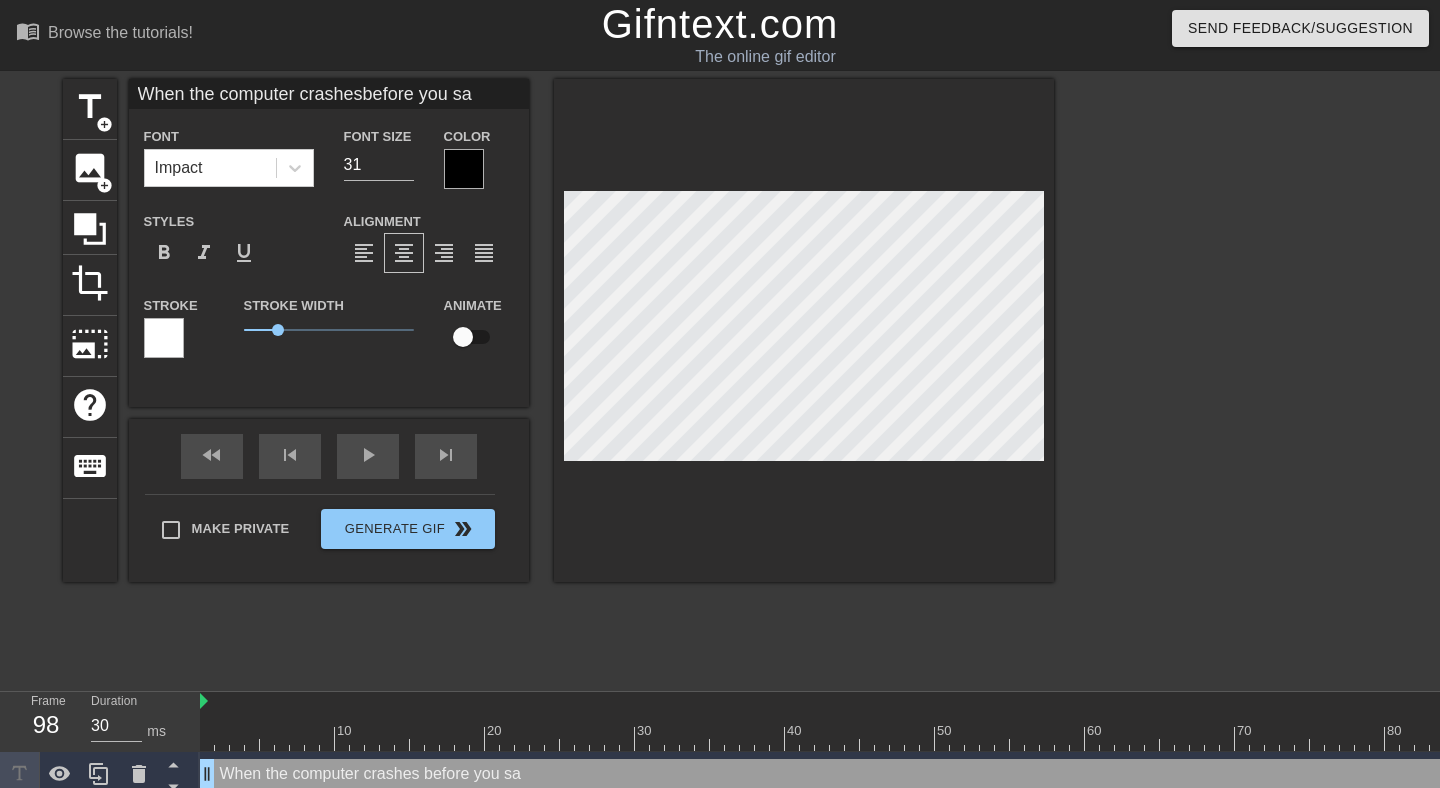 type on "When the computer crashesbefore you sav" 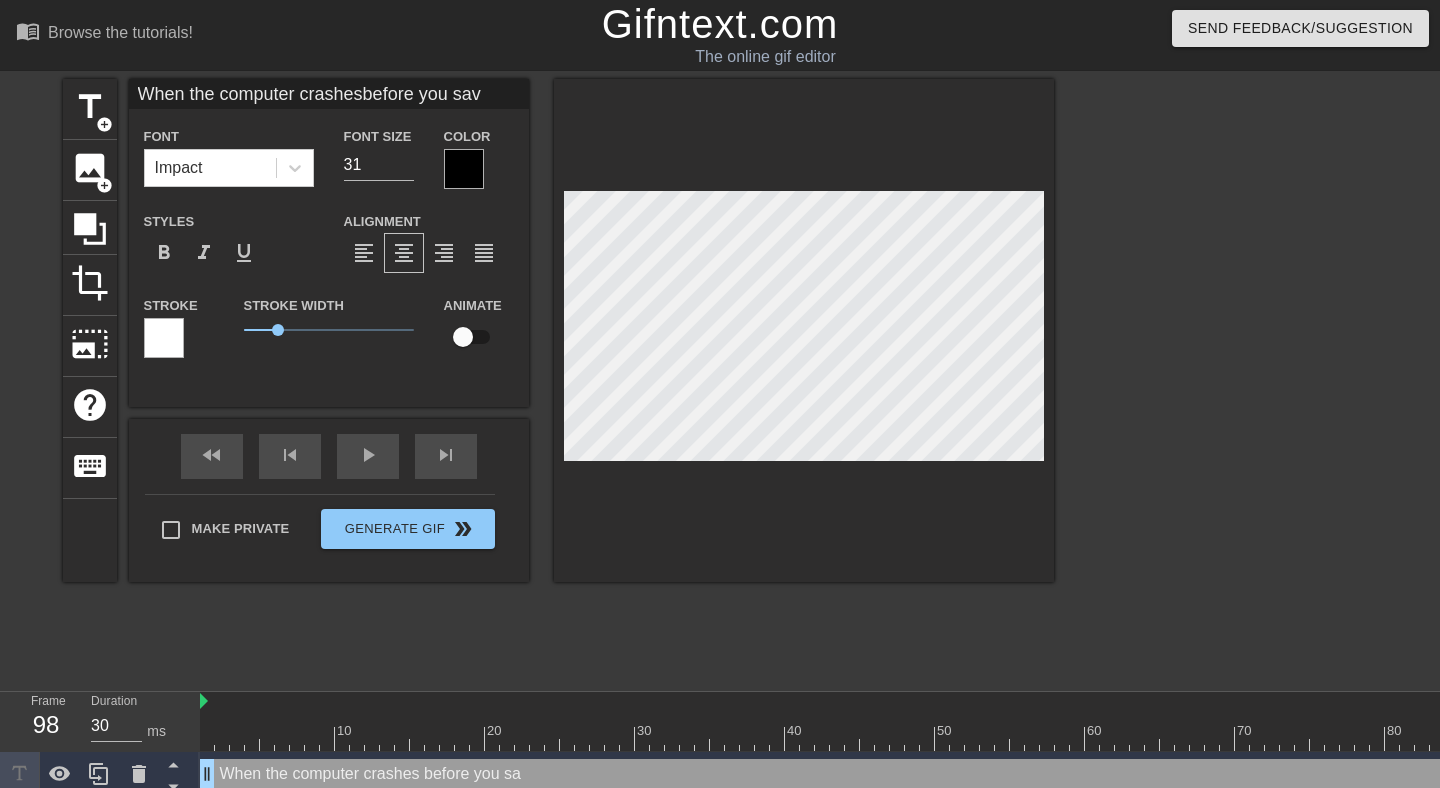 type on "When the computer crashesbefore you save" 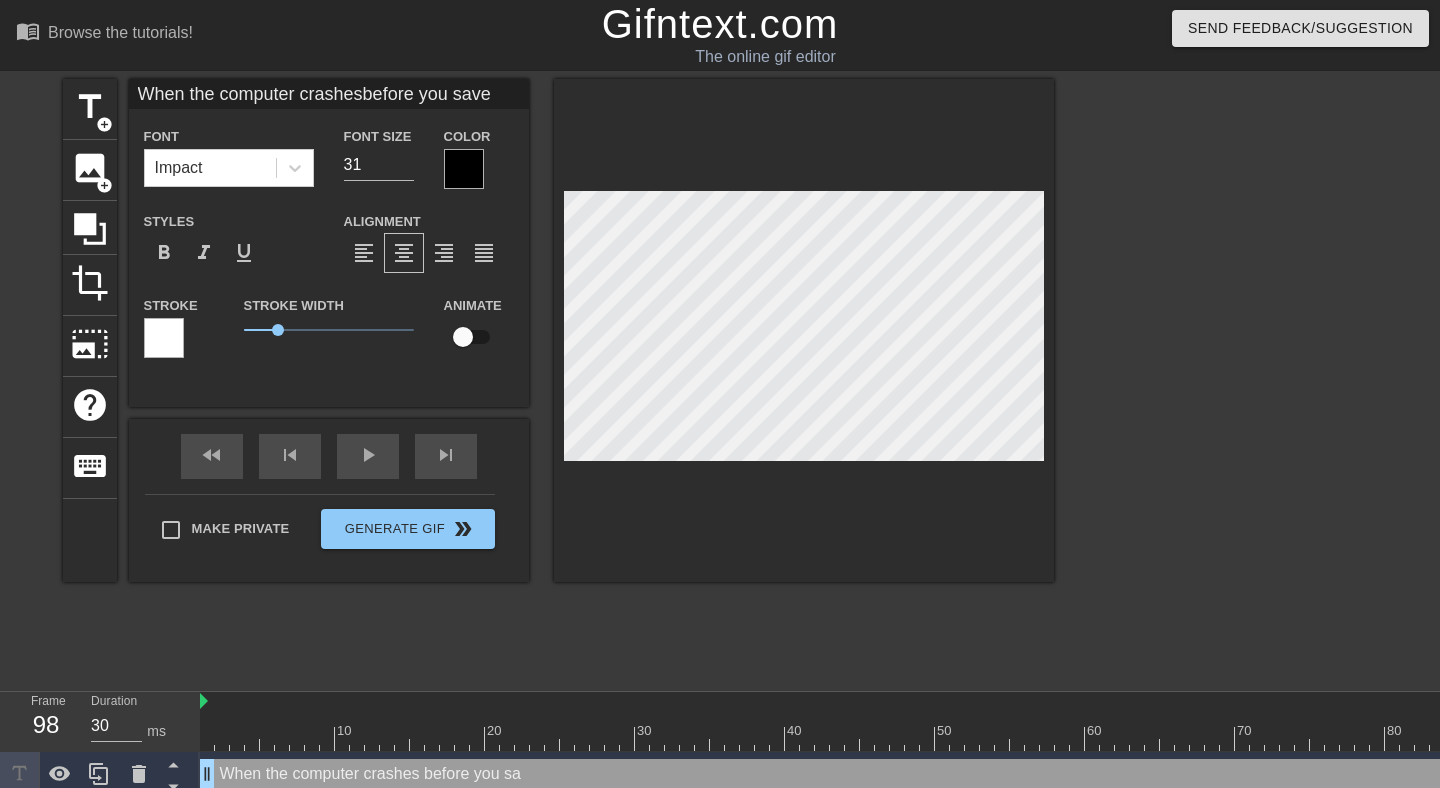 type on "When the computer crashesbefore you save" 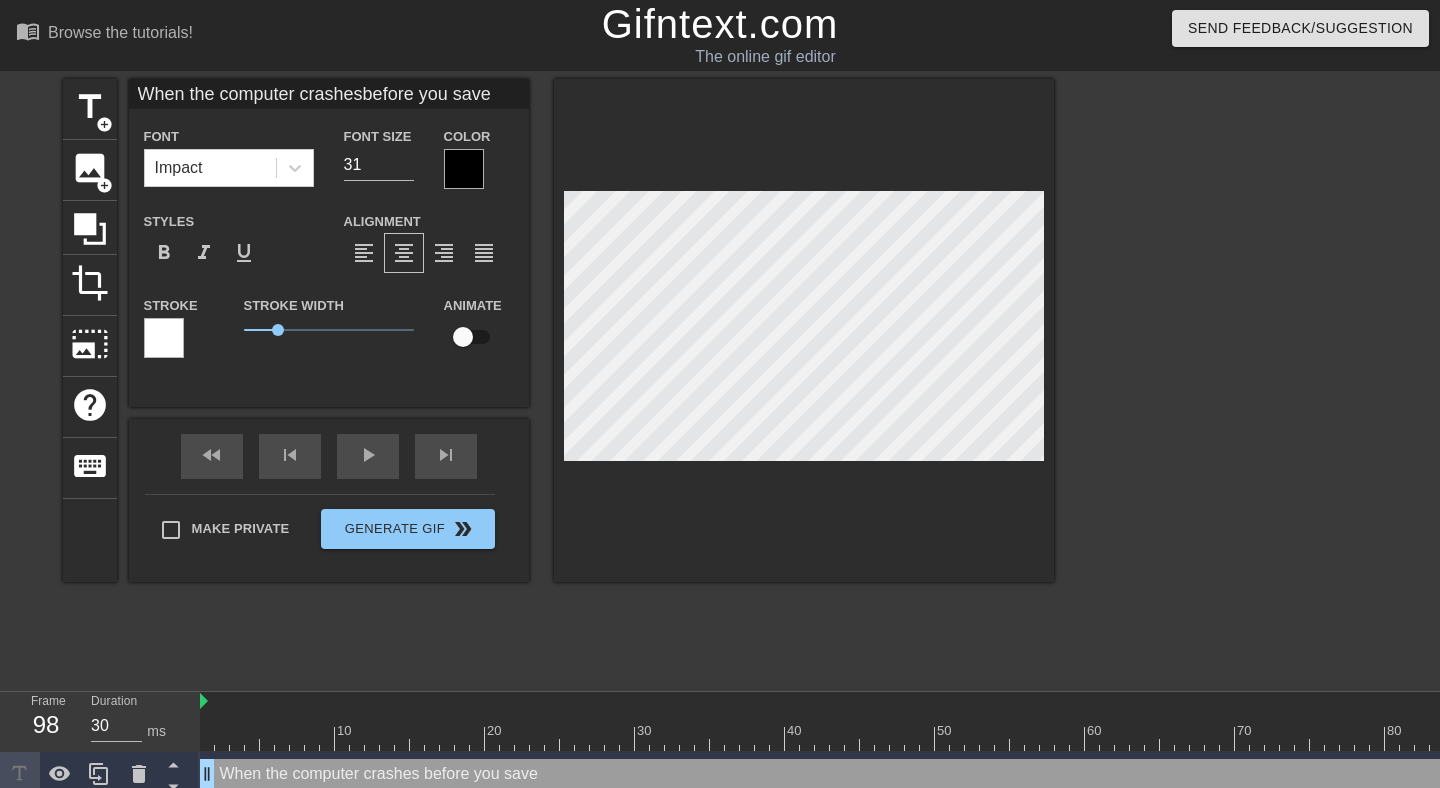 type on "When the computer crashesbefore you save y" 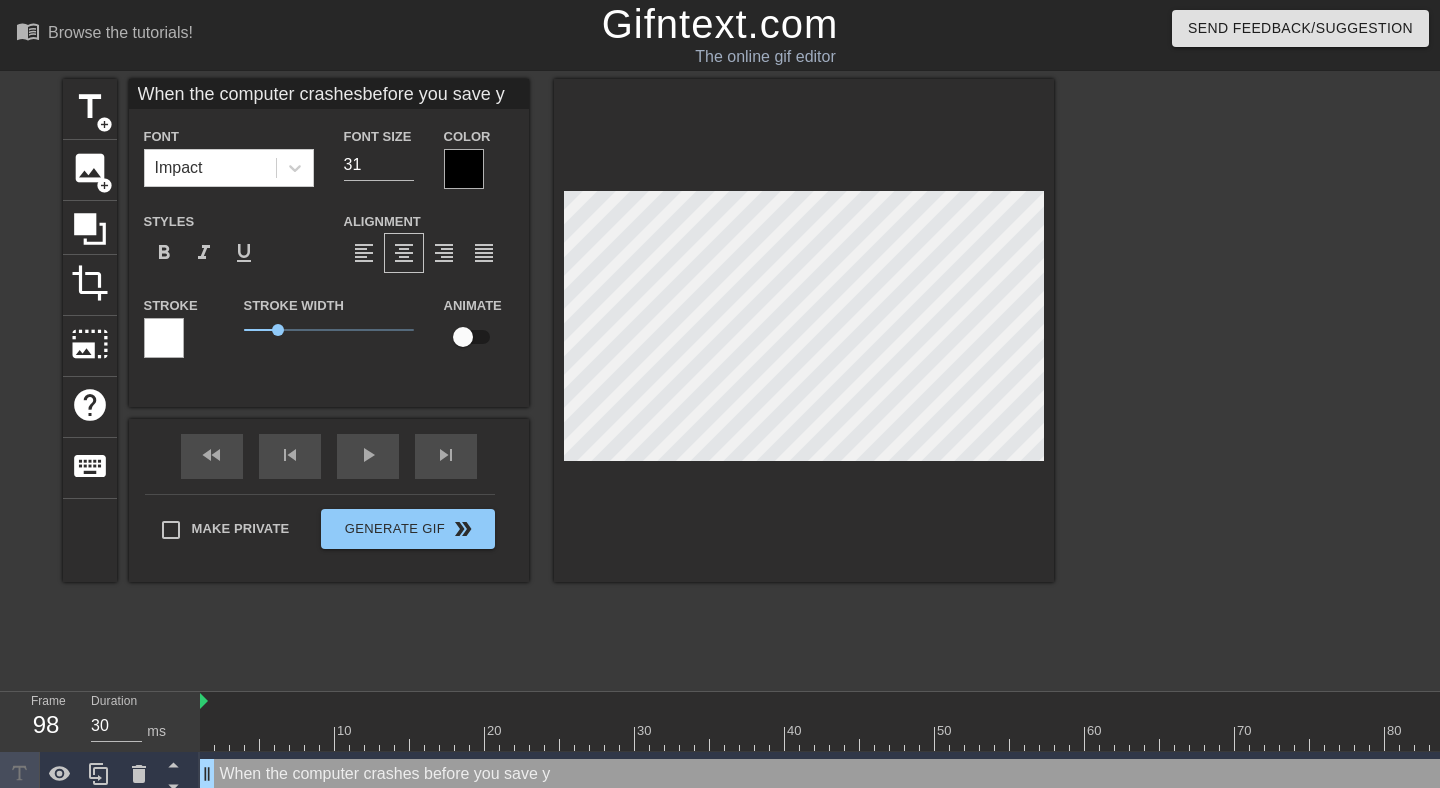 type on "When the computer crashesbefore you save yo" 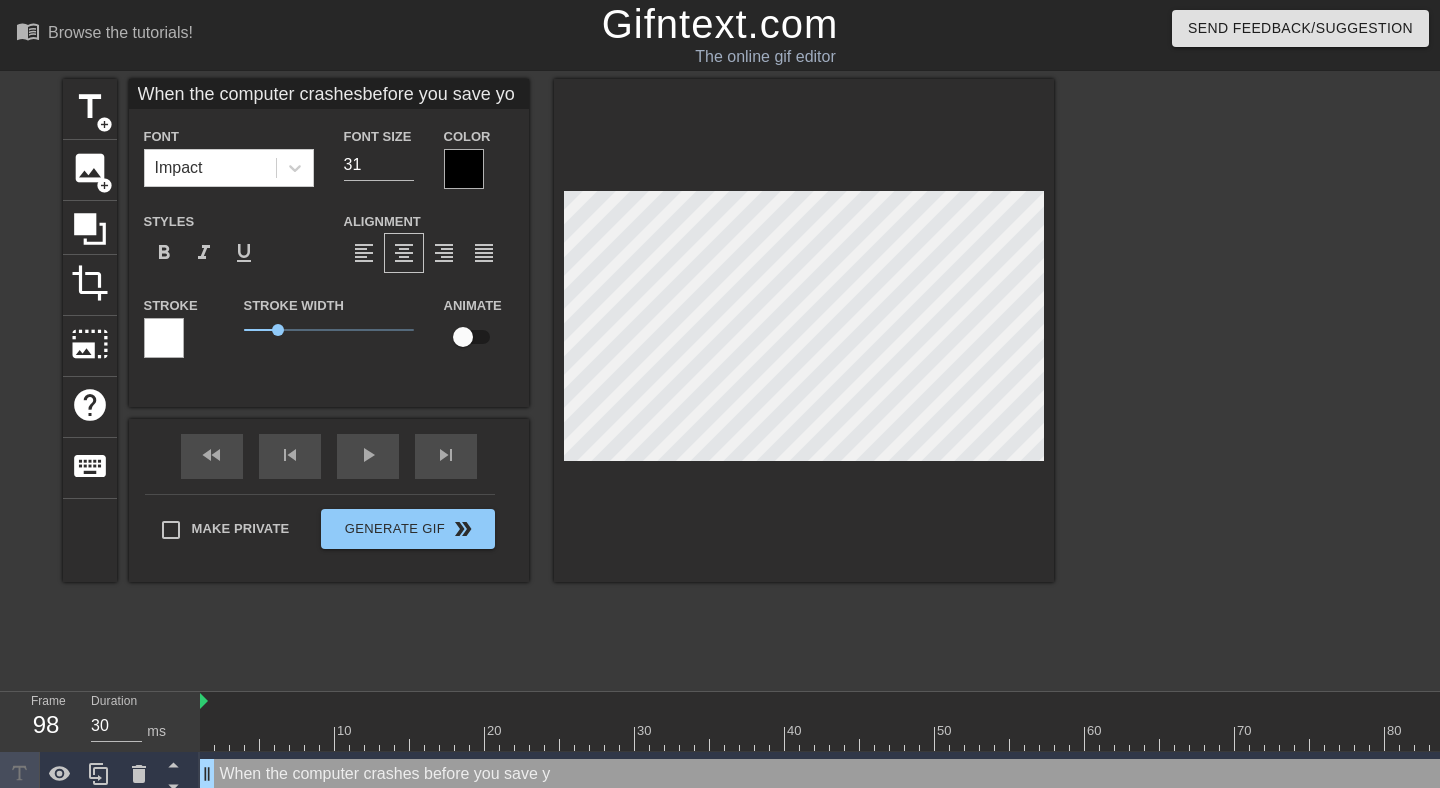 type on "When the computer crashes
before you save yo" 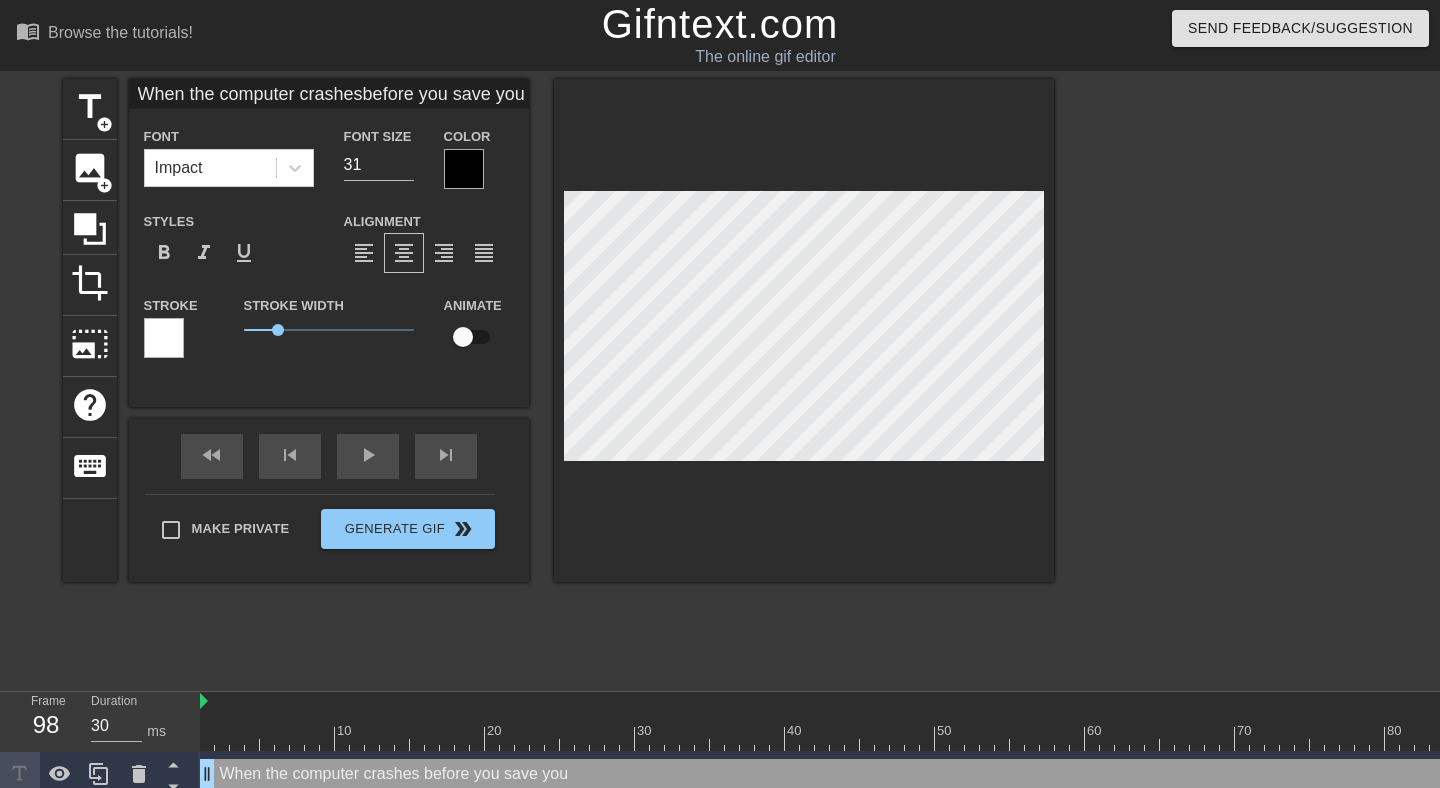 type on "When the computer crashesbefore you save your" 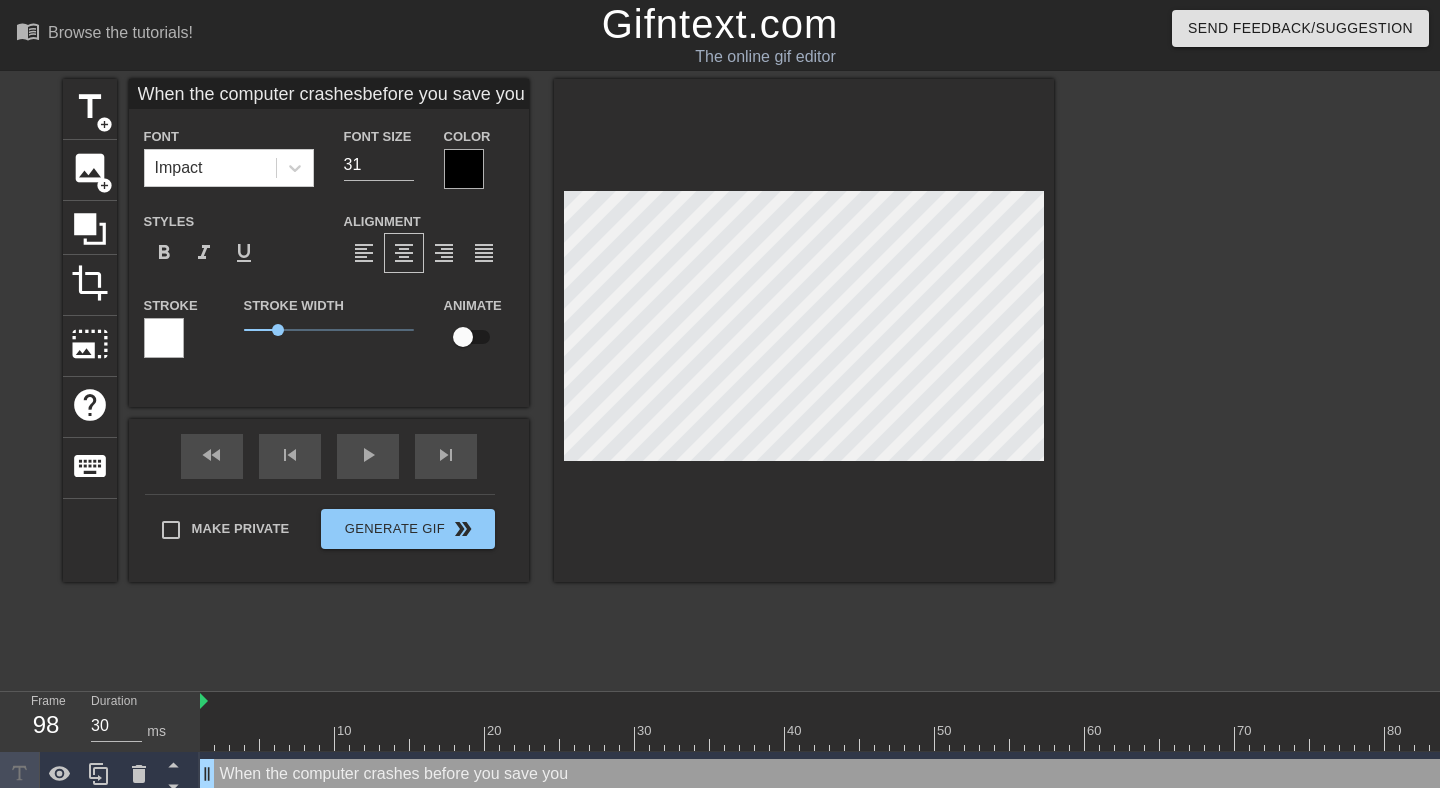 type on "When the computer crashesbefore you save your" 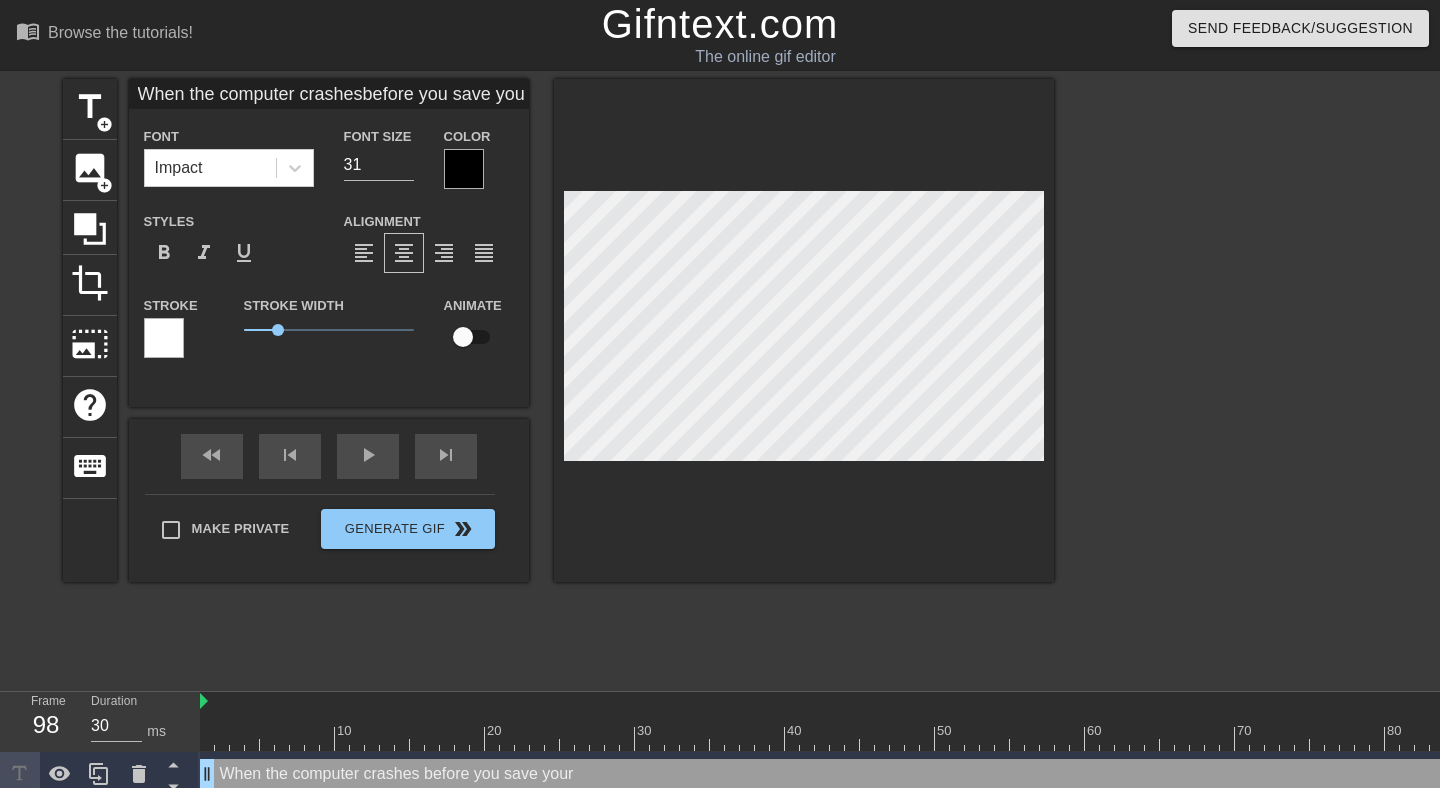 type on "When the computer crashesbefore you save your c" 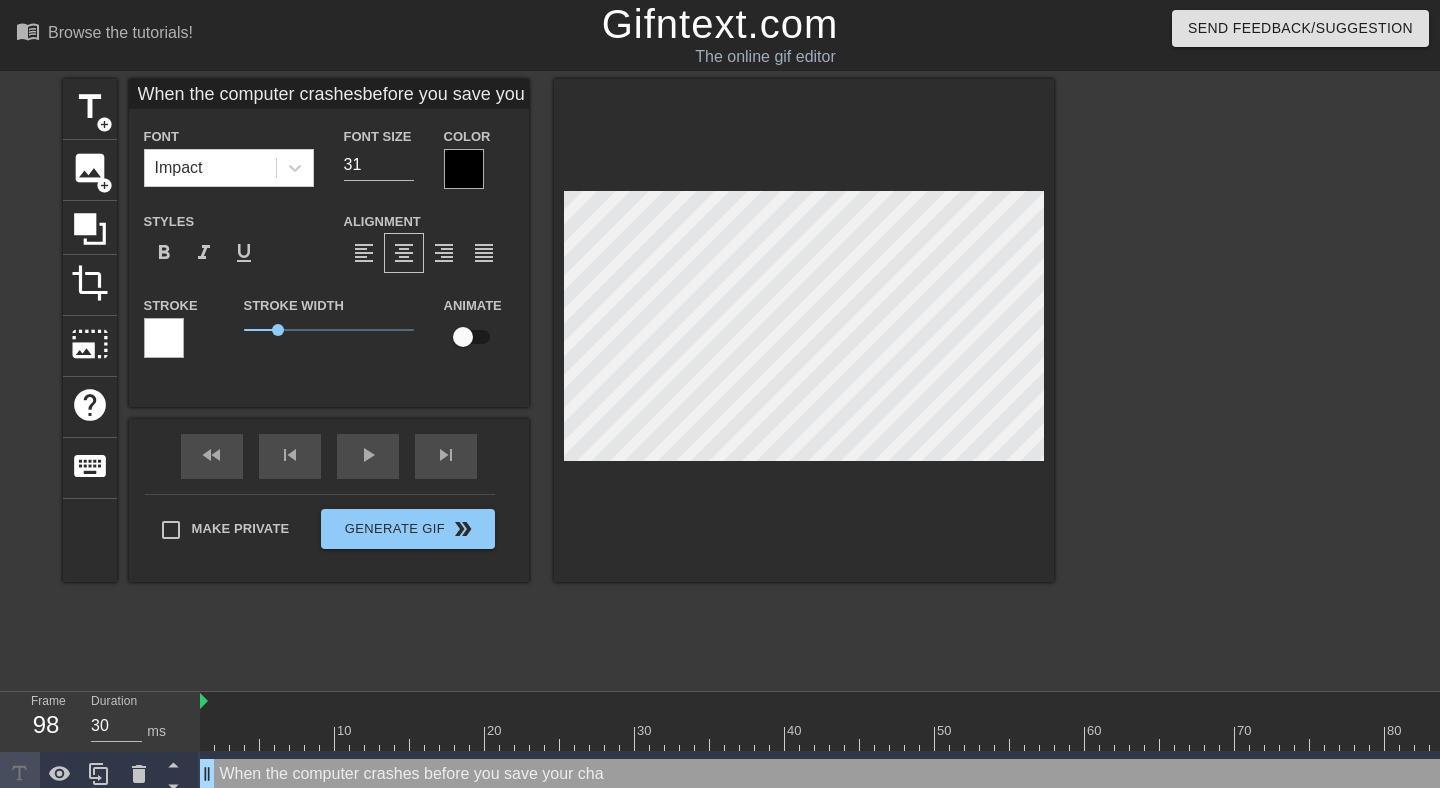 type on "When the computer crashesbefore you save your char" 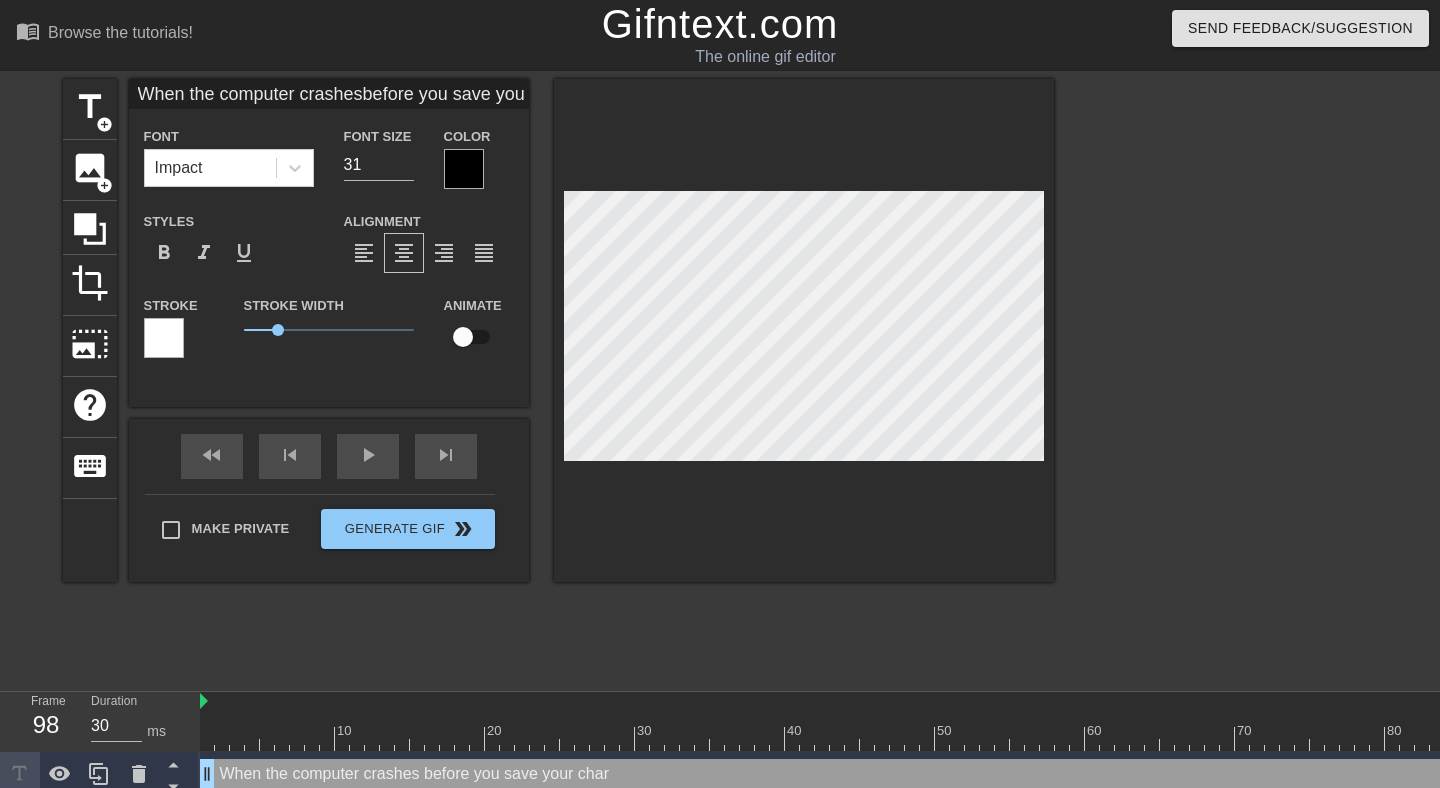 type on "When the computer crashesbefore you save your chart" 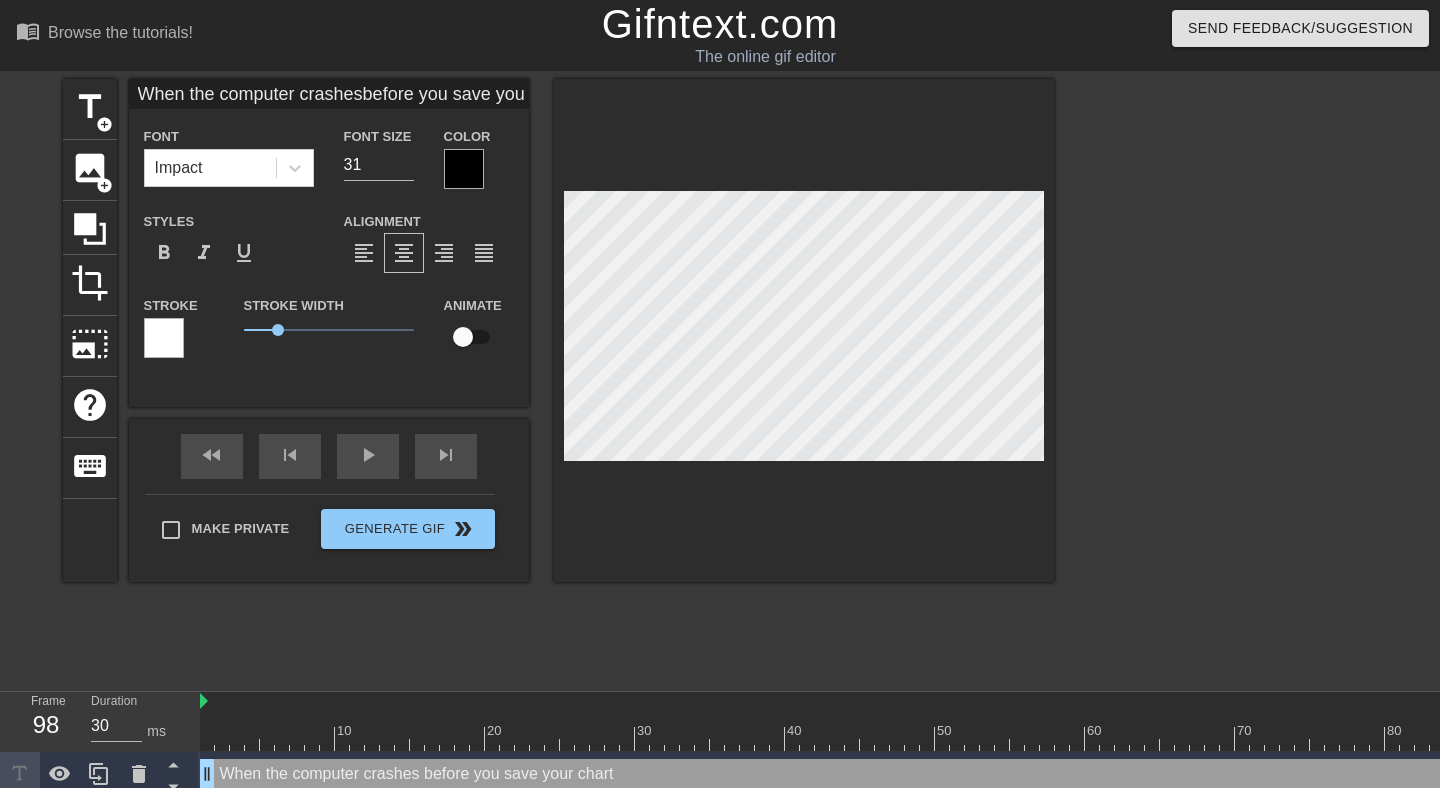click on "title add_circle image add_circle crop photo_size_select_large help keyboard When the computer crashesbefore you save your chart Font Impact Font Size 31 Color Styles format_bold format_italic format_underline Alignment format_align_left format_align_center format_align_right format_align_justify Stroke Stroke Width 1 Animate fast_rewind skip_previous play_arrow skip_next Make Private Generate Gif double_arrow" at bounding box center (720, 379) 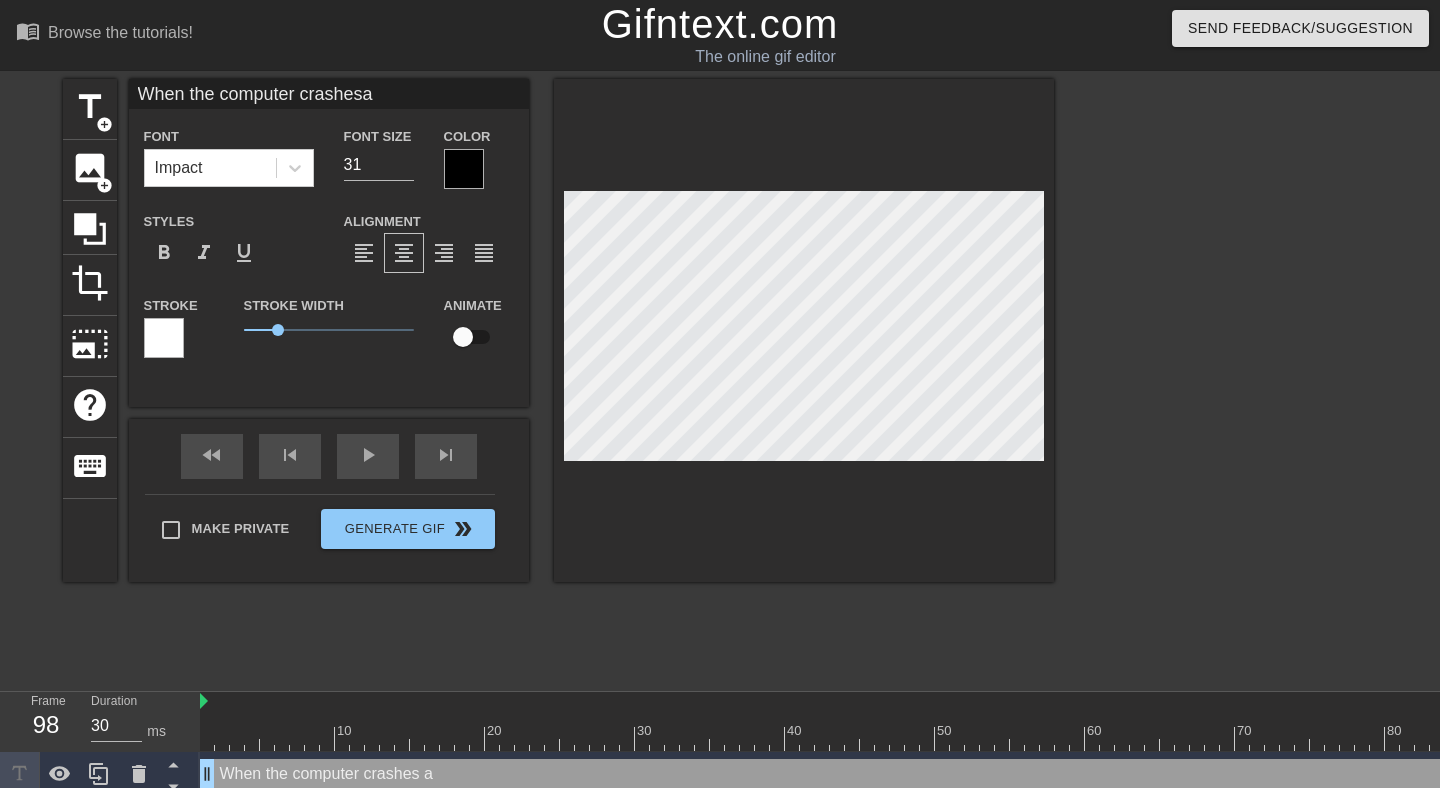 type on "When the computer crashesan" 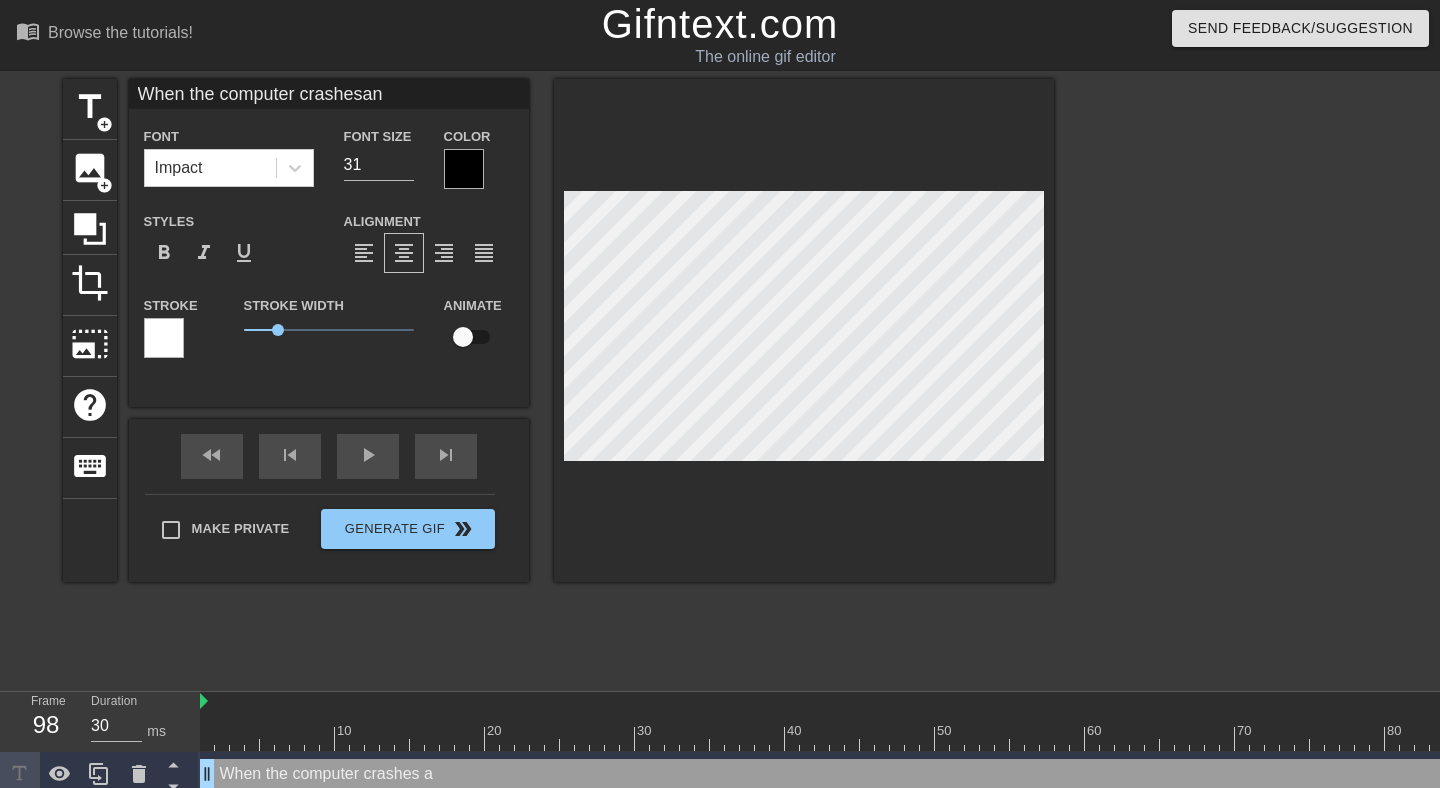 type on "When the computer crashesand" 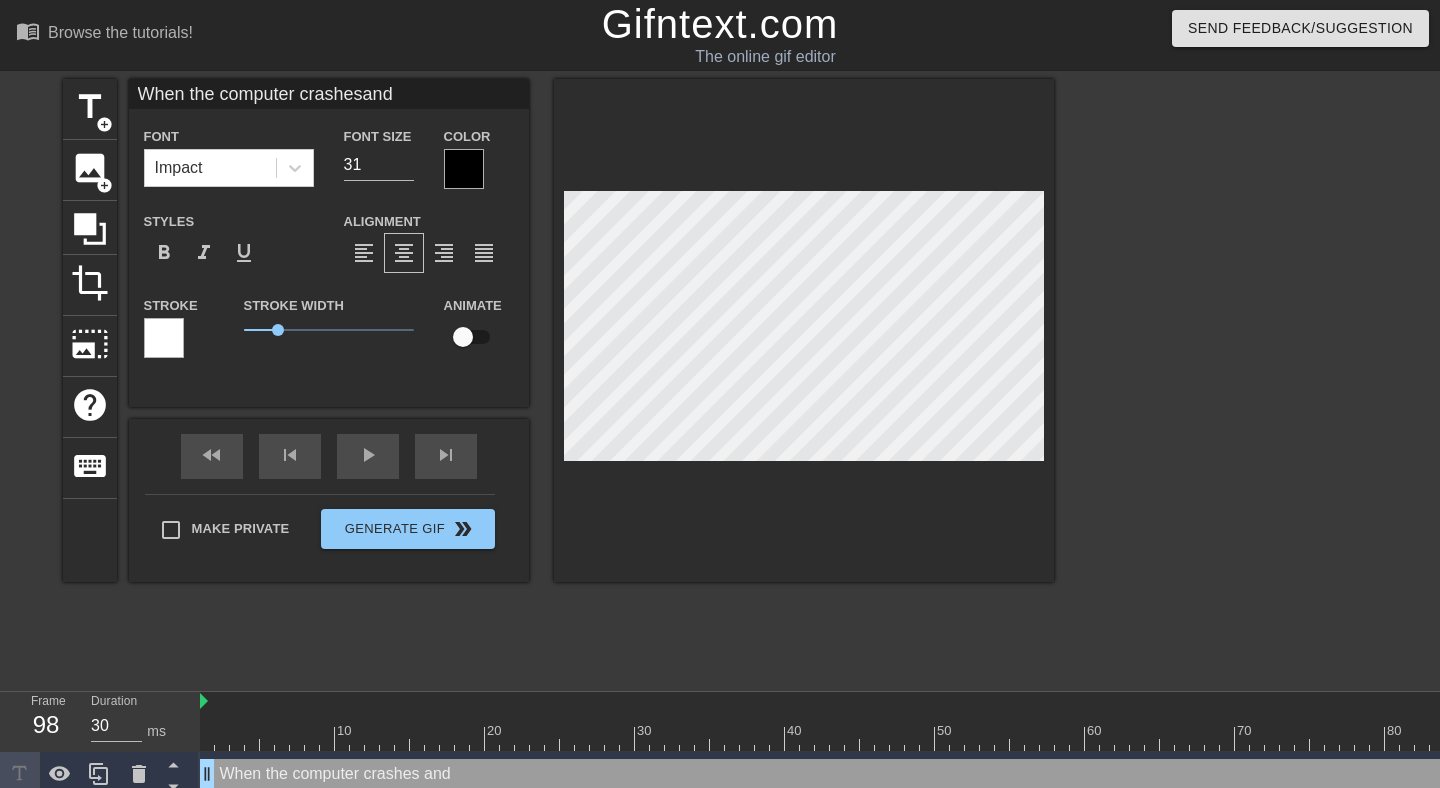 type on "When the computer crashesand" 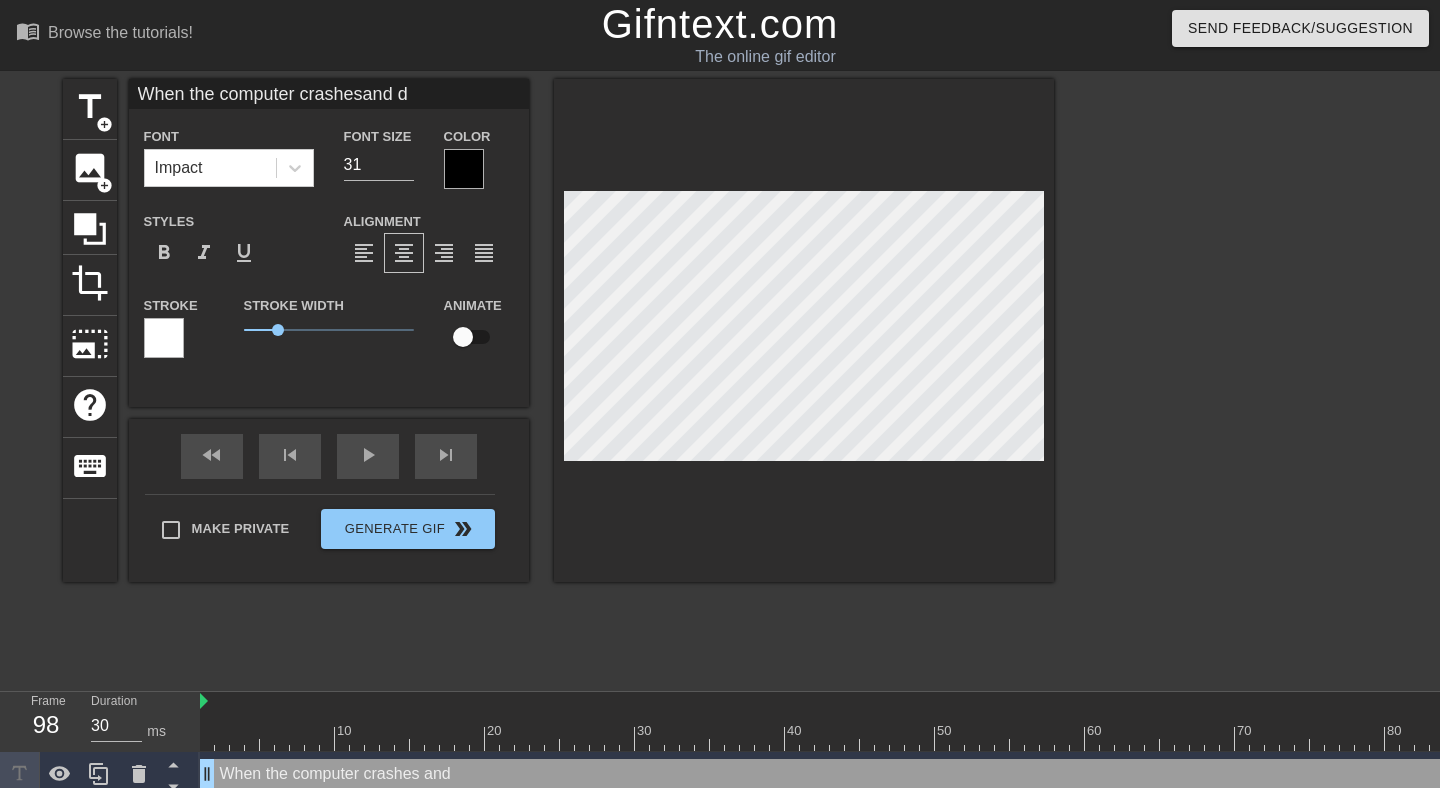 type on "When the computer crashesand de" 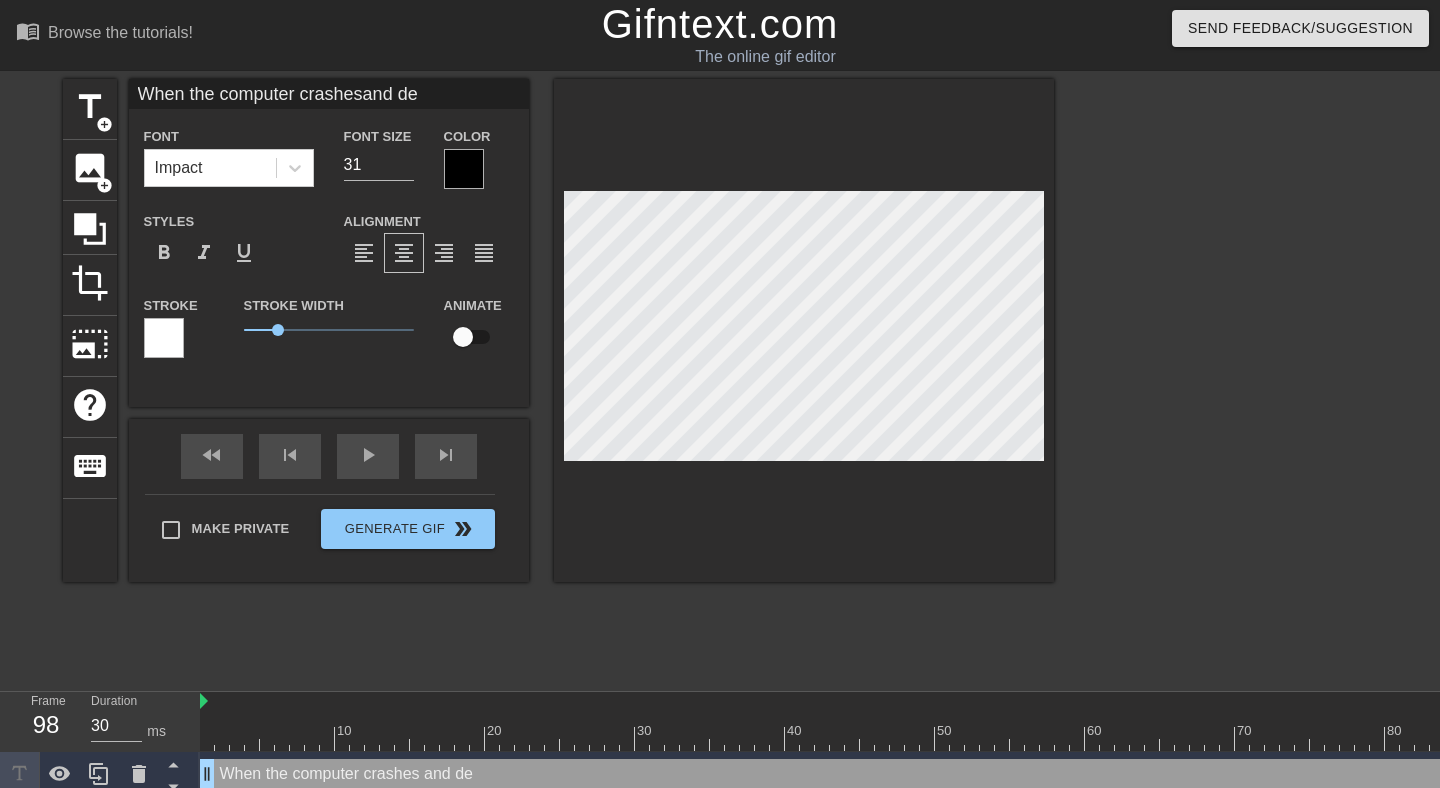 type on "When the computer crashesand del" 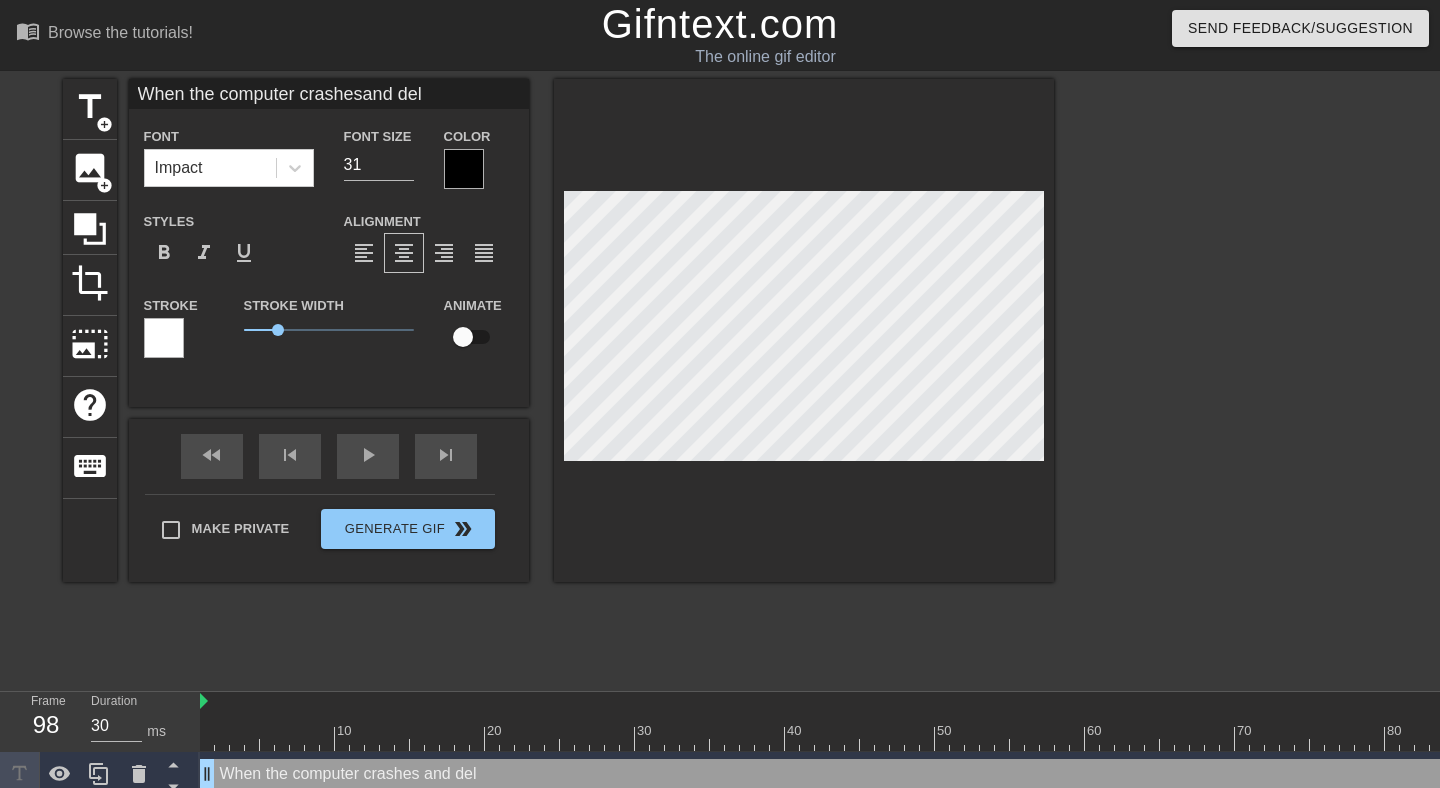 type on "When the computer crashes
and dele" 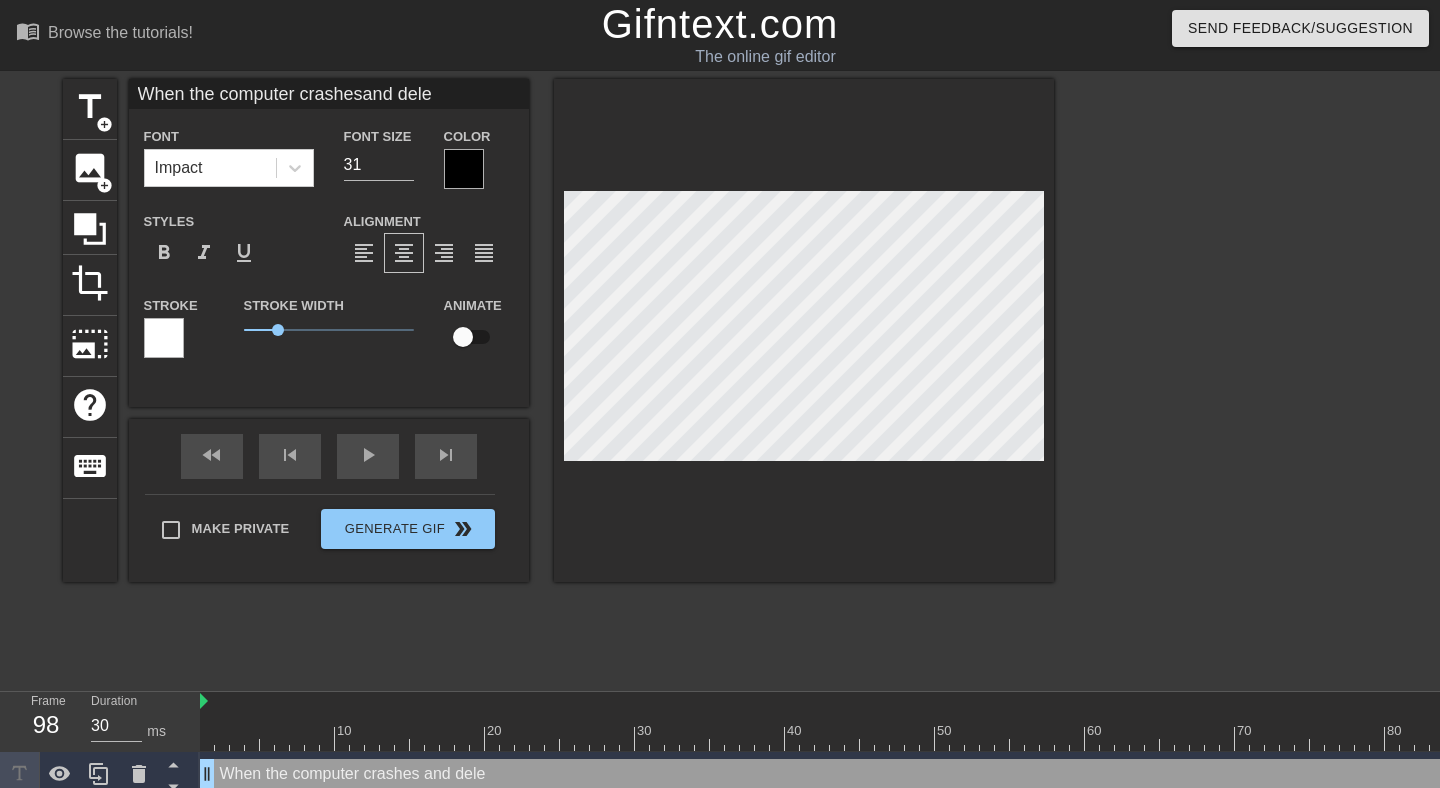 type on "When the computer crashesand delet" 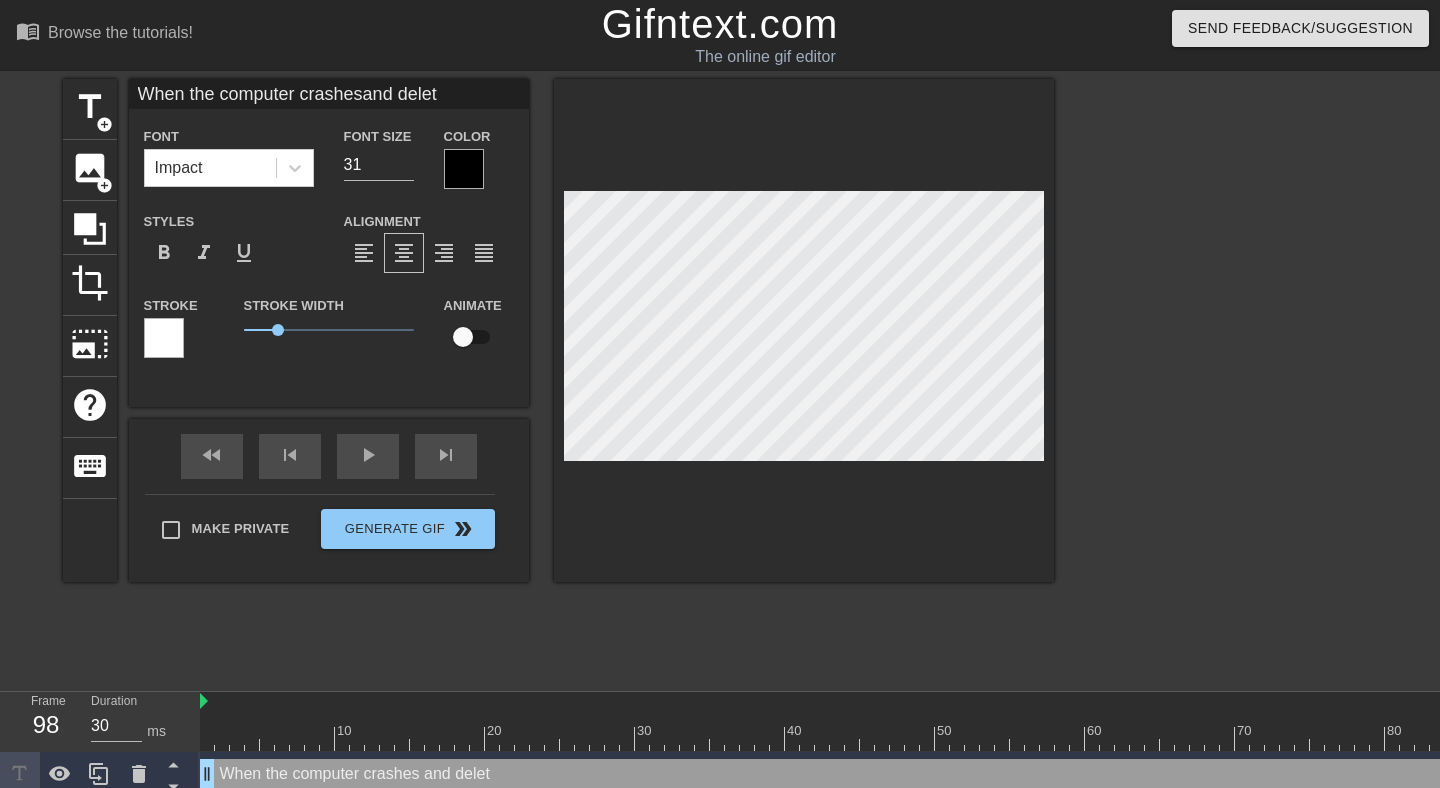 type on "When the computer crashesand delete" 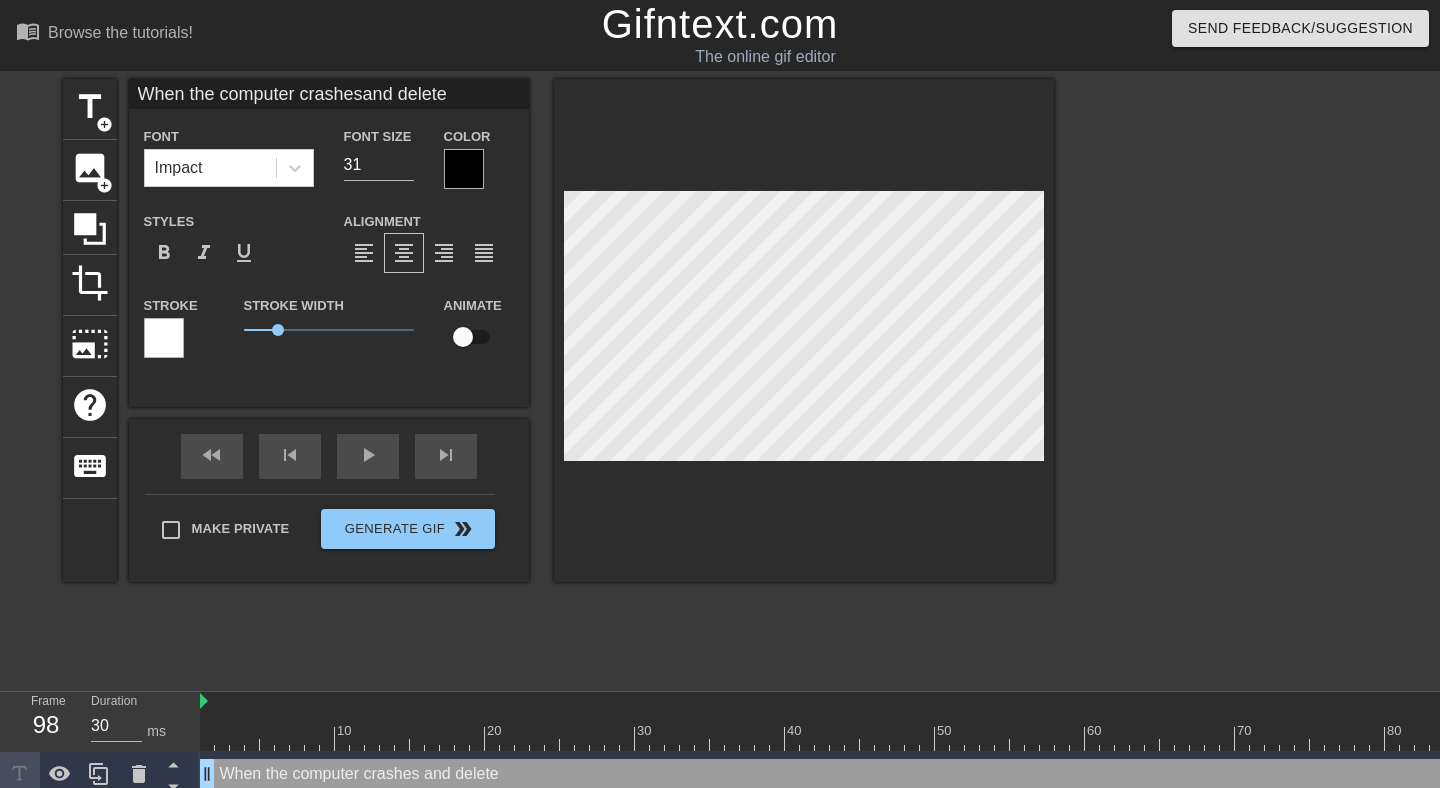 type on "When the computer crashesand deletes" 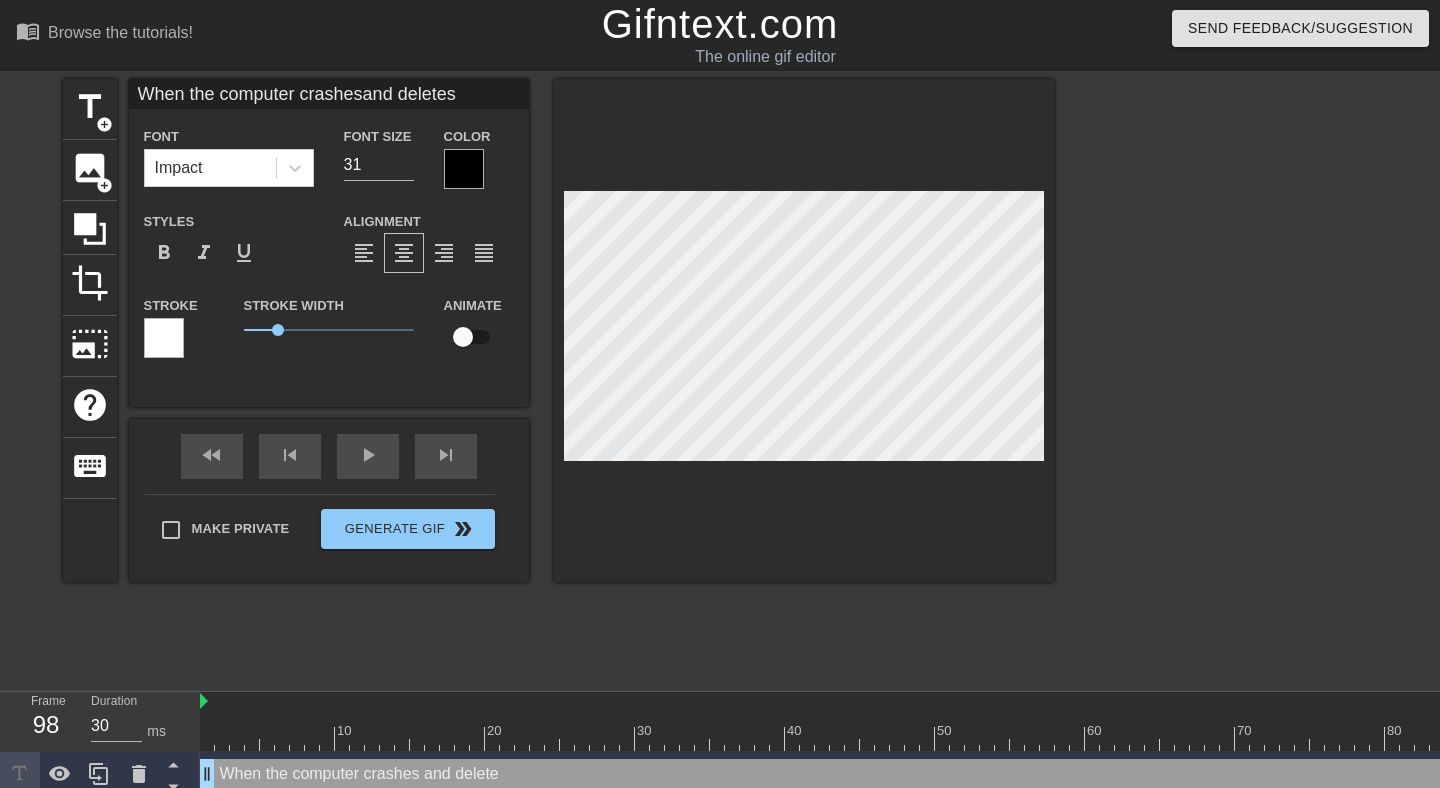 type on "When the computer crashes
and deletes" 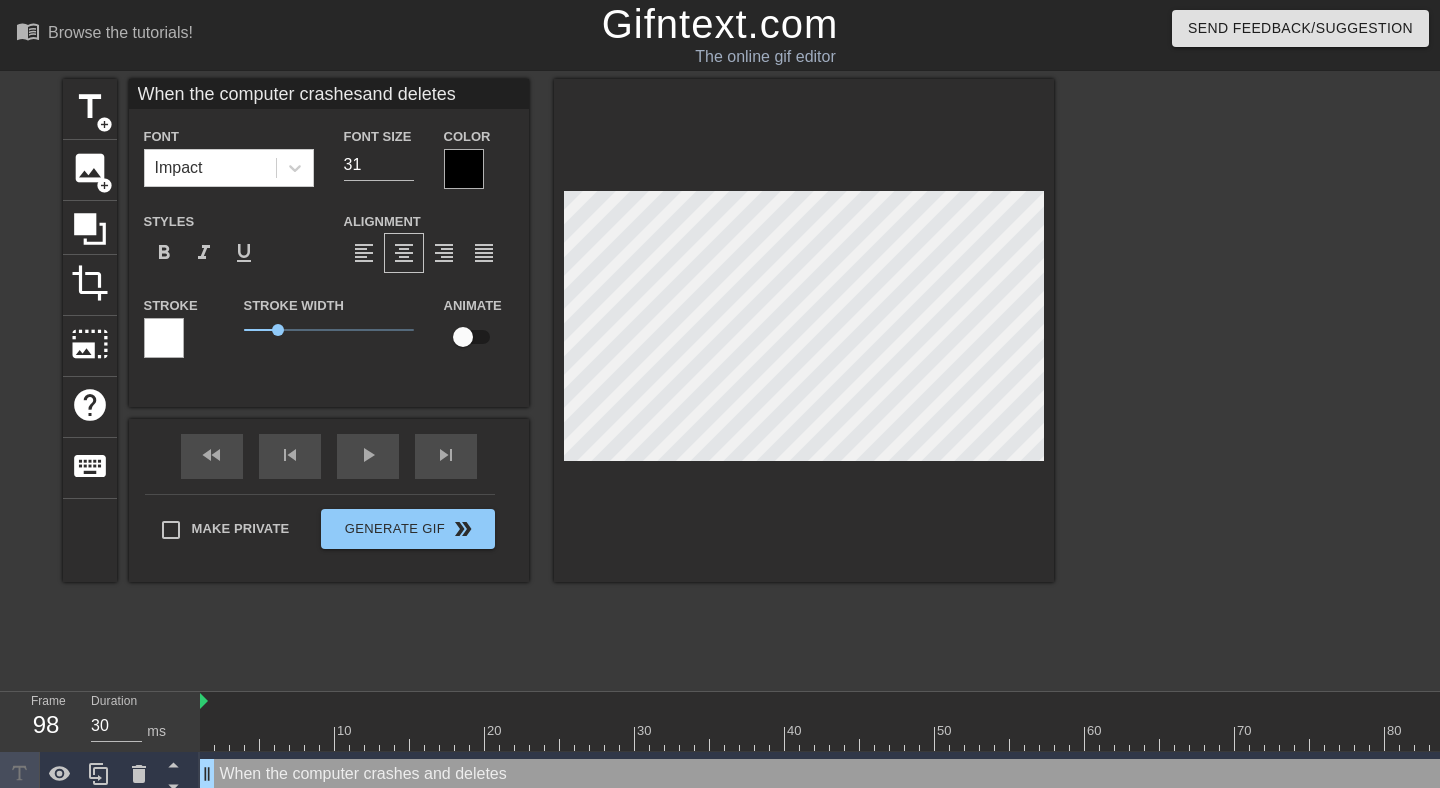 type on "When the computer crashesand deletes y" 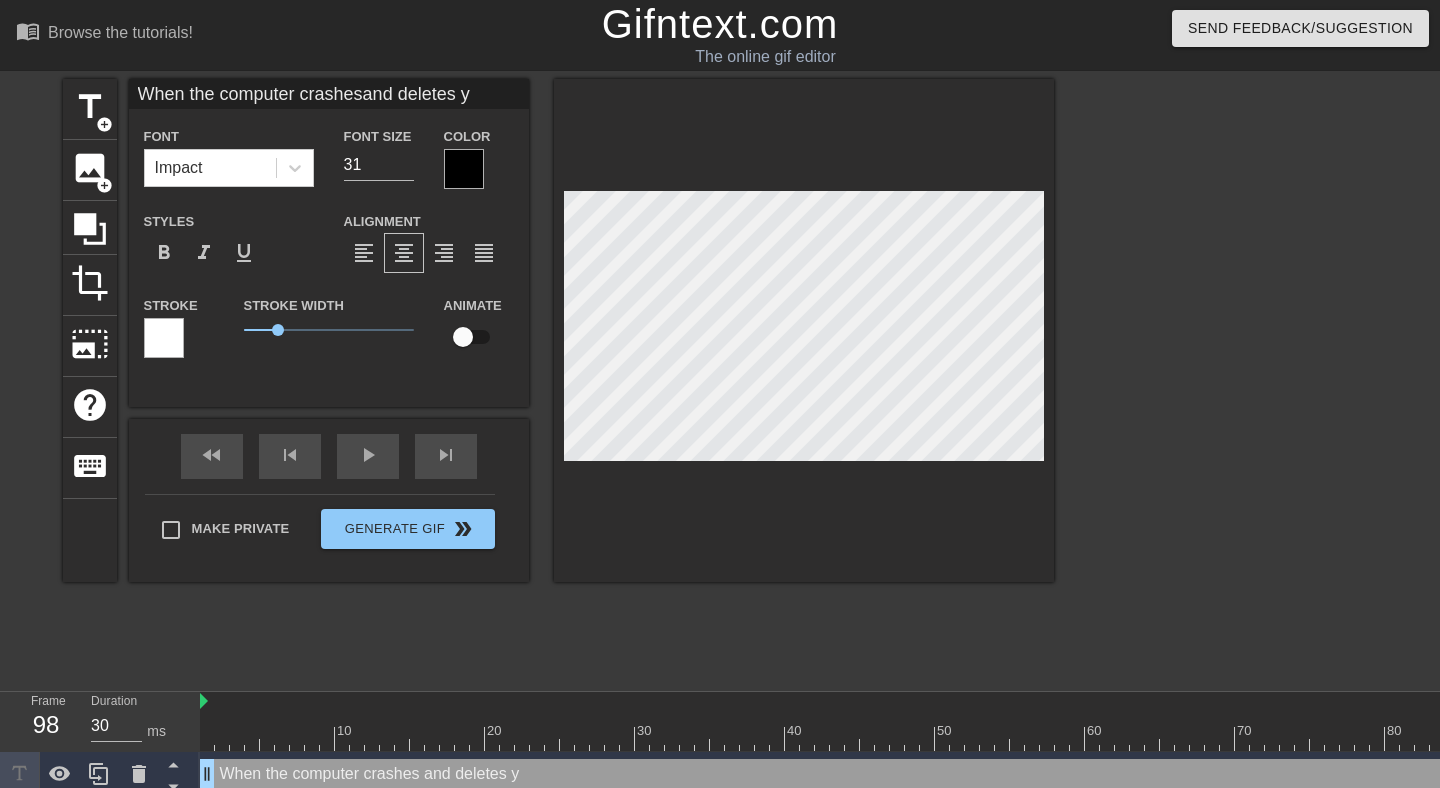 type on "When the computer crashesand deletes yo" 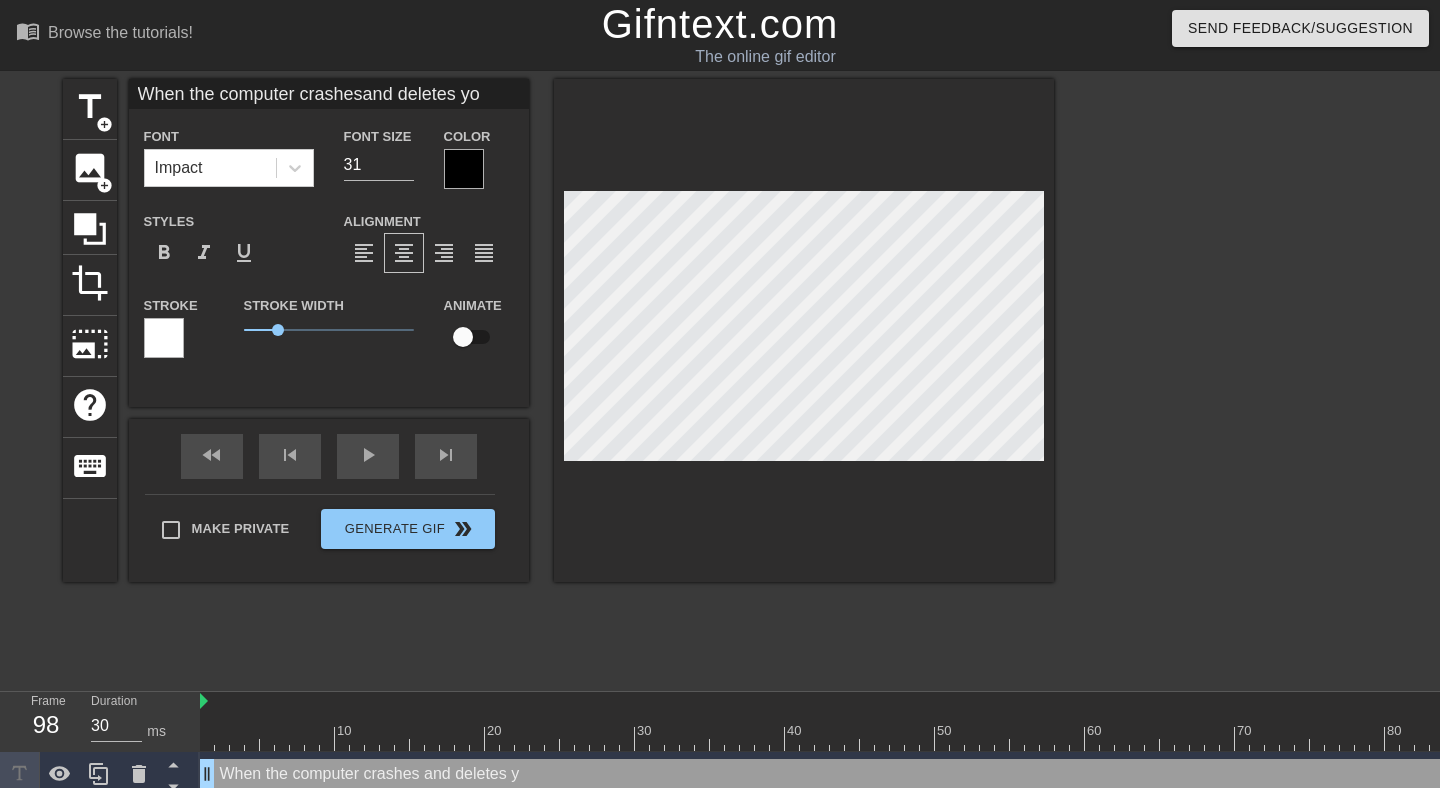 type on "When the computer crashesand deletes you" 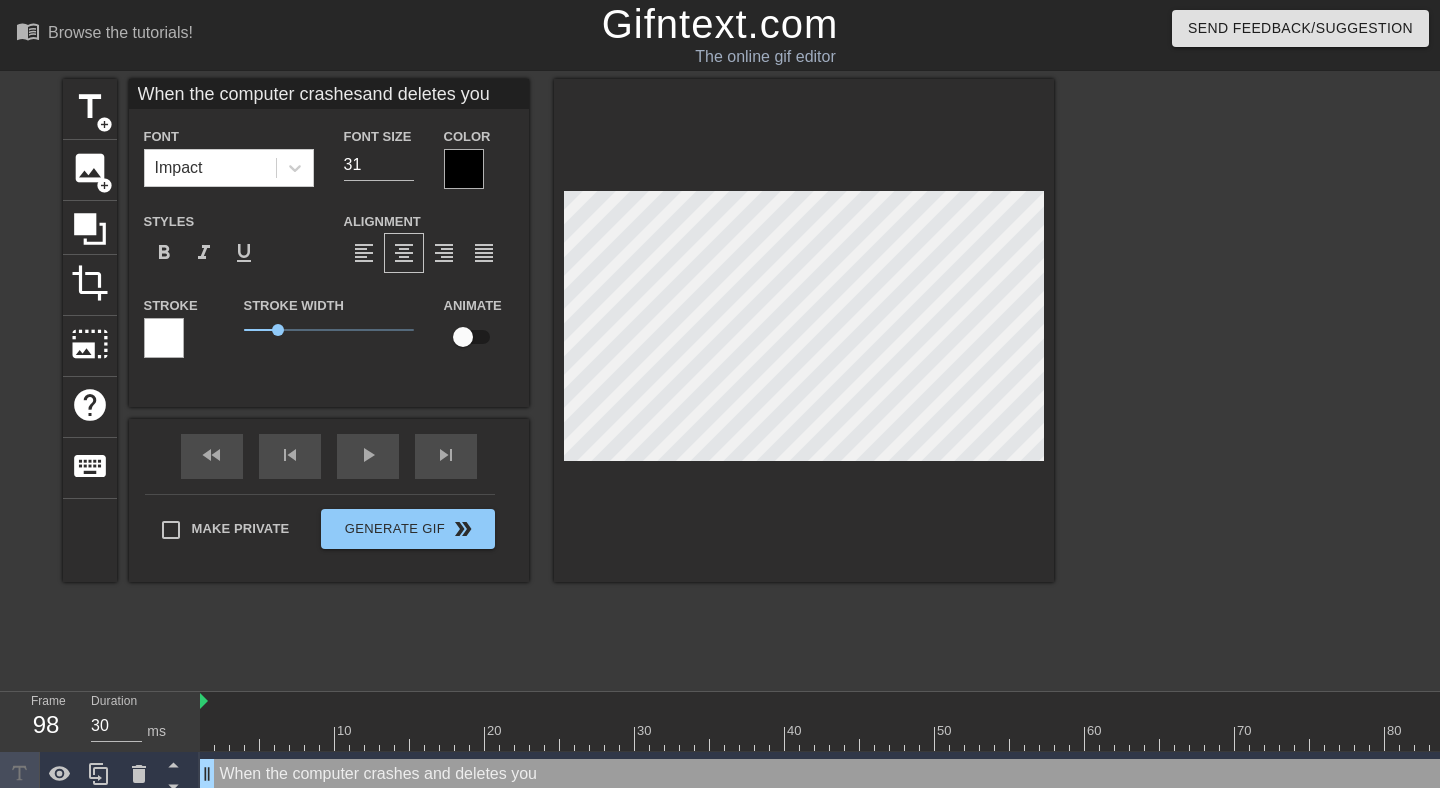 type 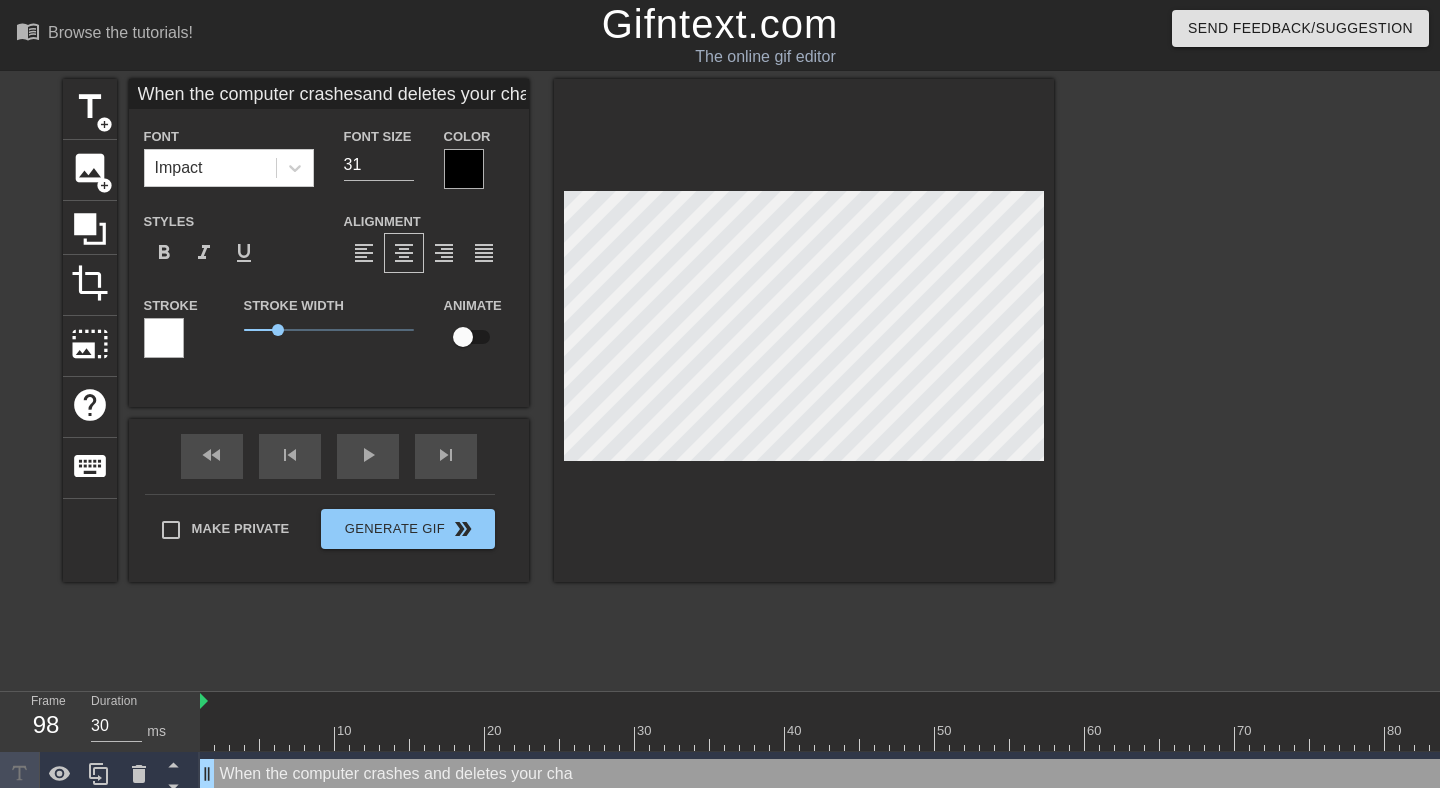 scroll, scrollTop: 0, scrollLeft: 9, axis: horizontal 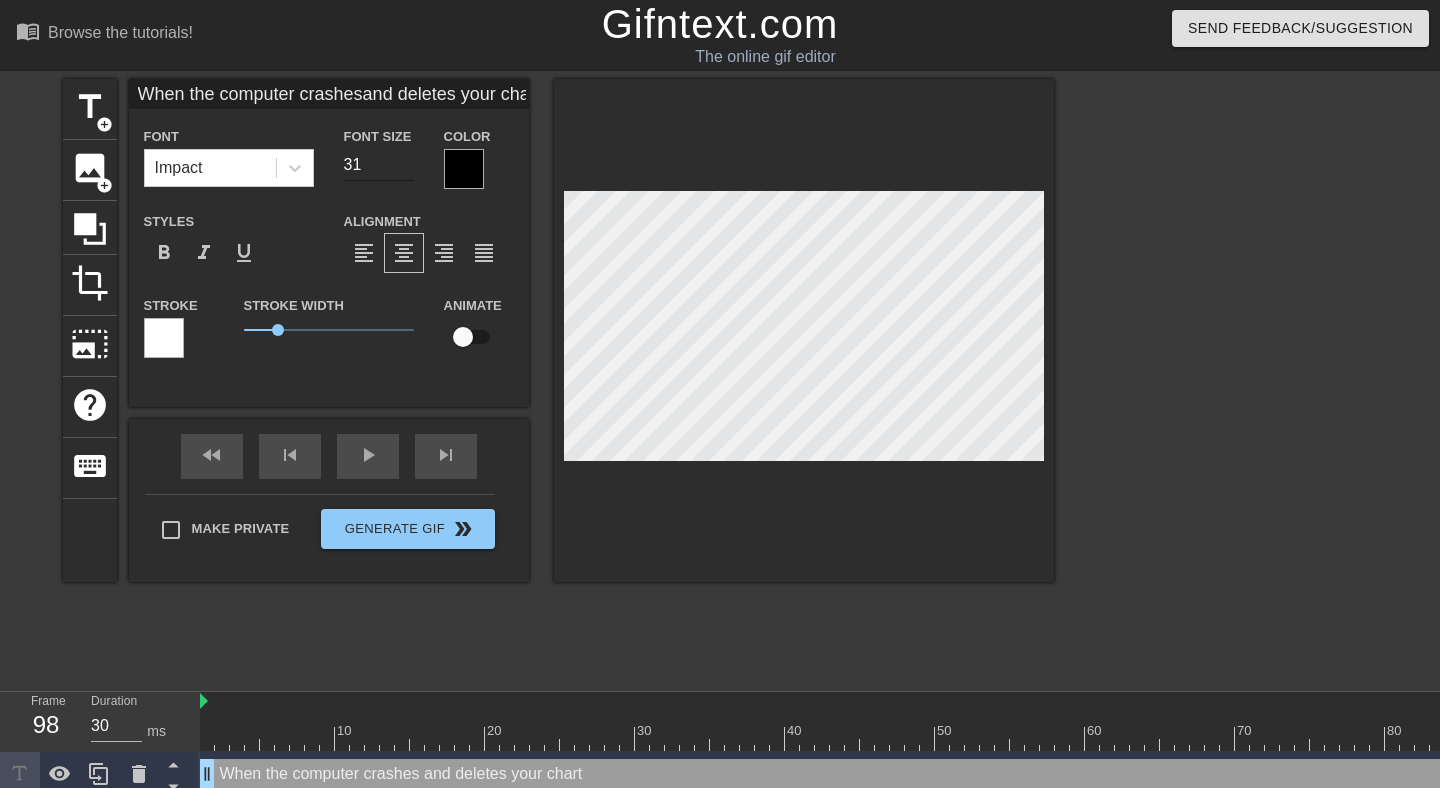click on "31" at bounding box center (379, 165) 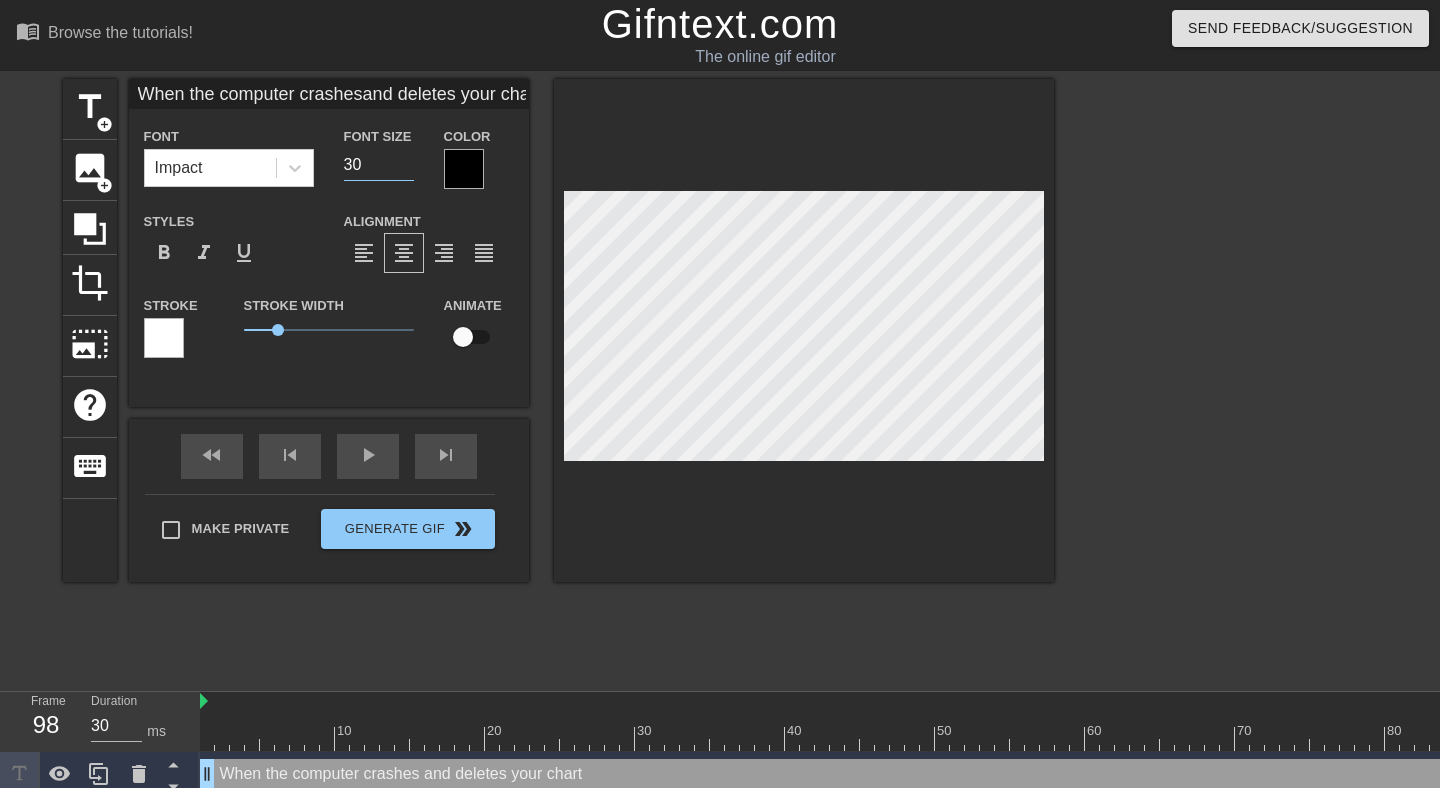 click on "30" at bounding box center [379, 165] 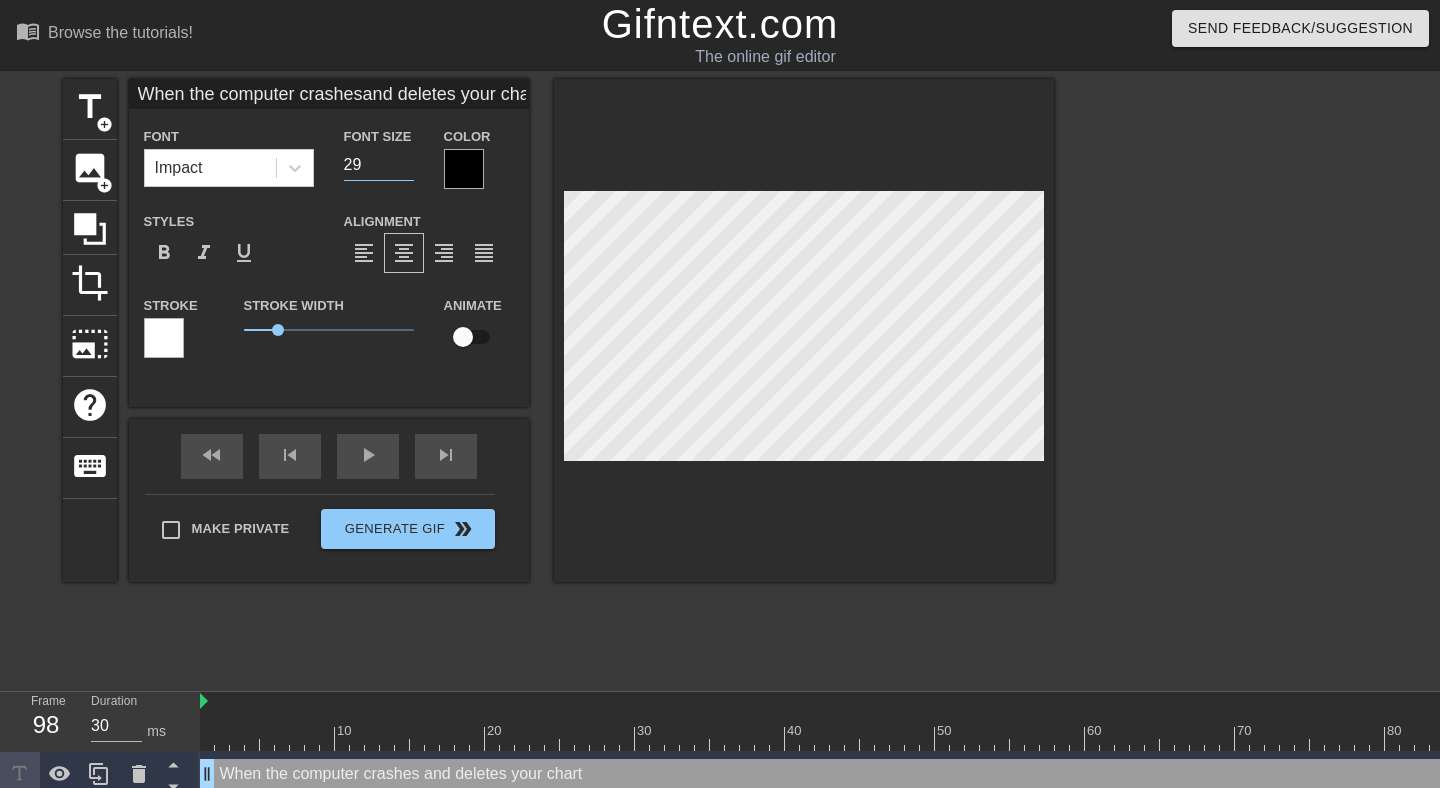 click on "29" at bounding box center (379, 165) 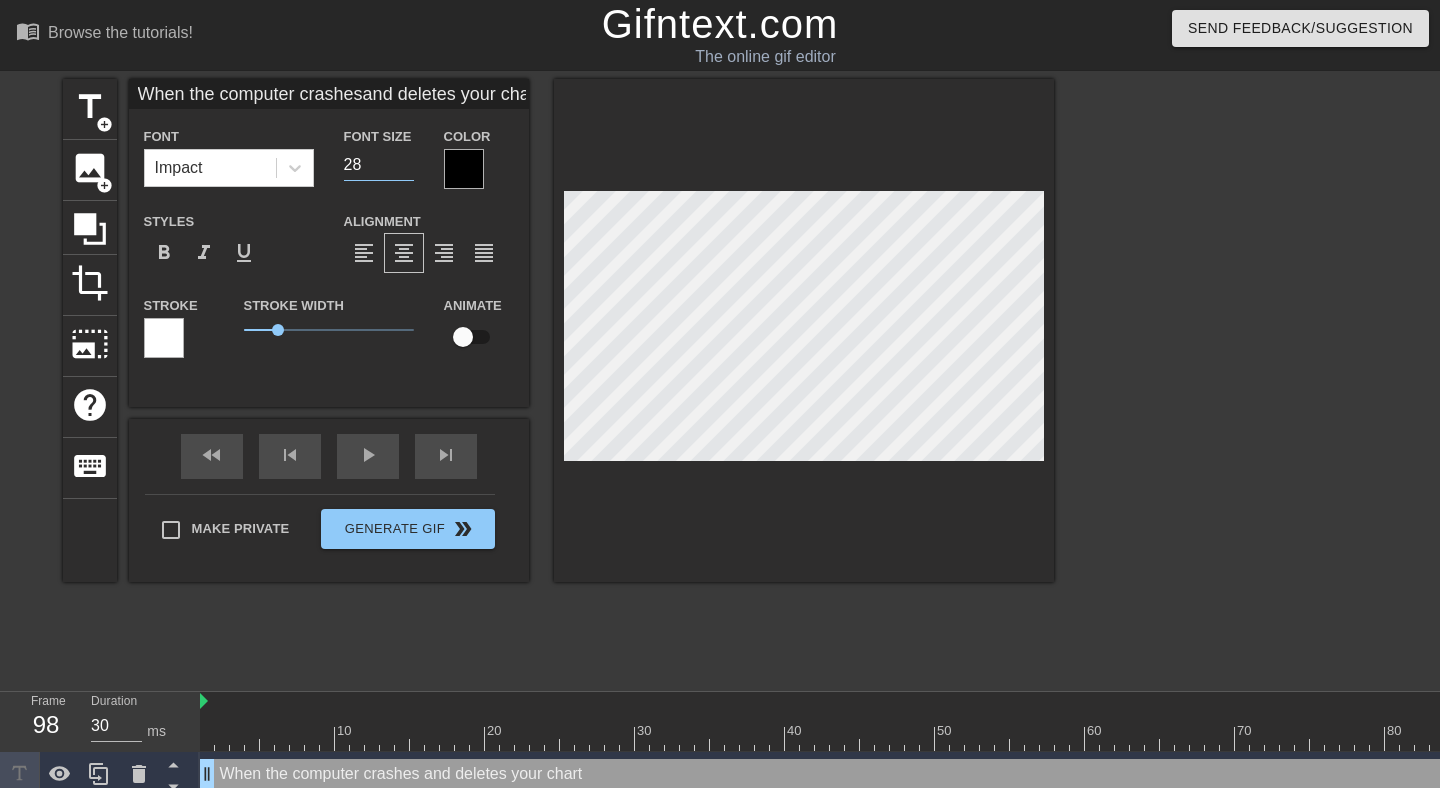 click on "28" at bounding box center (379, 165) 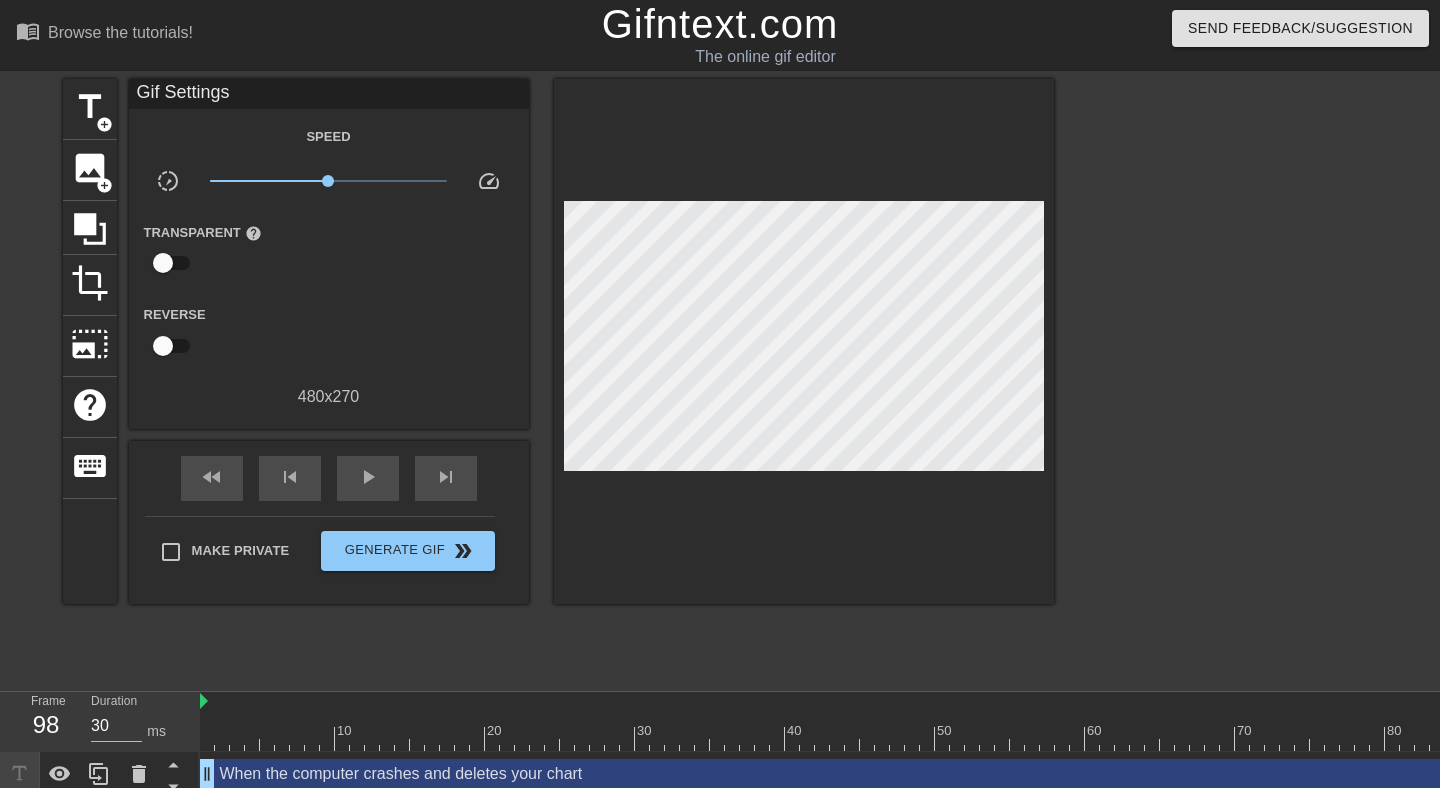click at bounding box center (1228, 379) 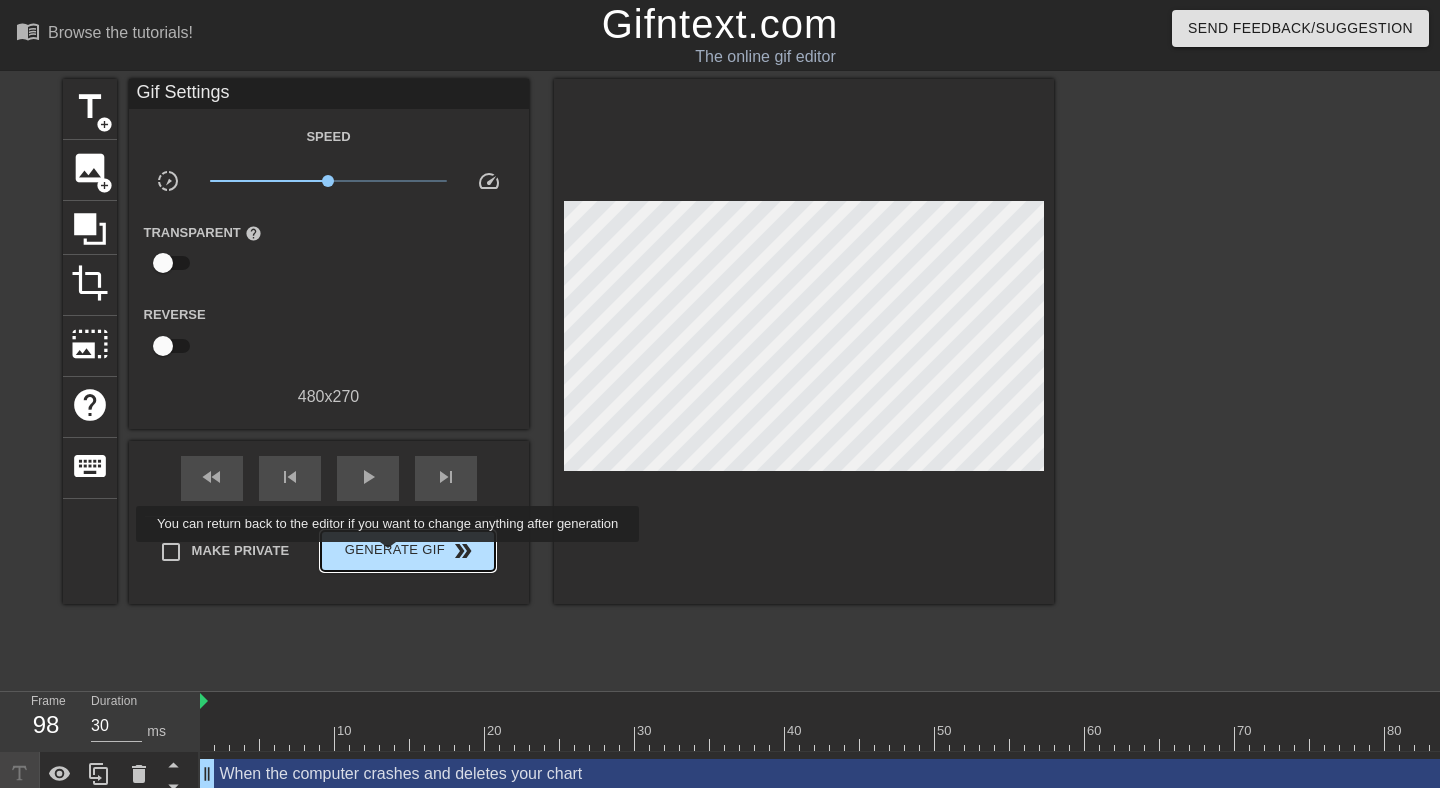 click on "Generate Gif double_arrow" at bounding box center [407, 551] 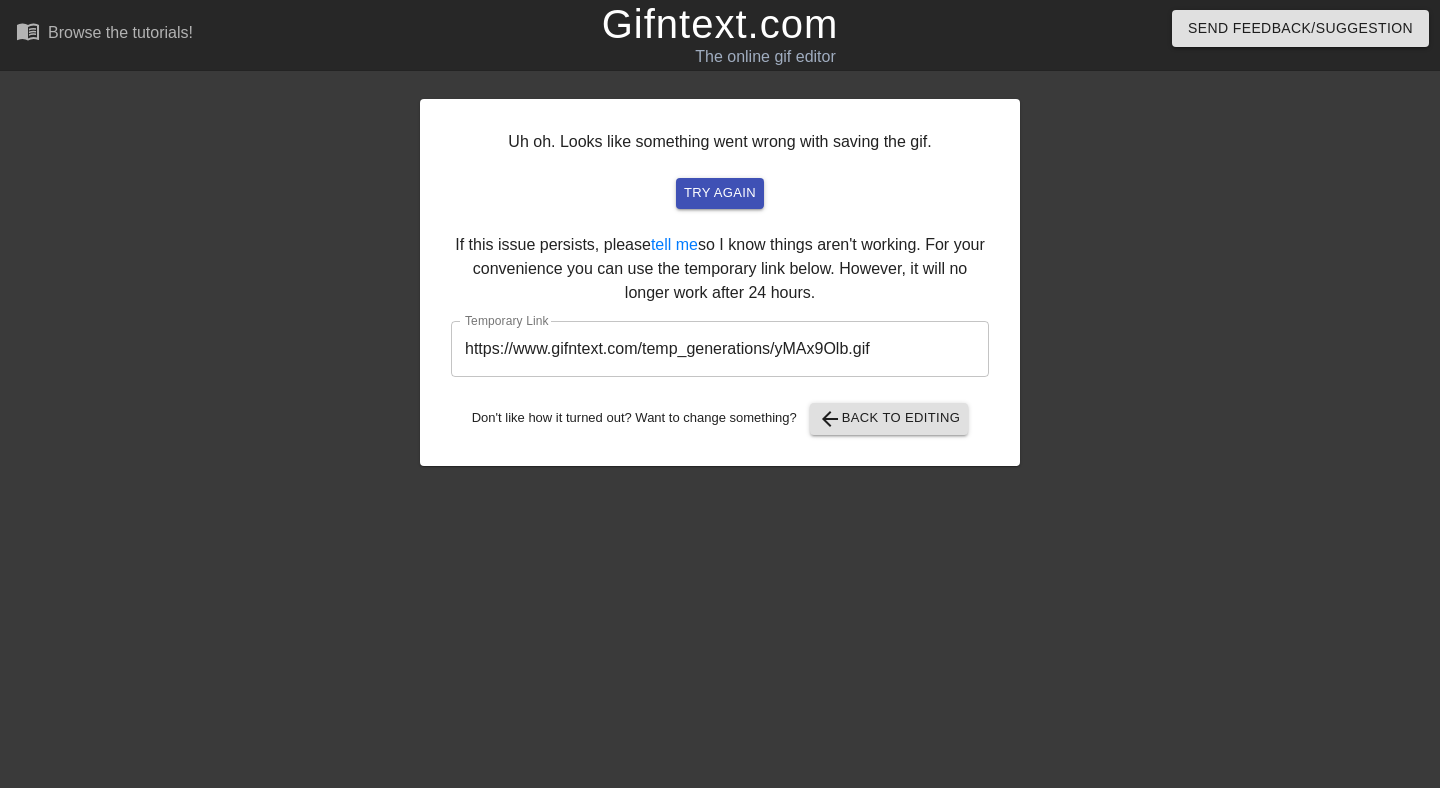 click on "https://www.gifntext.com/temp_generations/yMAx9Olb.gif" at bounding box center [720, 349] 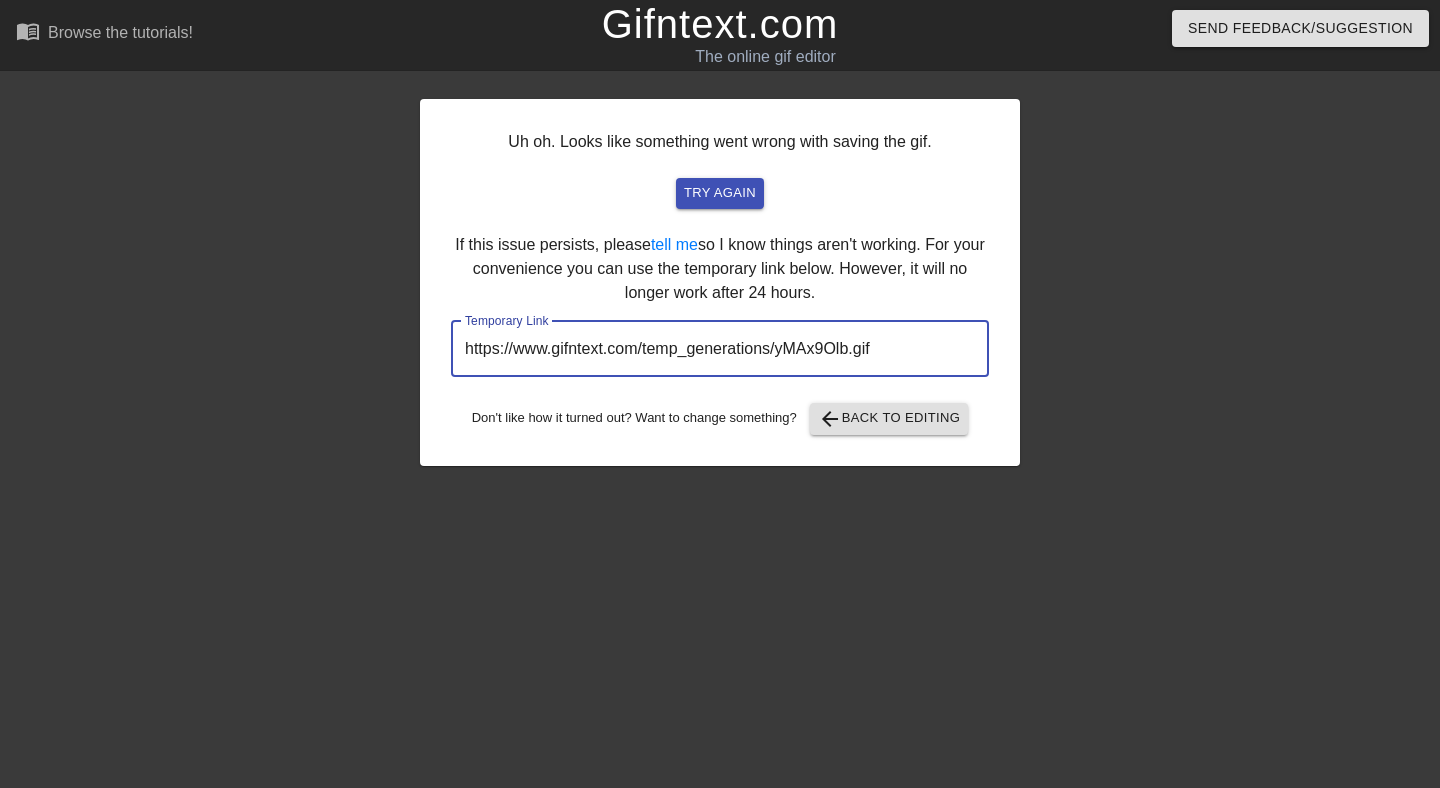 click on "https://www.gifntext.com/temp_generations/yMAx9Olb.gif" at bounding box center (720, 349) 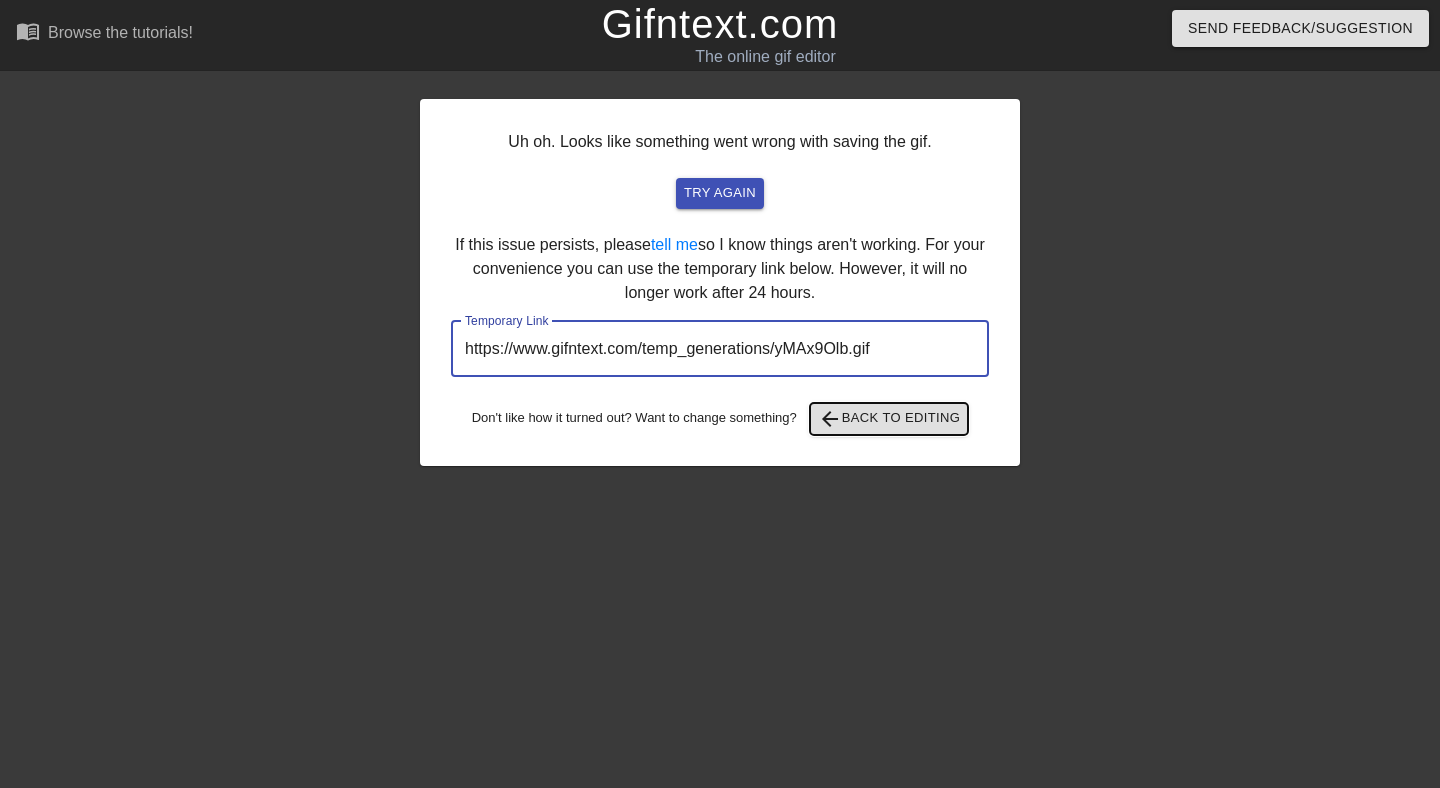 click on "arrow_back Back to Editing" at bounding box center [889, 419] 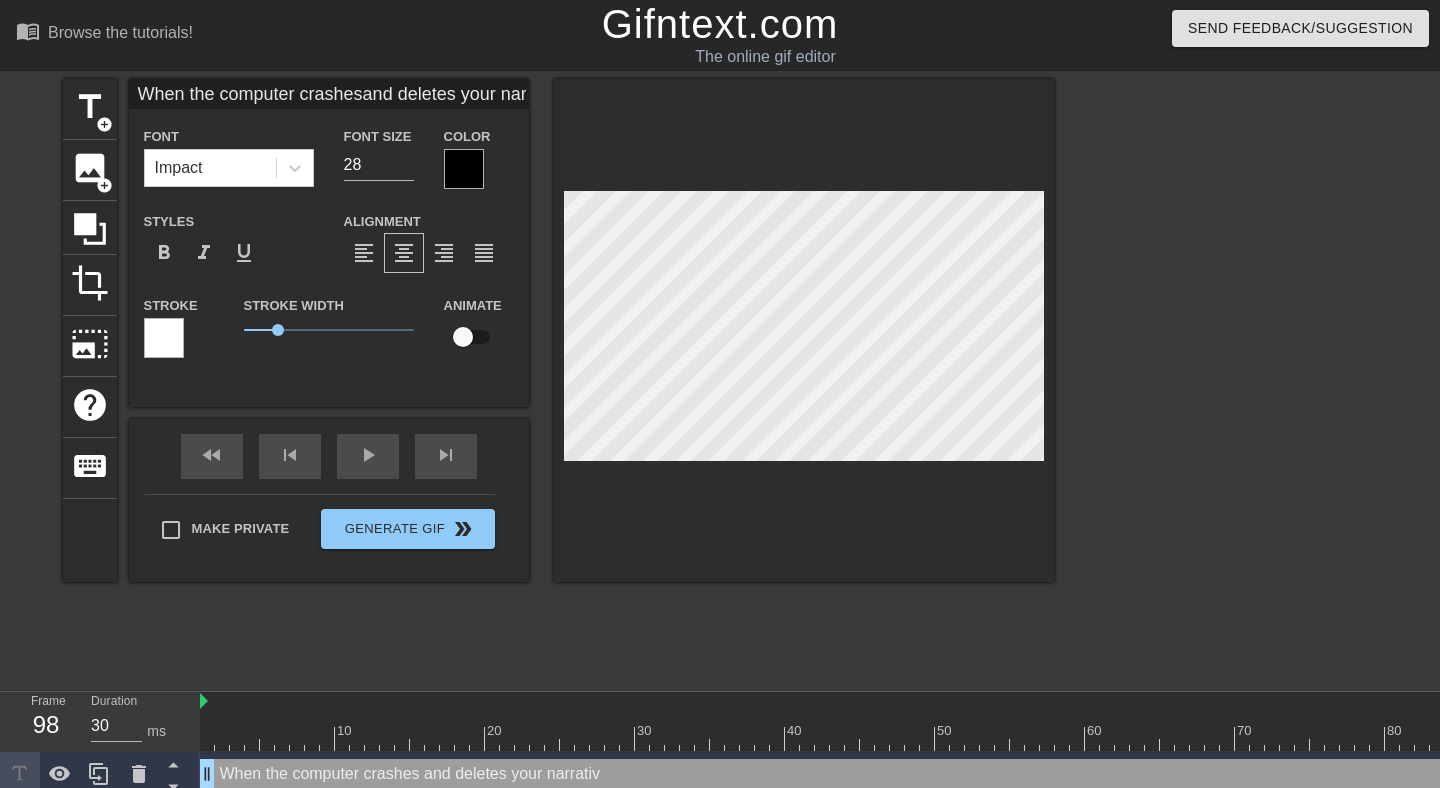 scroll, scrollTop: 1, scrollLeft: 11, axis: both 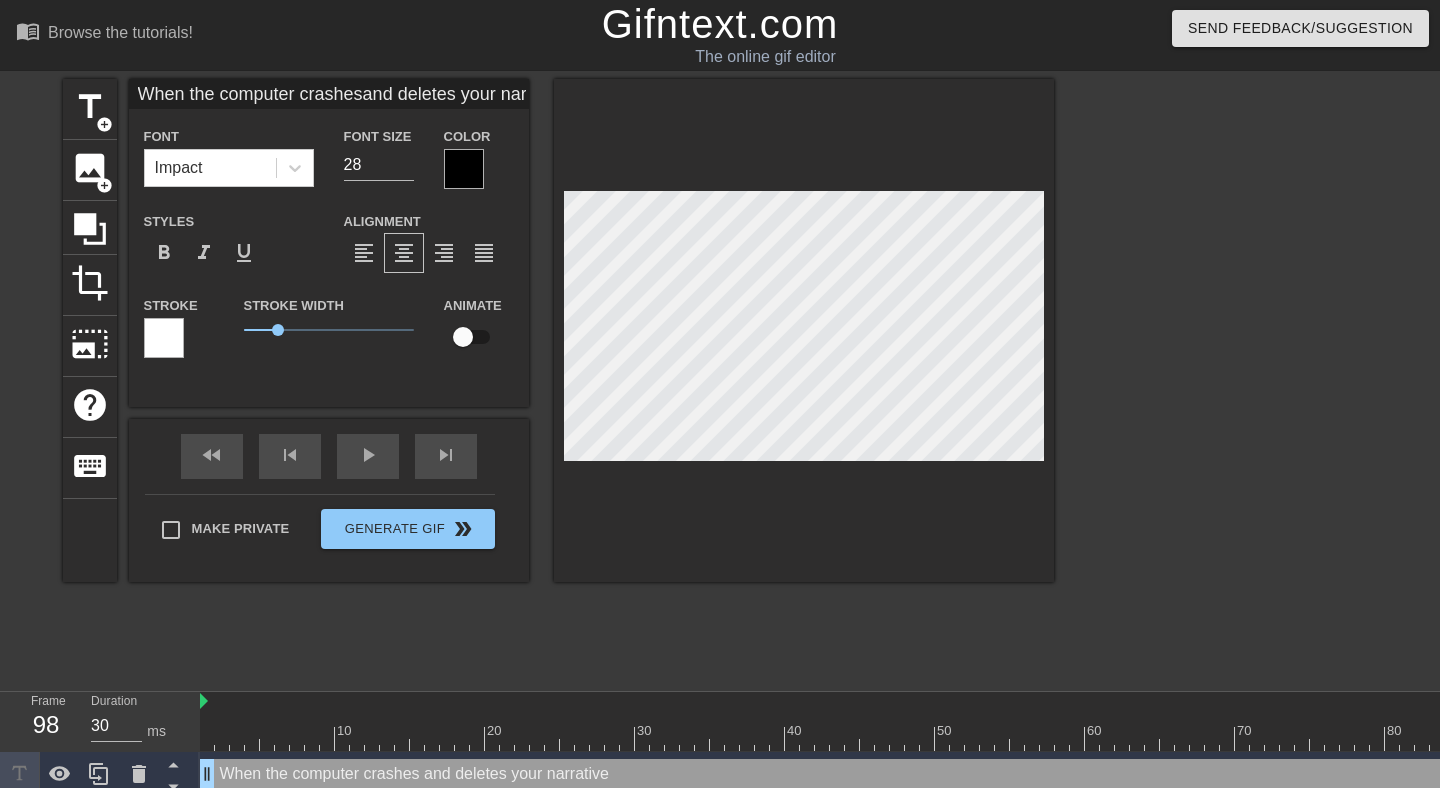 click at bounding box center (1228, 379) 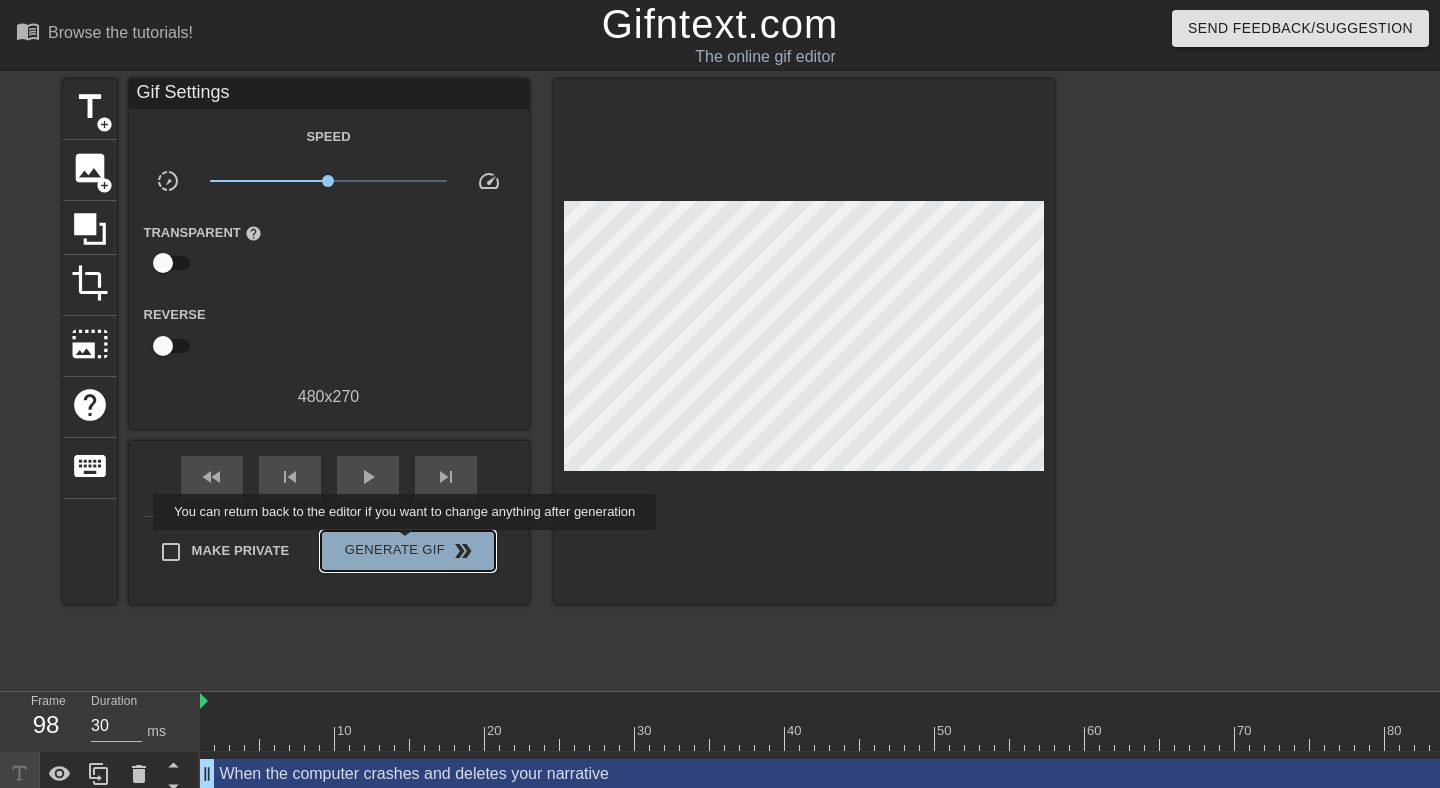 click on "Generate Gif double_arrow" at bounding box center (407, 551) 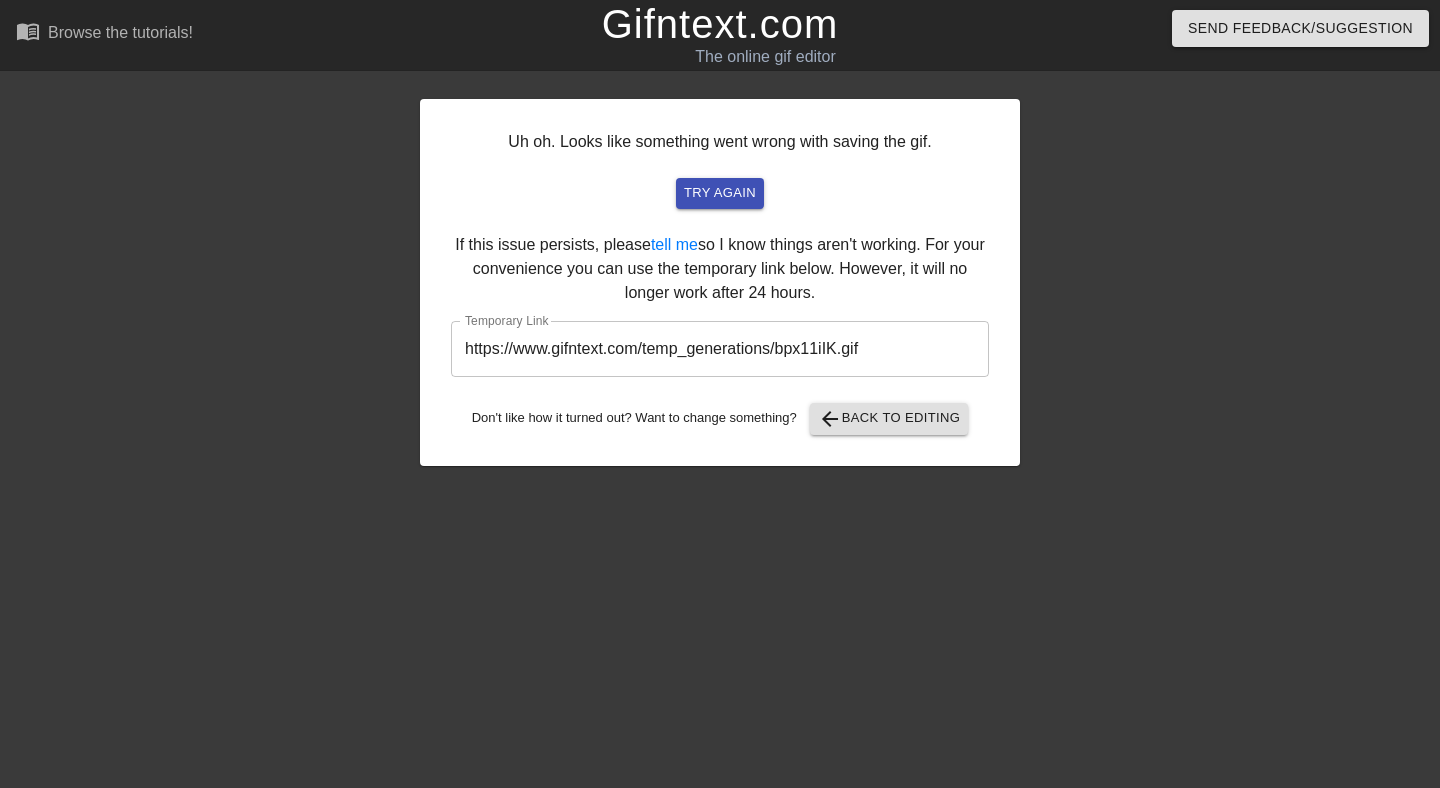 click on "https://www.gifntext.com/temp_generations/bpx11iIK.gif" at bounding box center (720, 349) 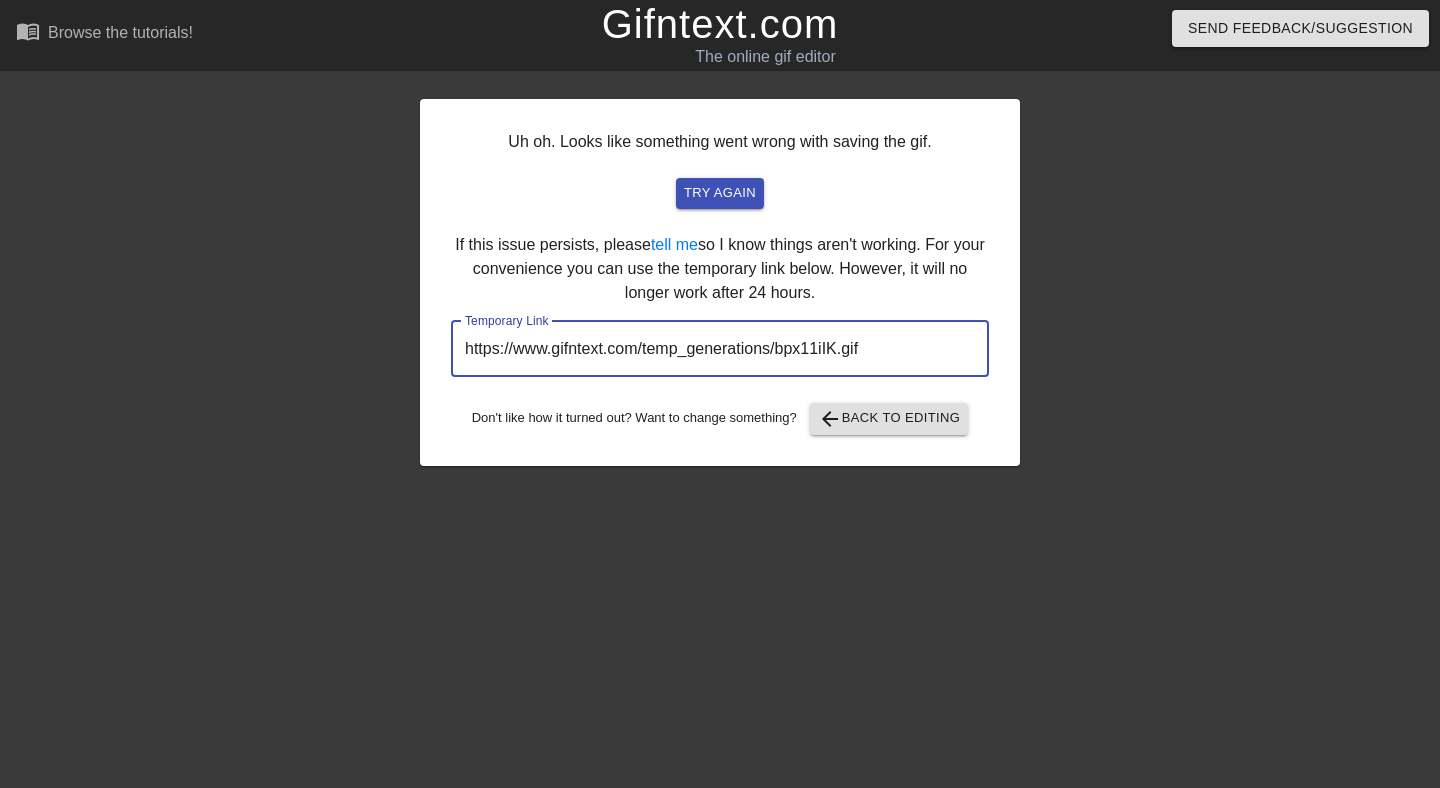 click on "https://www.gifntext.com/temp_generations/bpx11iIK.gif" at bounding box center [720, 349] 